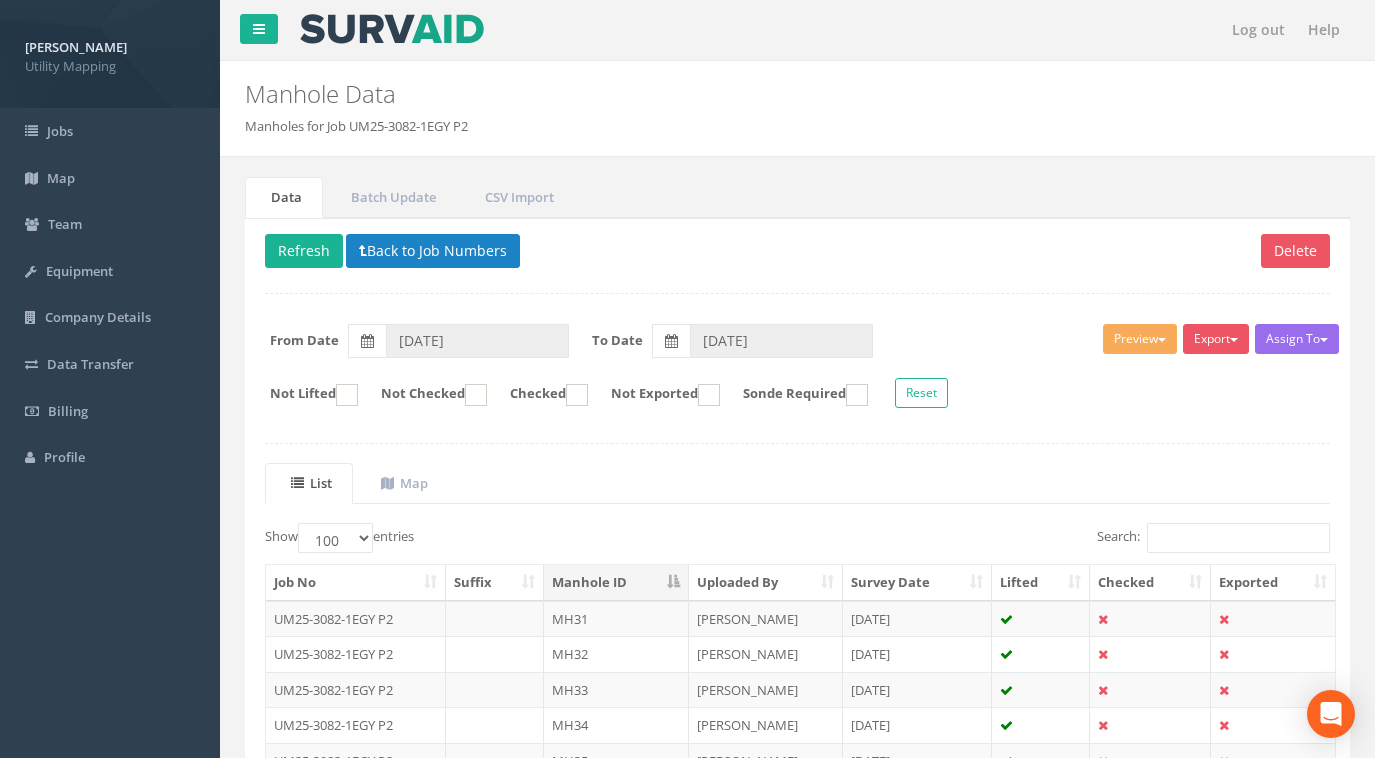 select on "100" 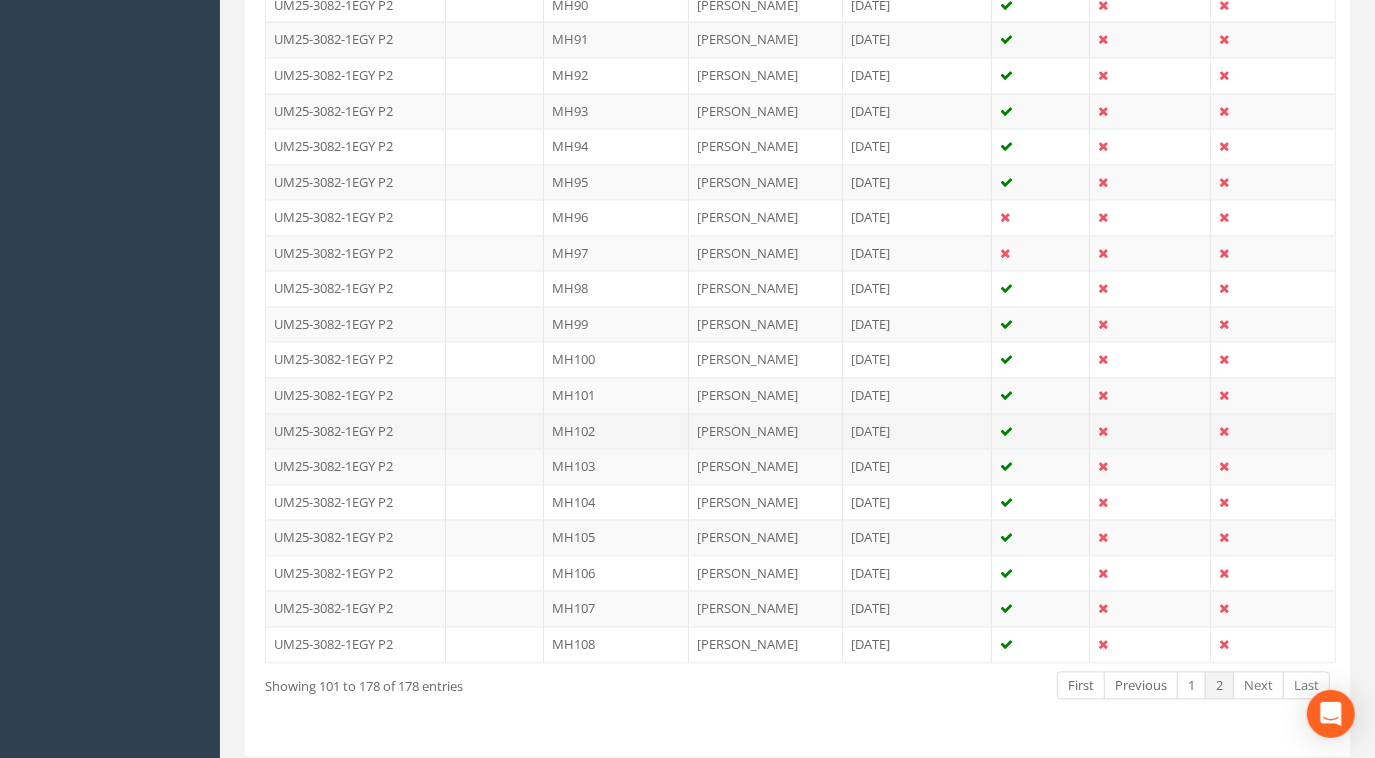 scroll, scrollTop: 2749, scrollLeft: 0, axis: vertical 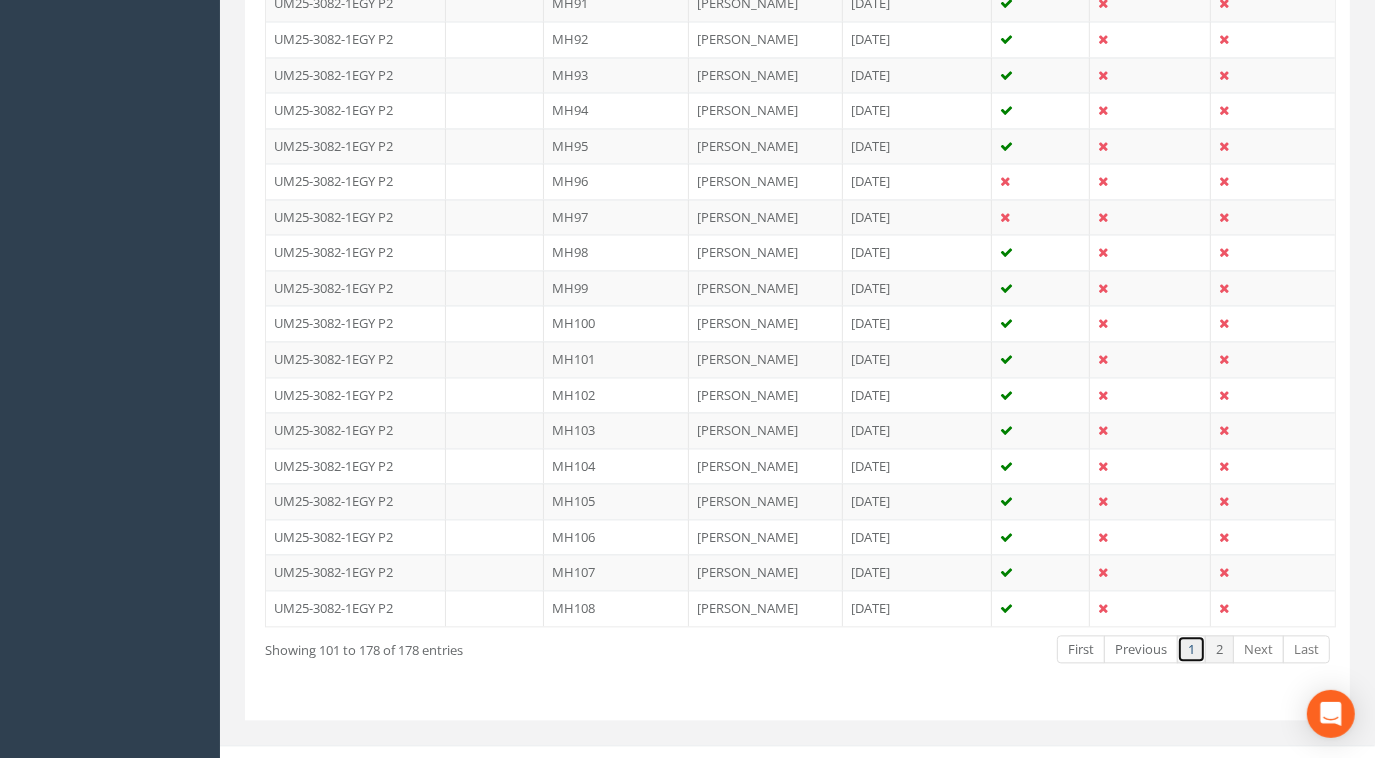 click on "1" at bounding box center [1191, 649] 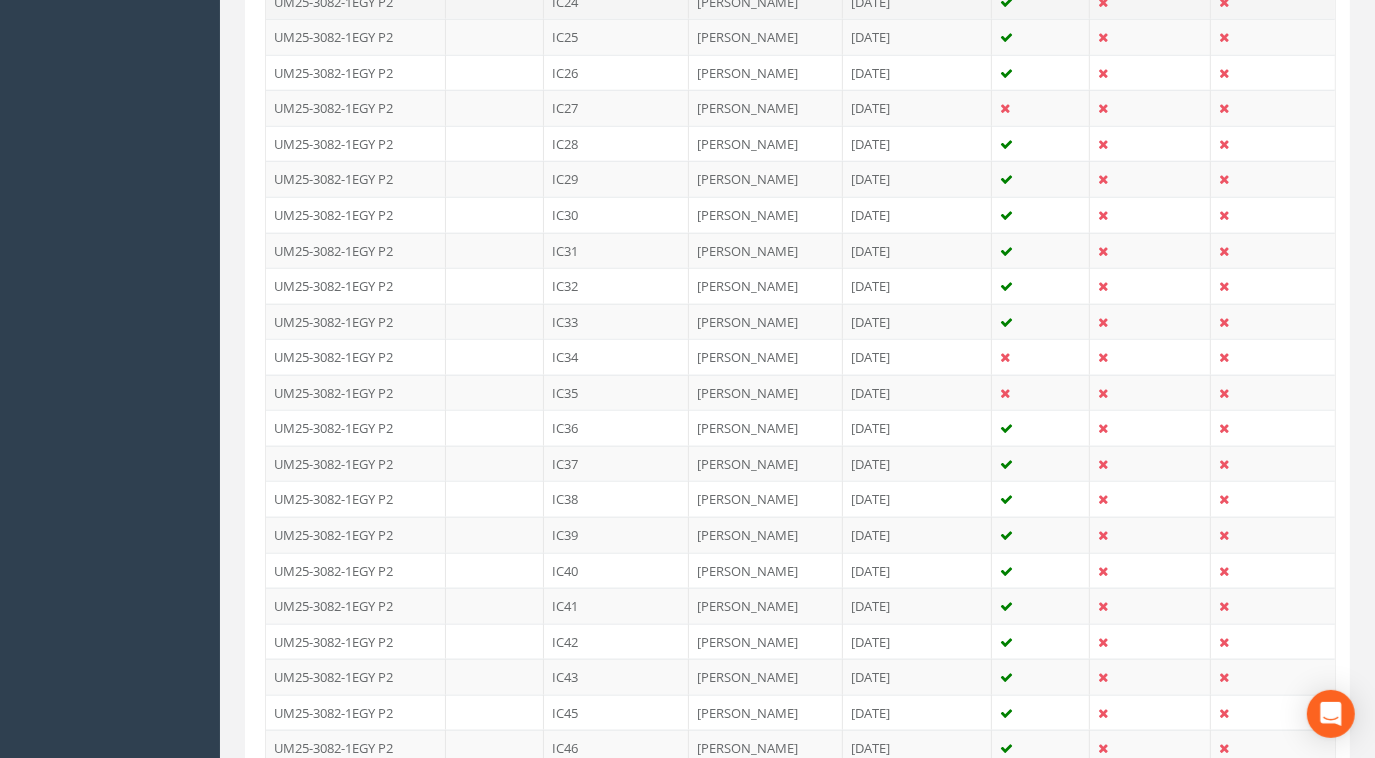 scroll, scrollTop: 1162, scrollLeft: 0, axis: vertical 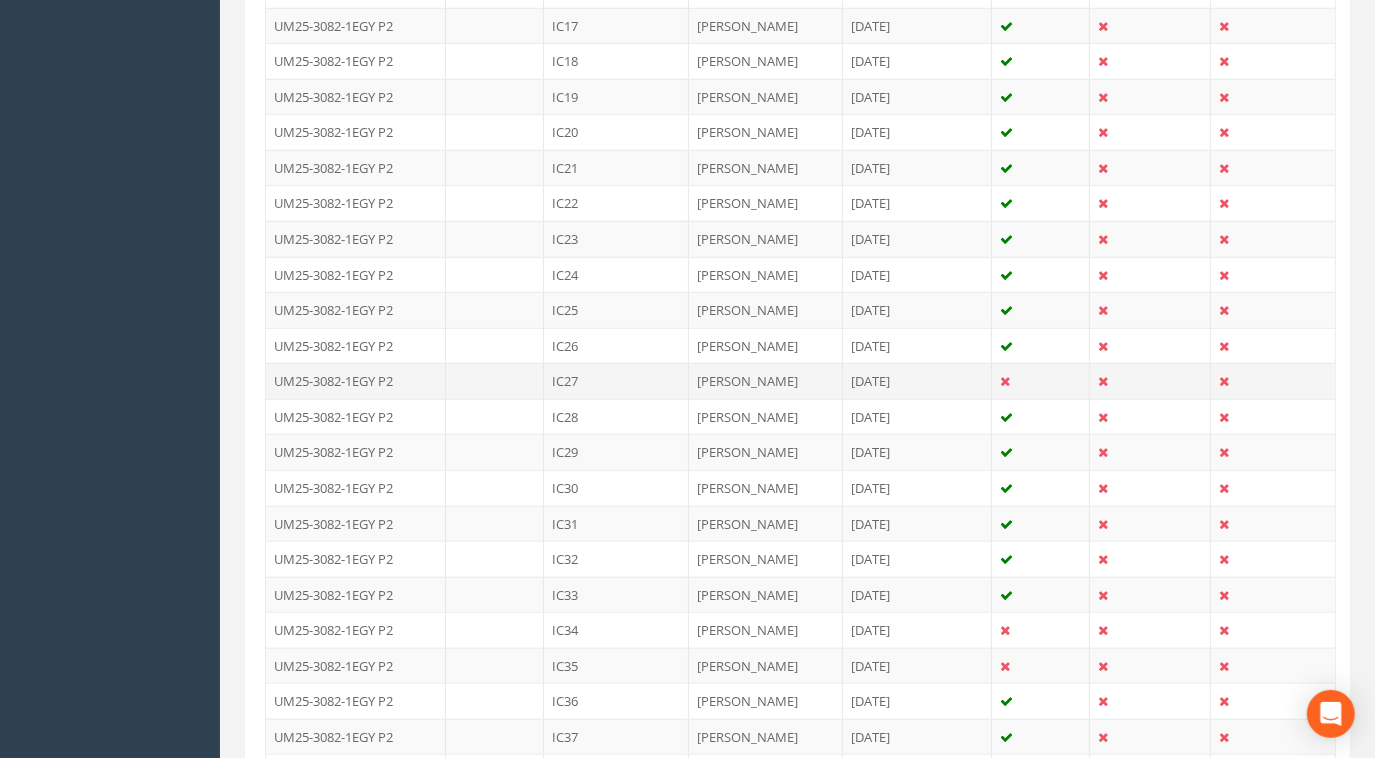 click on "IC27" at bounding box center (616, 381) 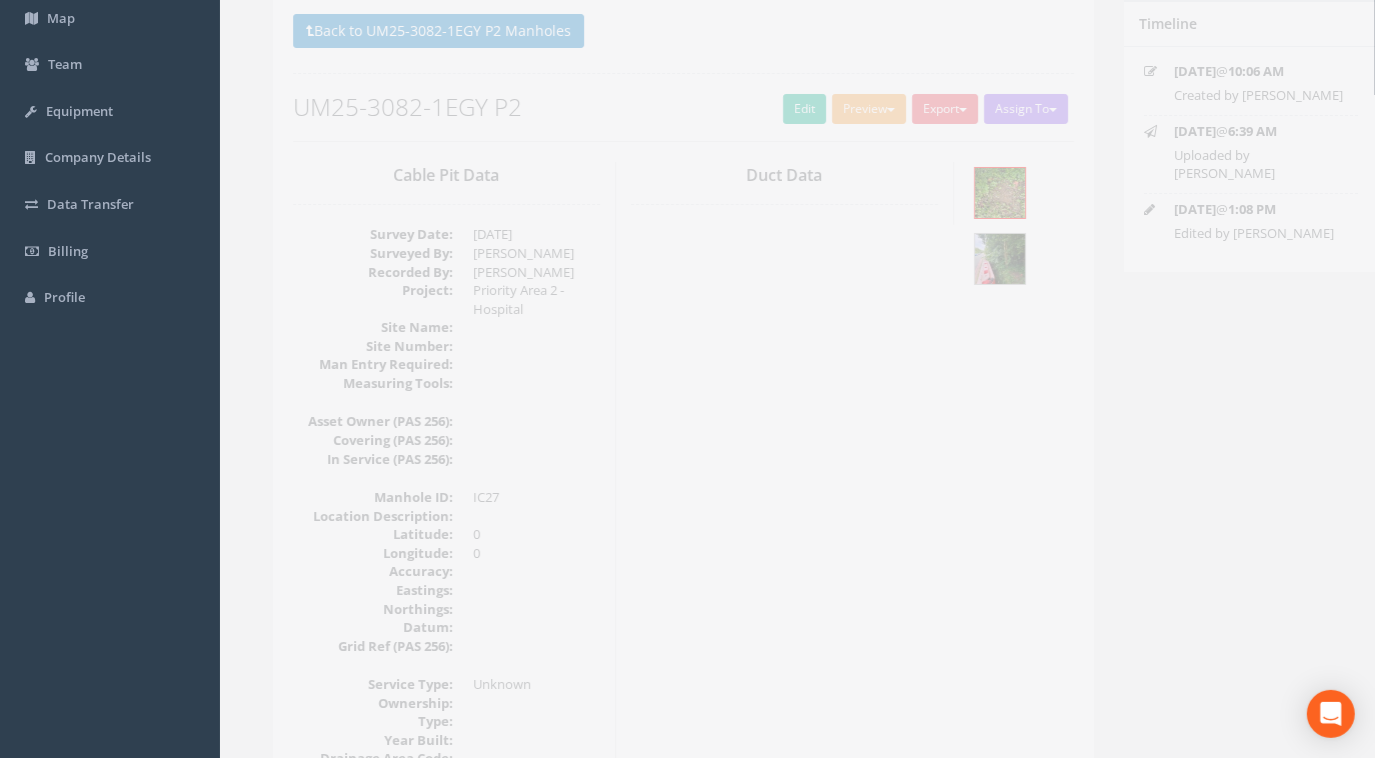 scroll, scrollTop: 181, scrollLeft: 0, axis: vertical 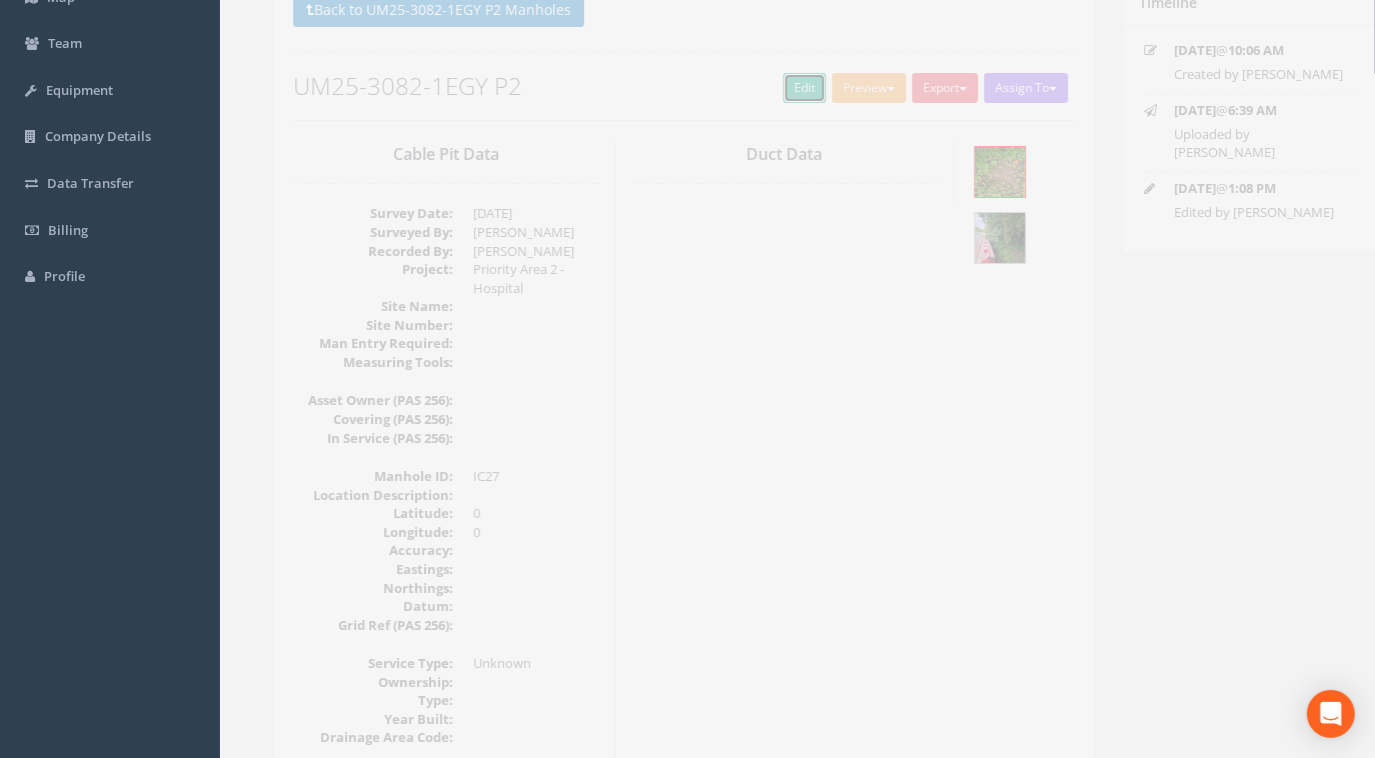 click on "Edit" at bounding box center [776, 88] 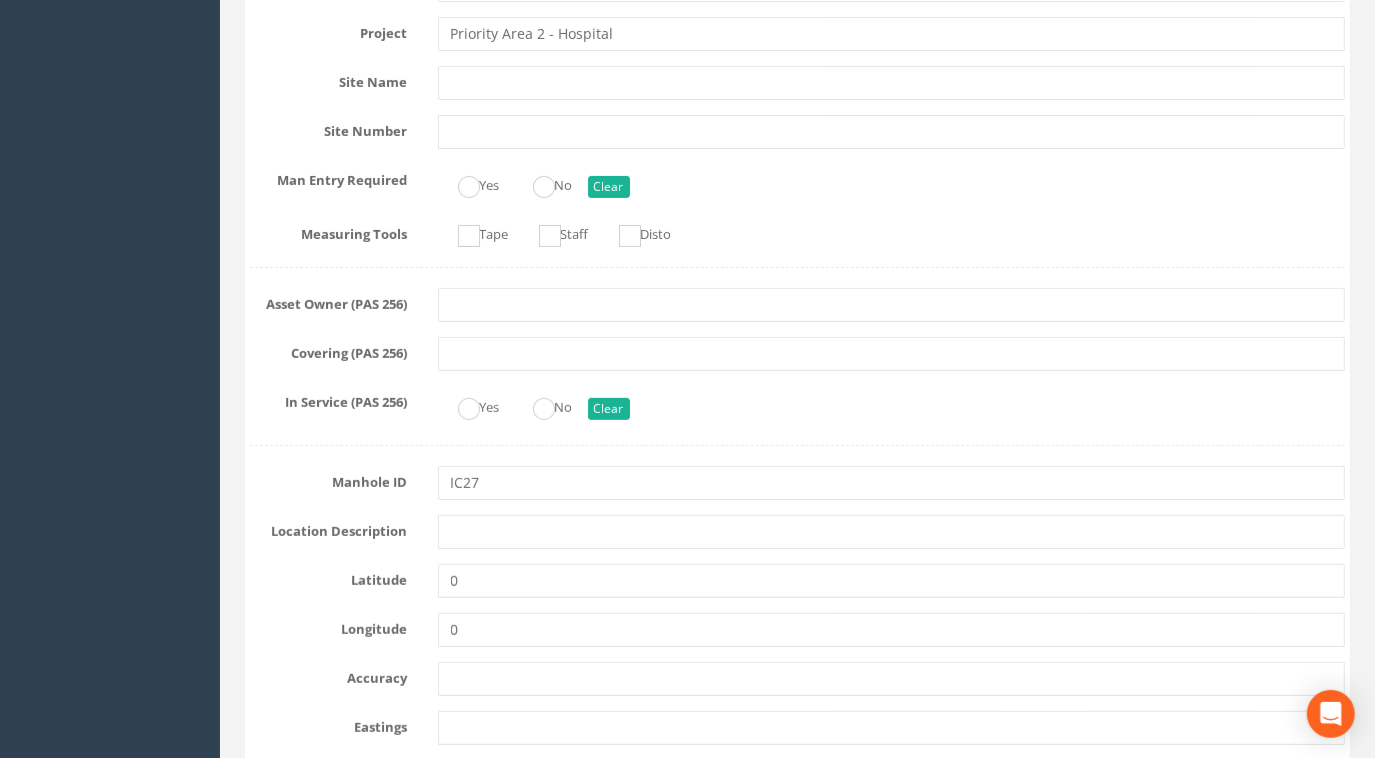 scroll, scrollTop: 636, scrollLeft: 0, axis: vertical 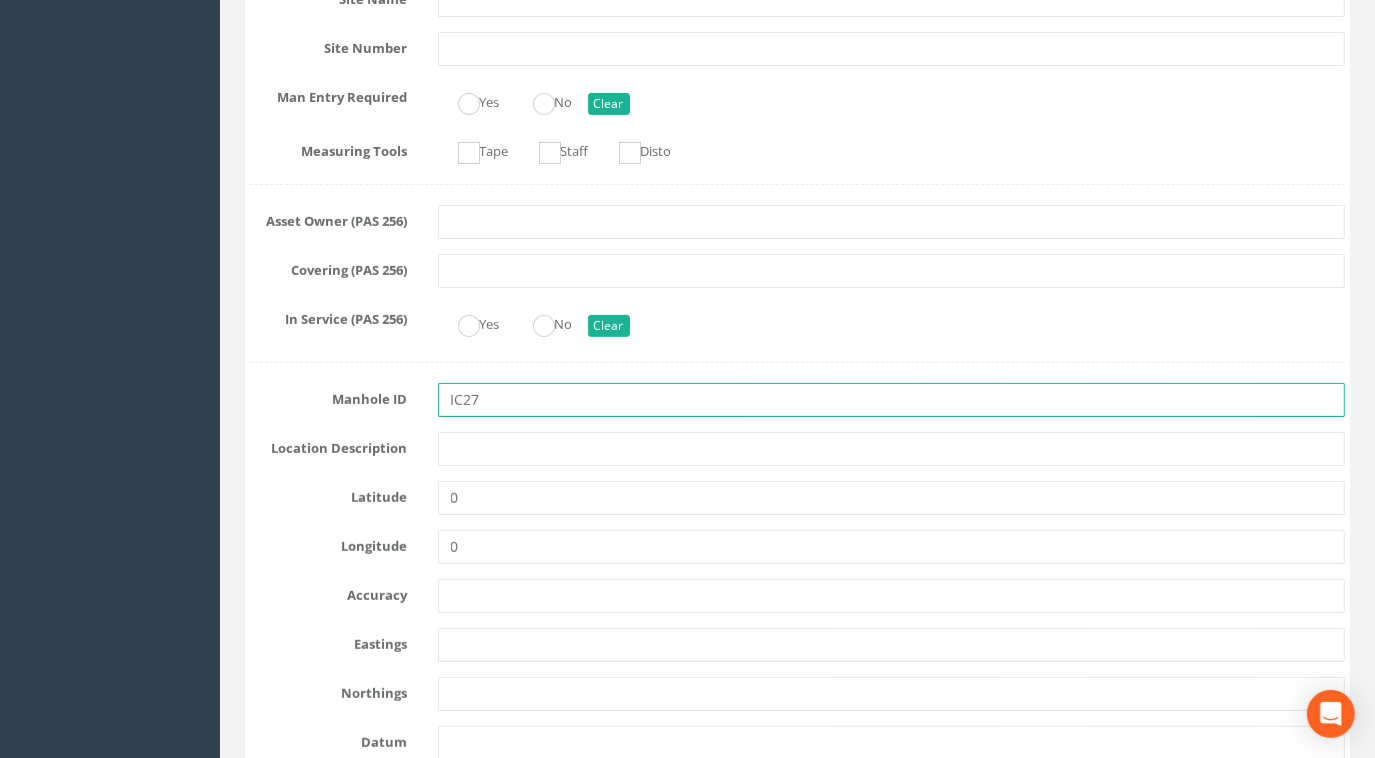 drag, startPoint x: 512, startPoint y: 406, endPoint x: 302, endPoint y: 389, distance: 210.68697 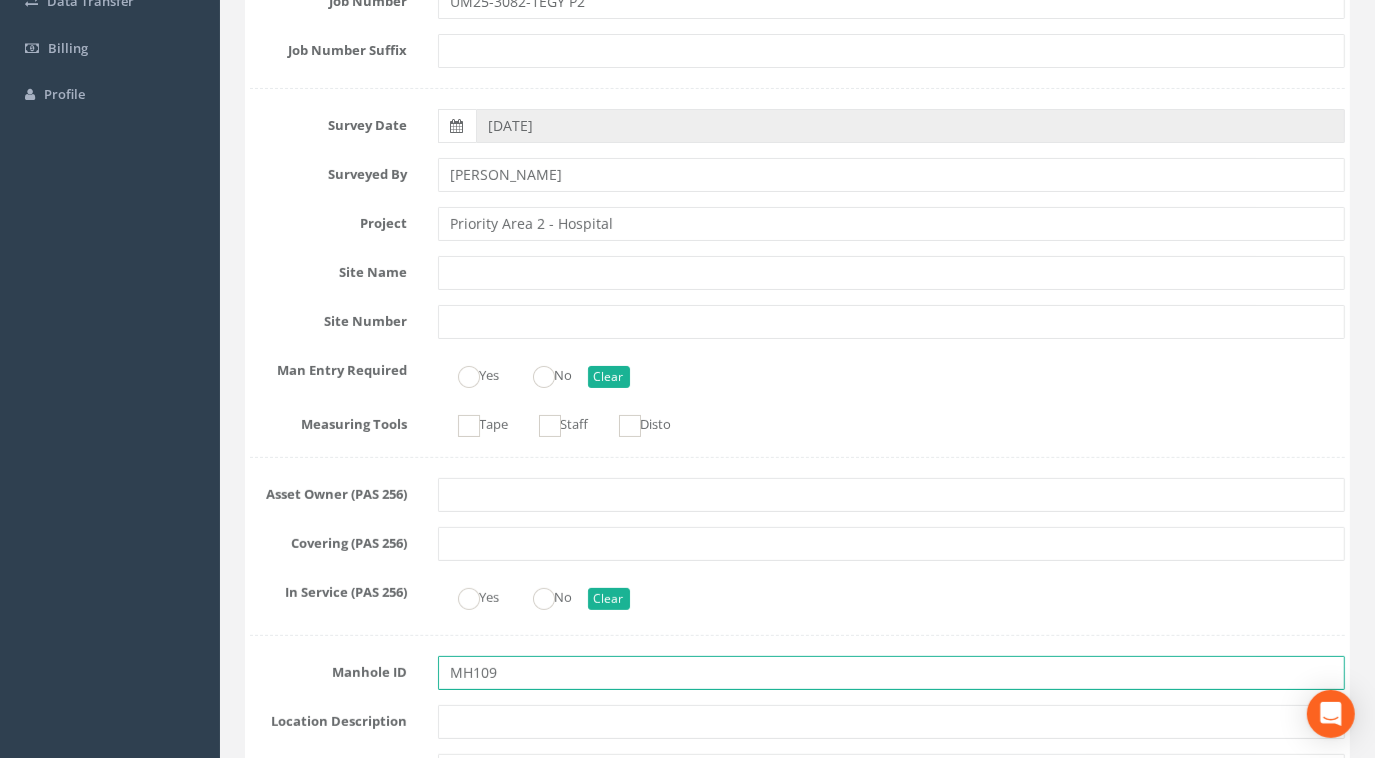 scroll, scrollTop: 0, scrollLeft: 0, axis: both 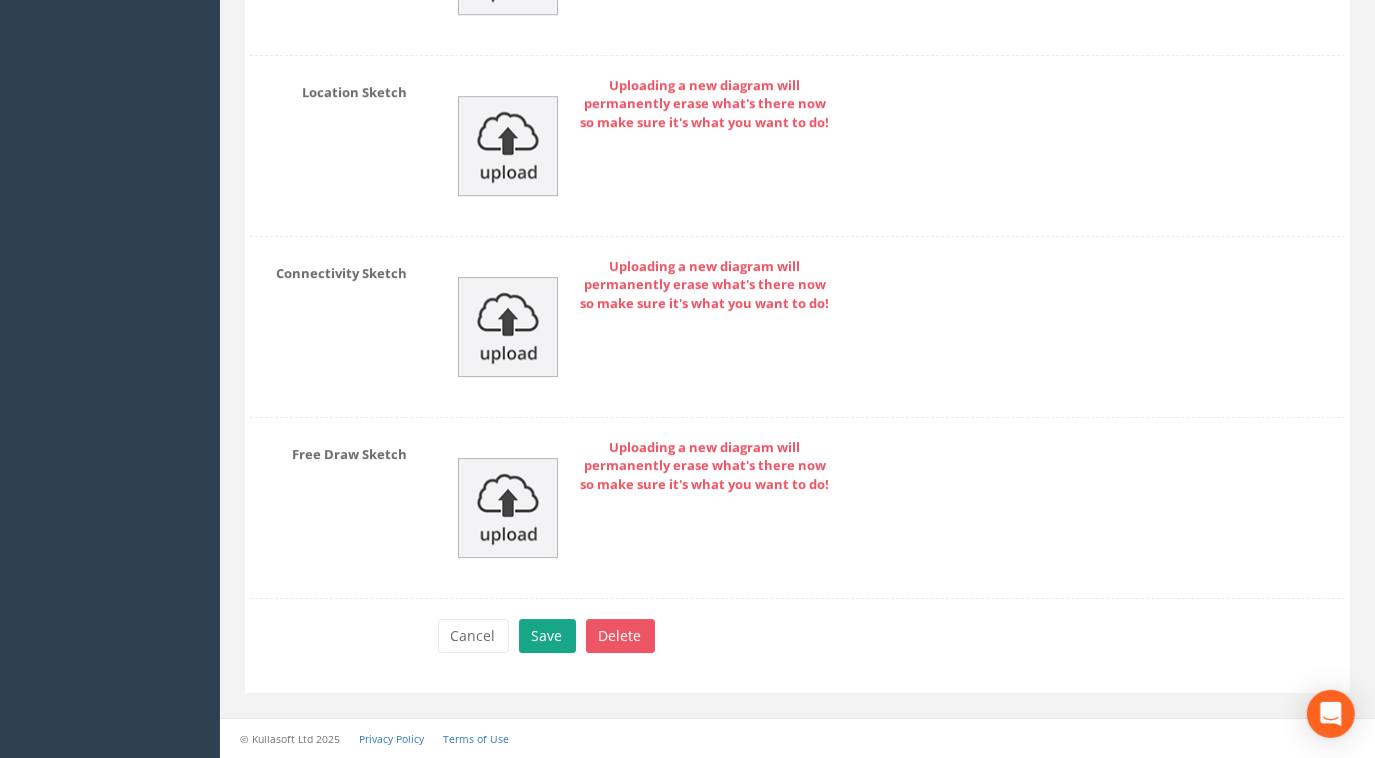 type on "MH109" 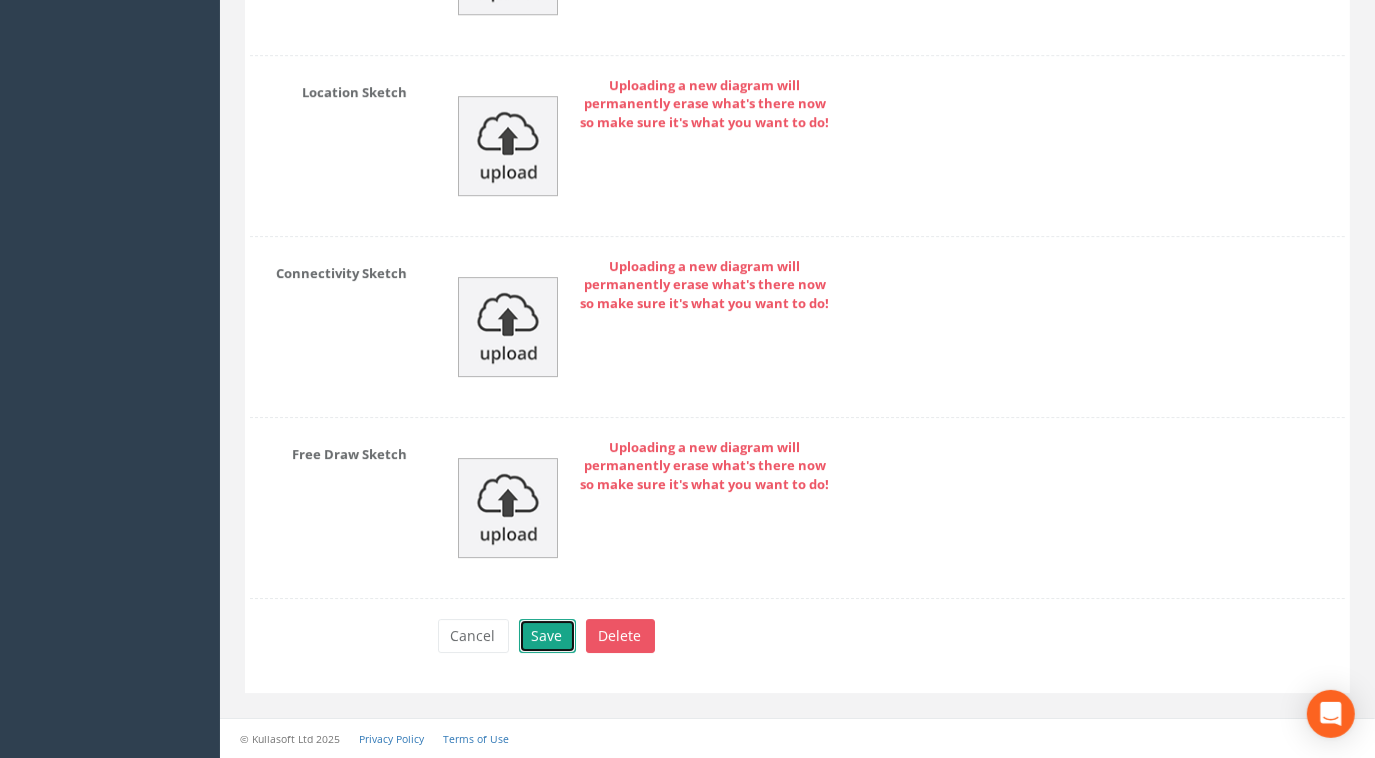 click on "Save" at bounding box center (547, 636) 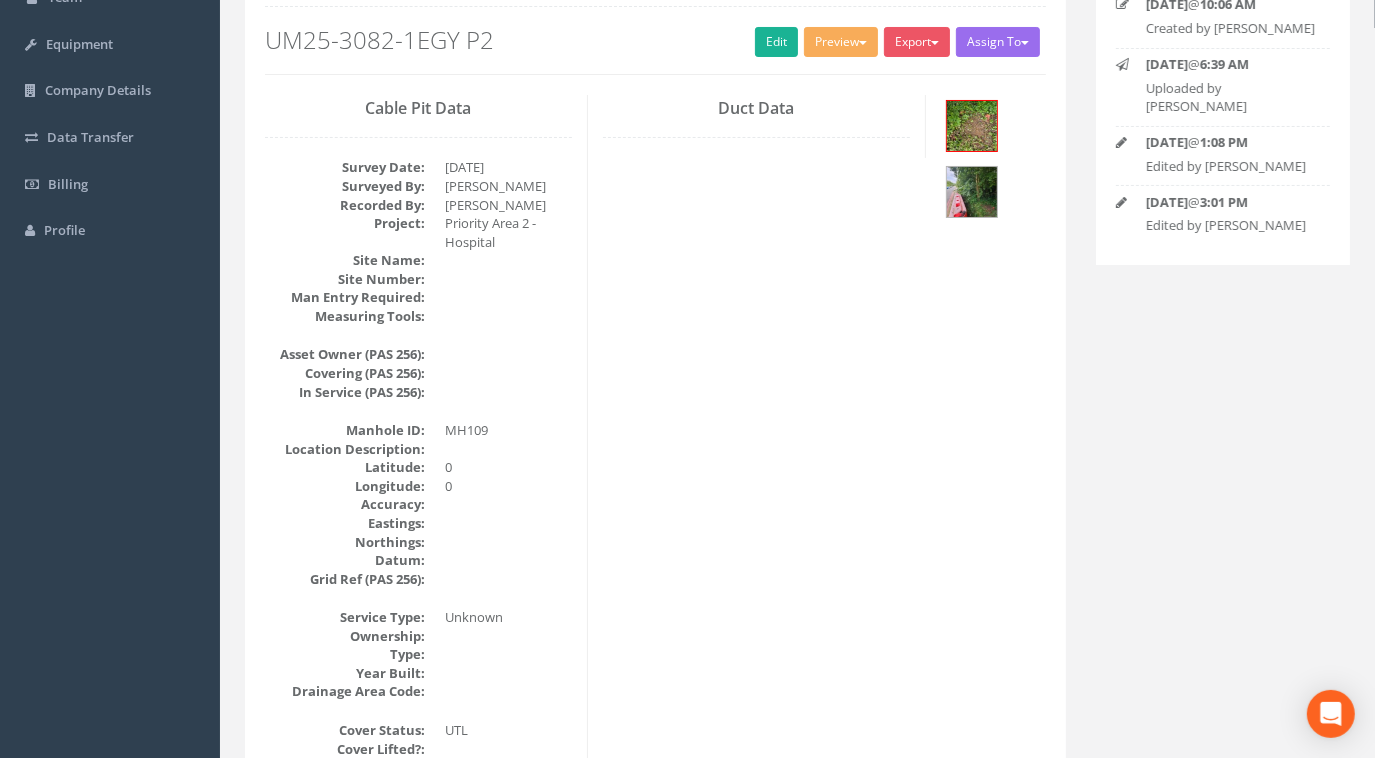 scroll, scrollTop: 0, scrollLeft: 0, axis: both 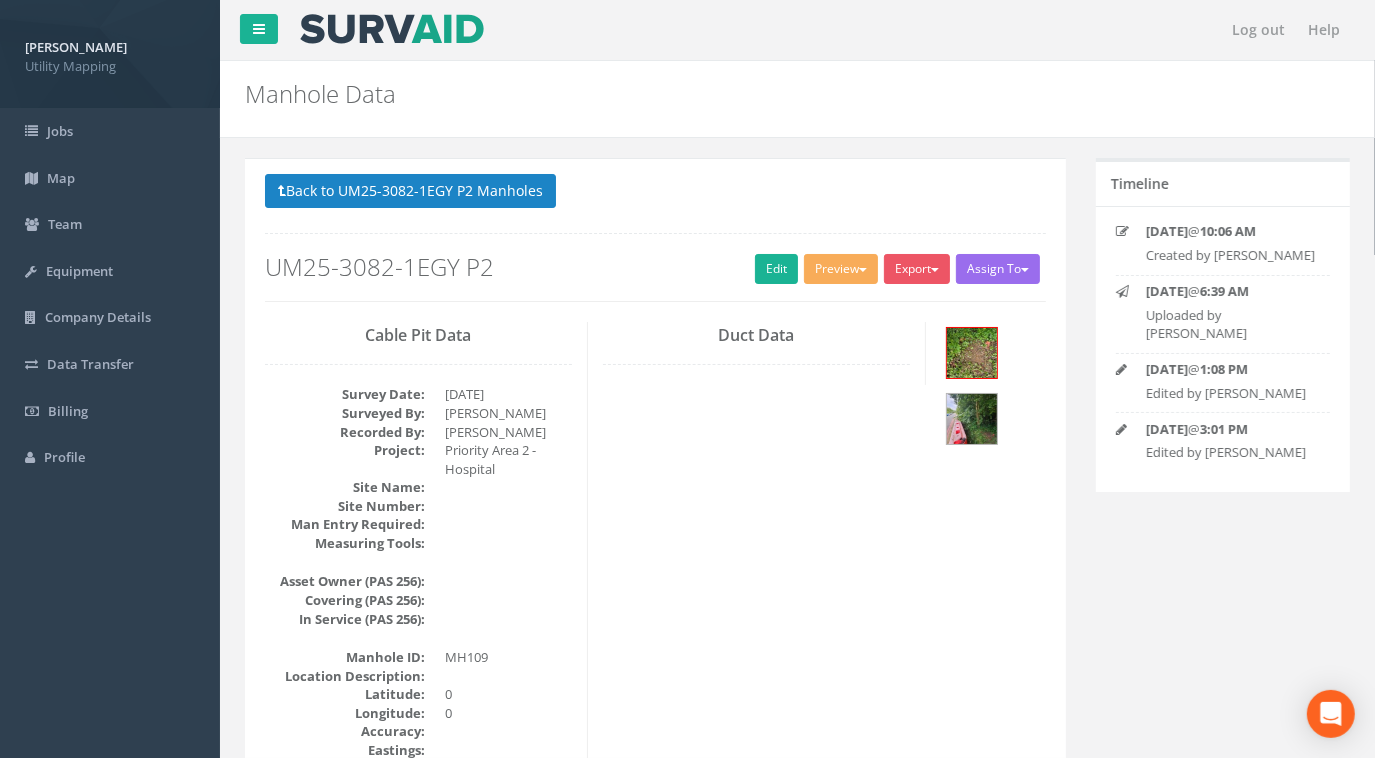 click on "Back to UM25-3082-1EGY P2 Manholes       Back to Map" at bounding box center (655, 193) 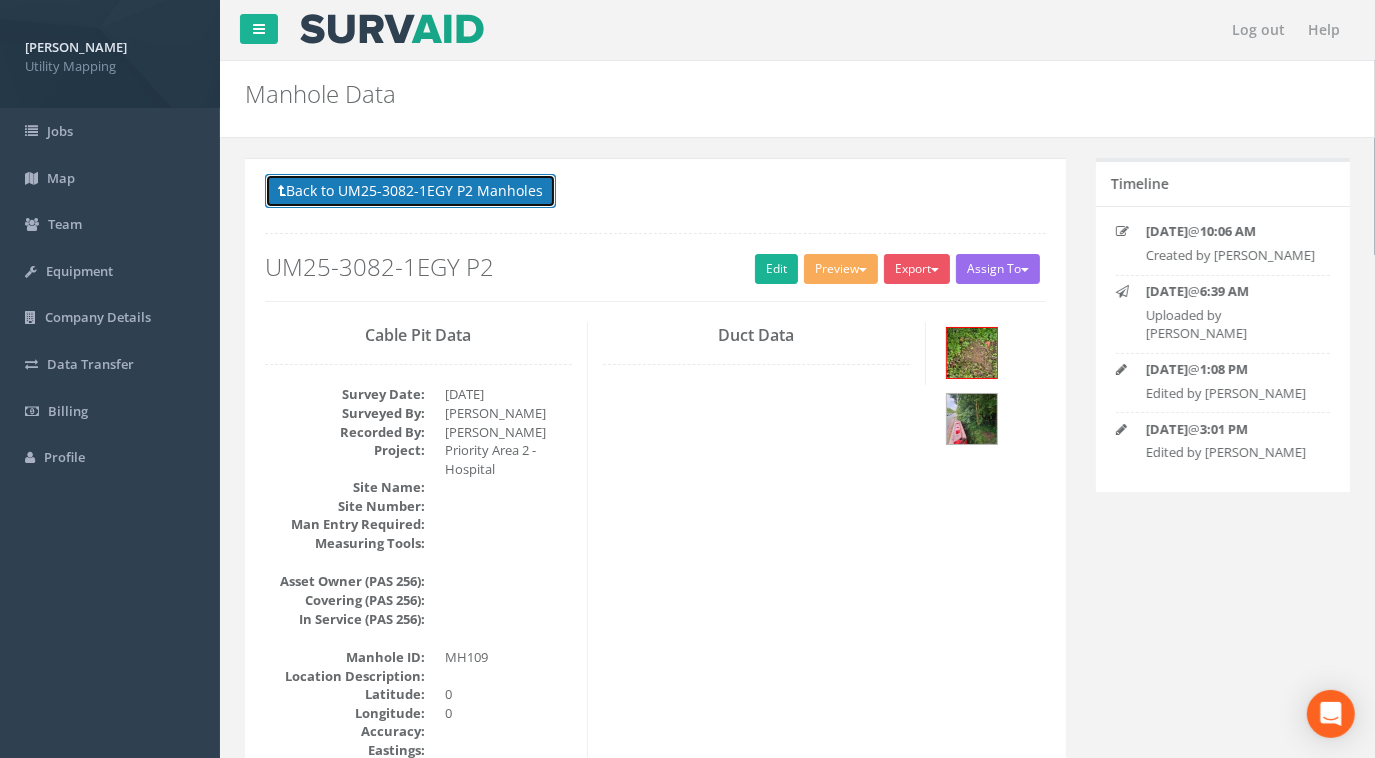 click on "Back to UM25-3082-1EGY P2 Manholes" at bounding box center [410, 191] 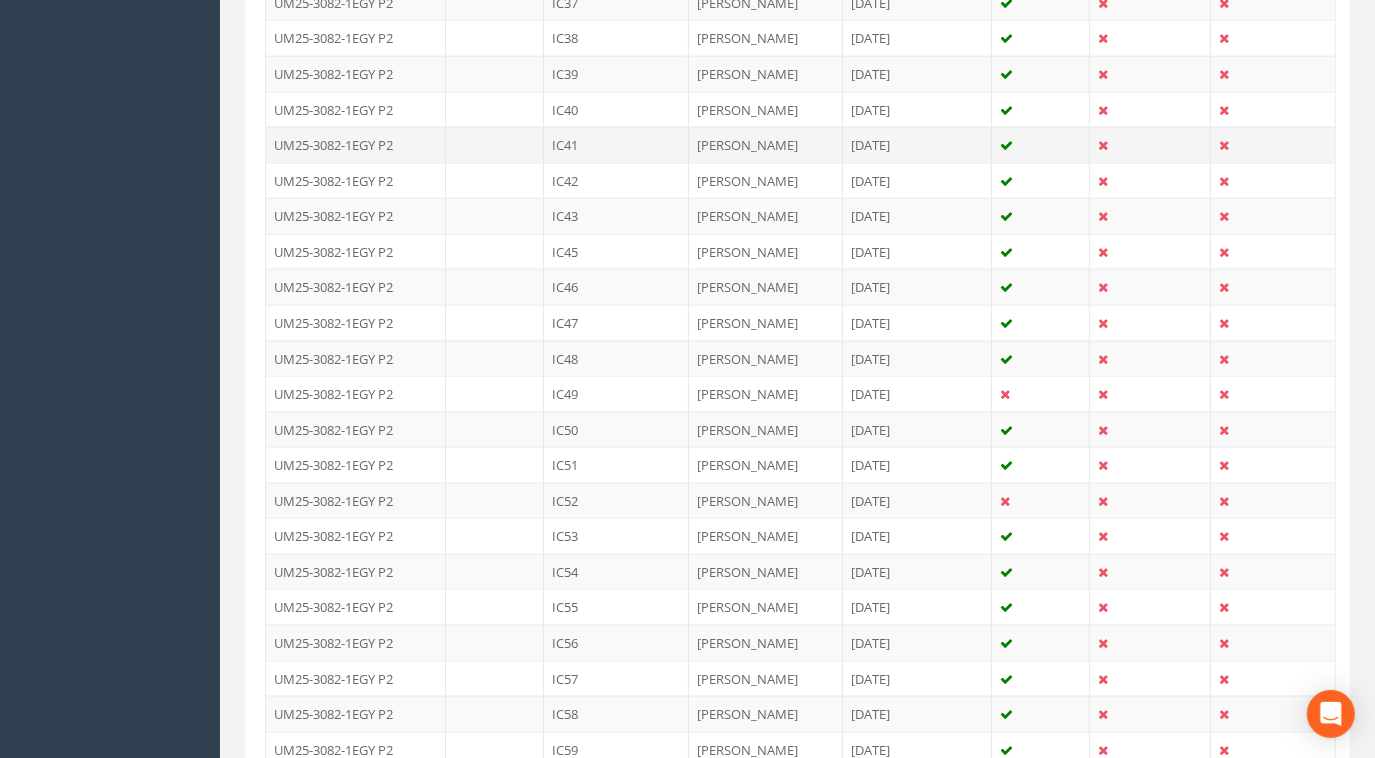 scroll, scrollTop: 2181, scrollLeft: 0, axis: vertical 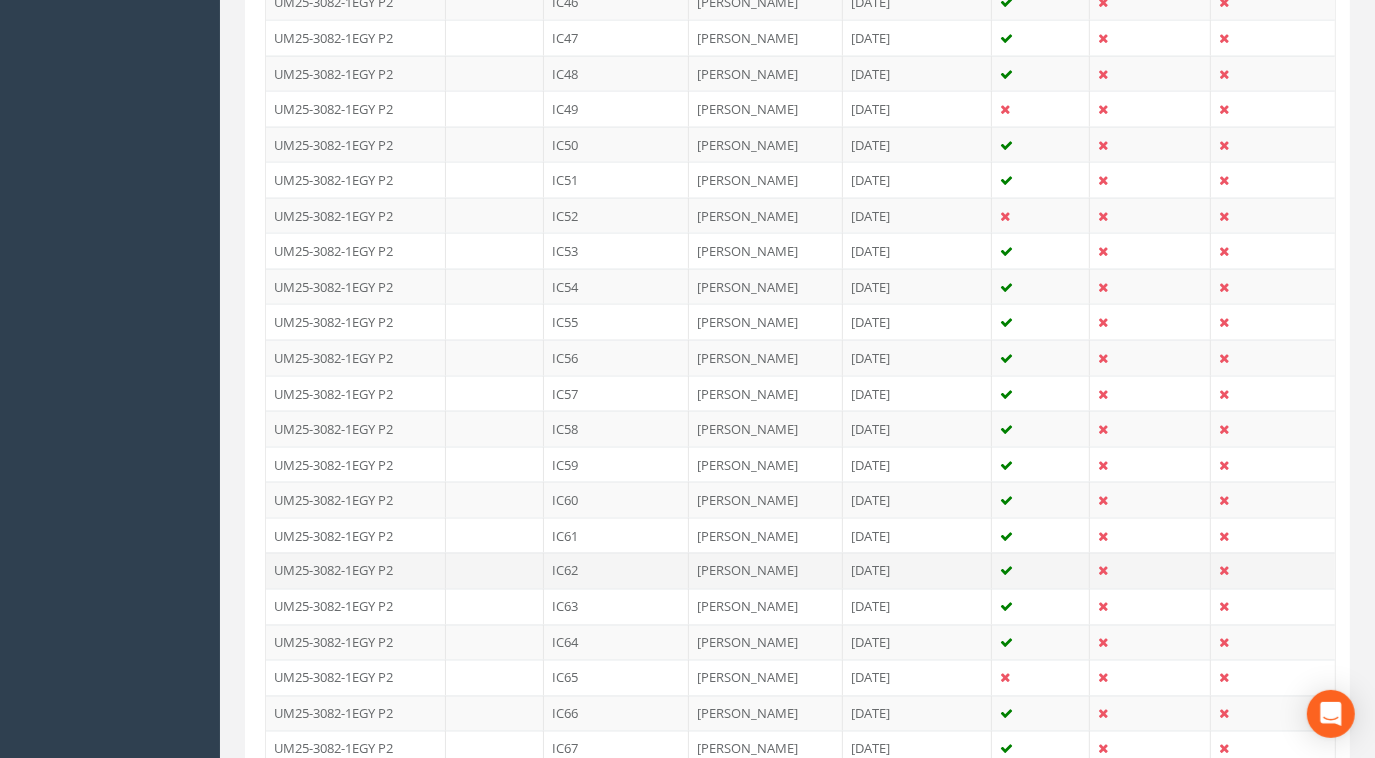 click on "IC62" at bounding box center [616, 571] 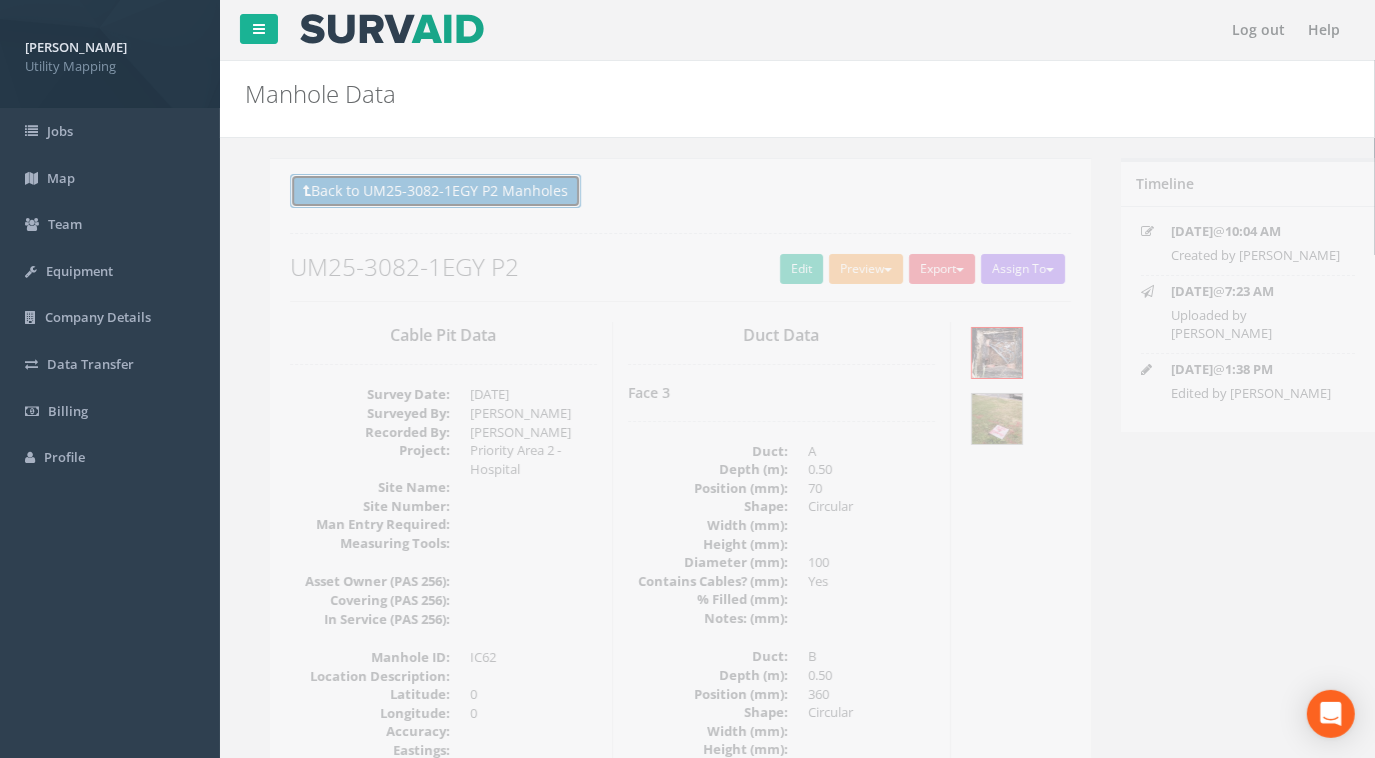 click on "Back to UM25-3082-1EGY P2 Manholes" at bounding box center [410, 191] 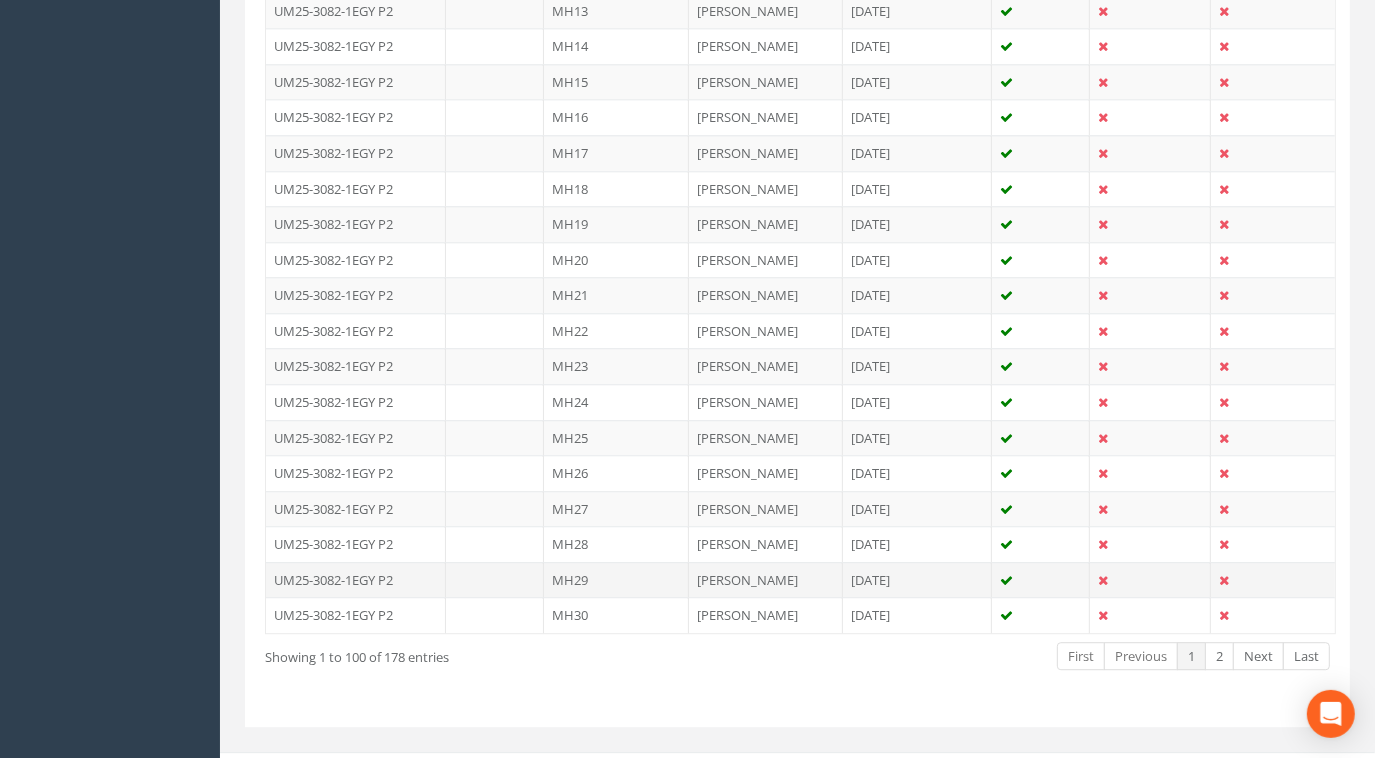scroll, scrollTop: 3526, scrollLeft: 0, axis: vertical 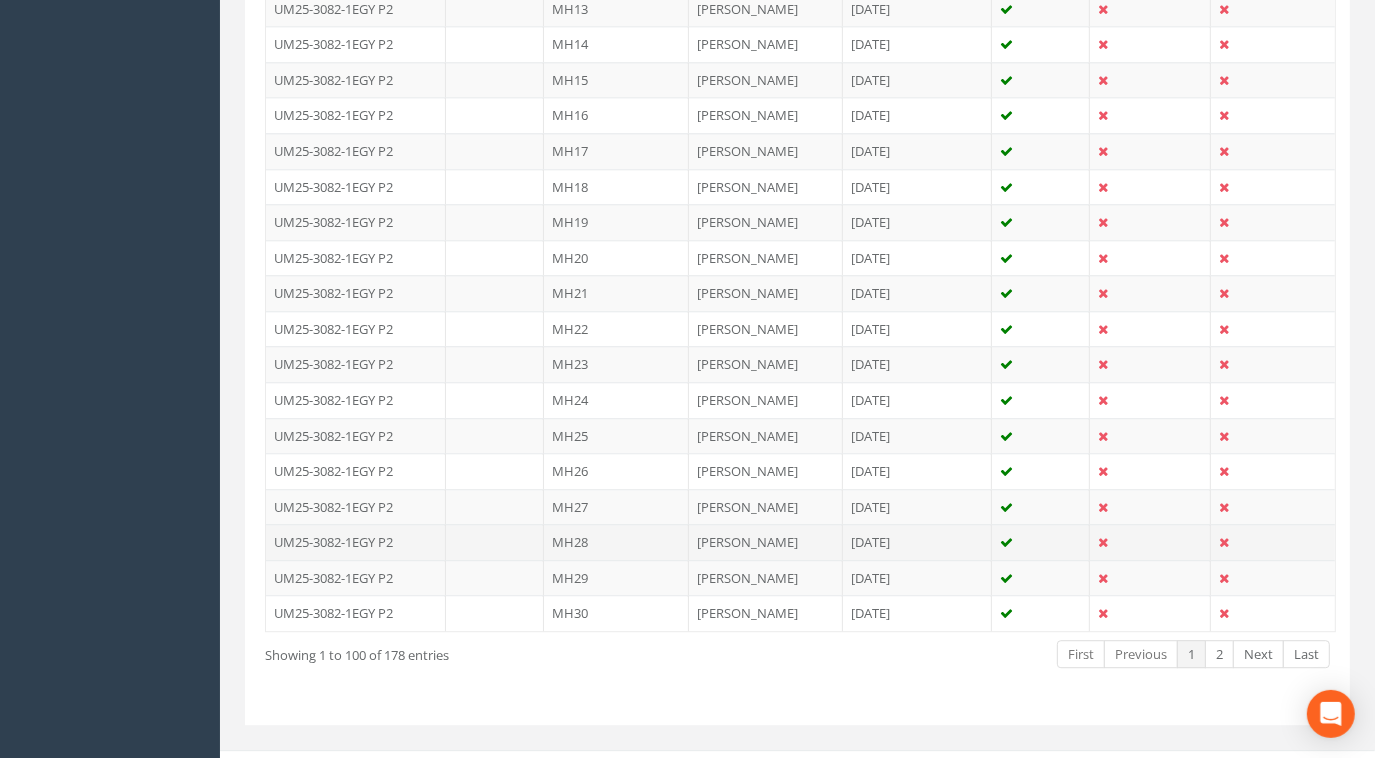 click on "MH28" at bounding box center [616, 542] 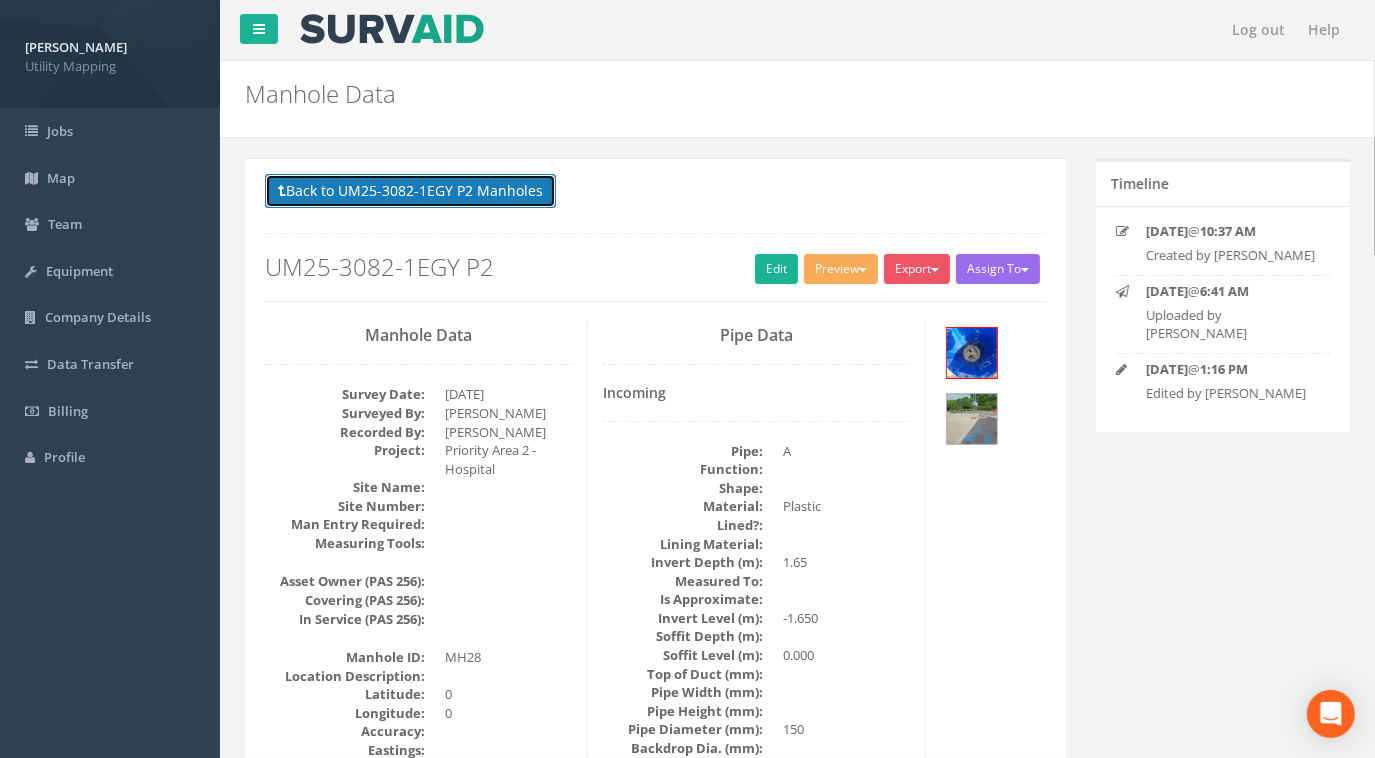 click on "Back to UM25-3082-1EGY P2 Manholes" at bounding box center (410, 191) 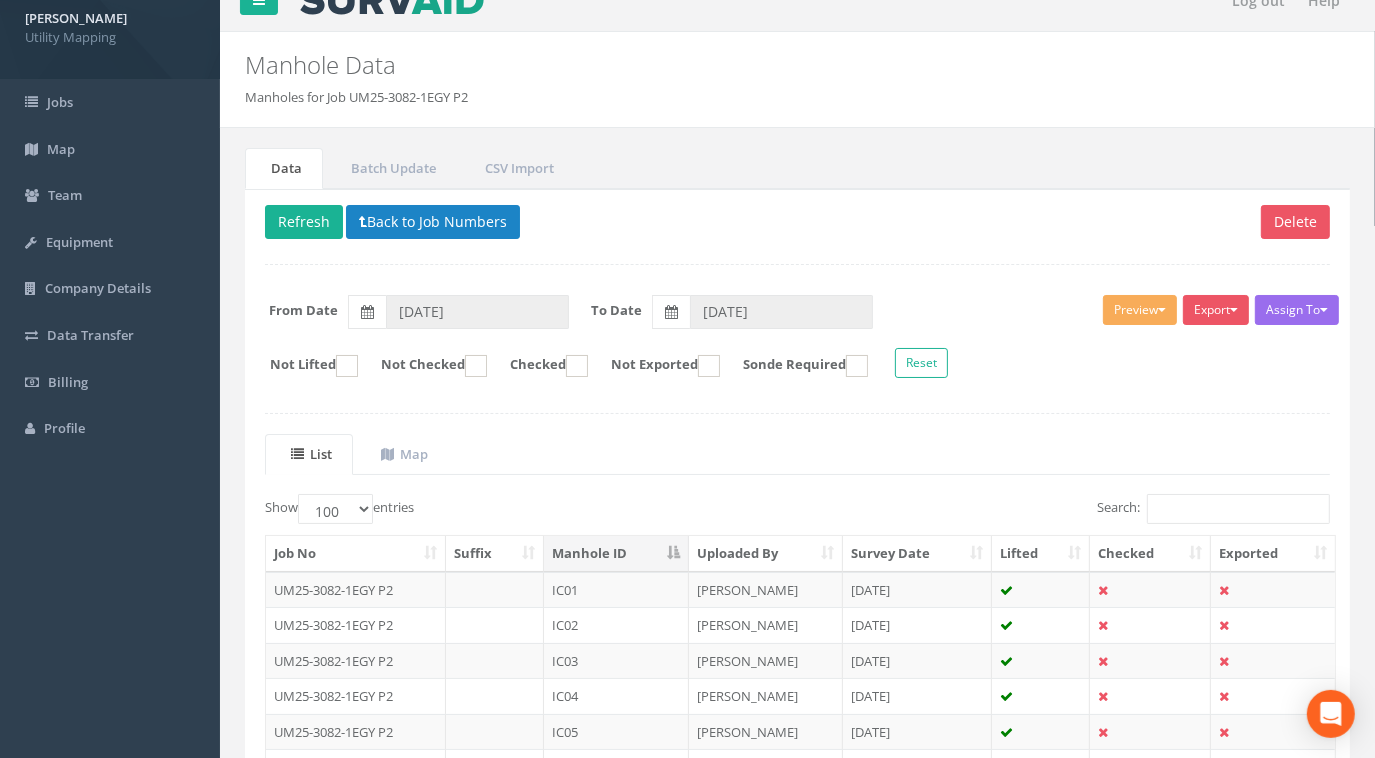 scroll, scrollTop: 0, scrollLeft: 0, axis: both 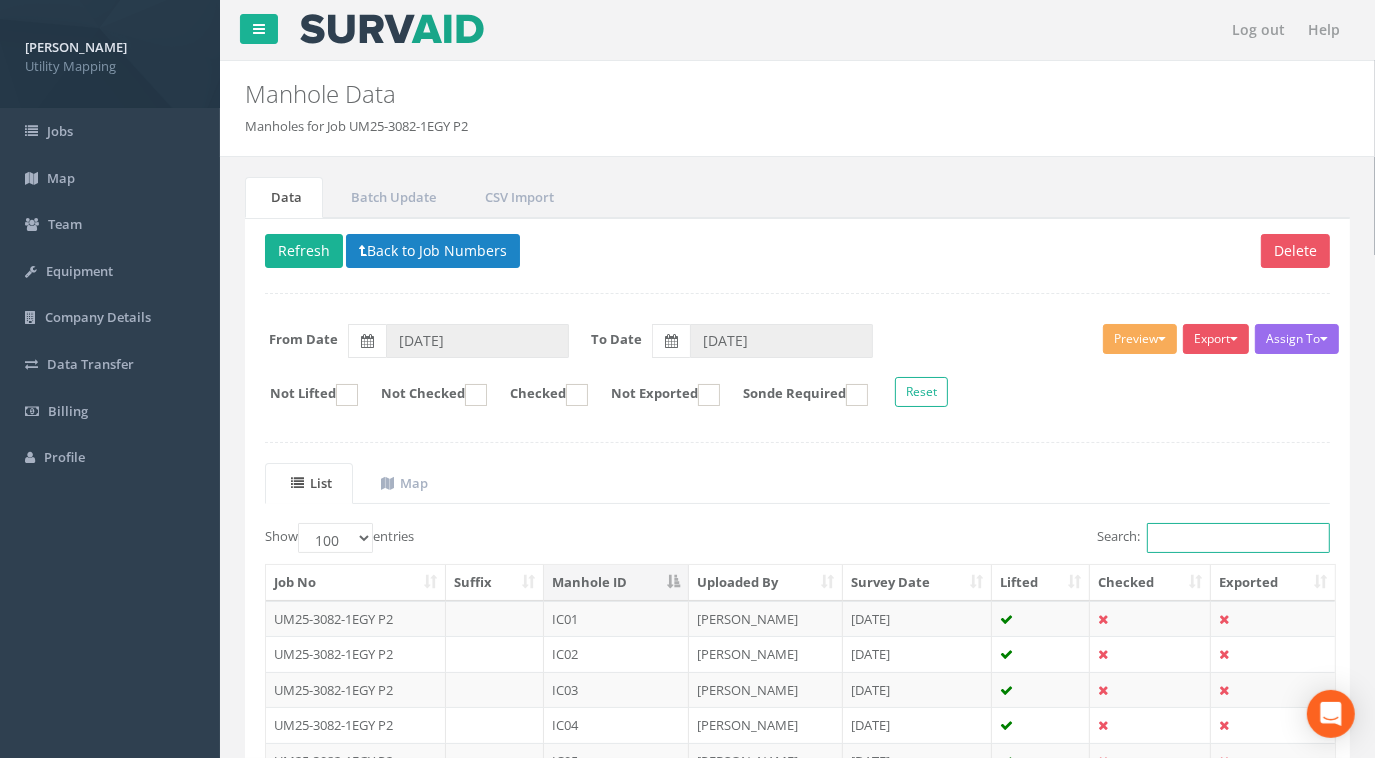 click on "Search:" at bounding box center [1238, 538] 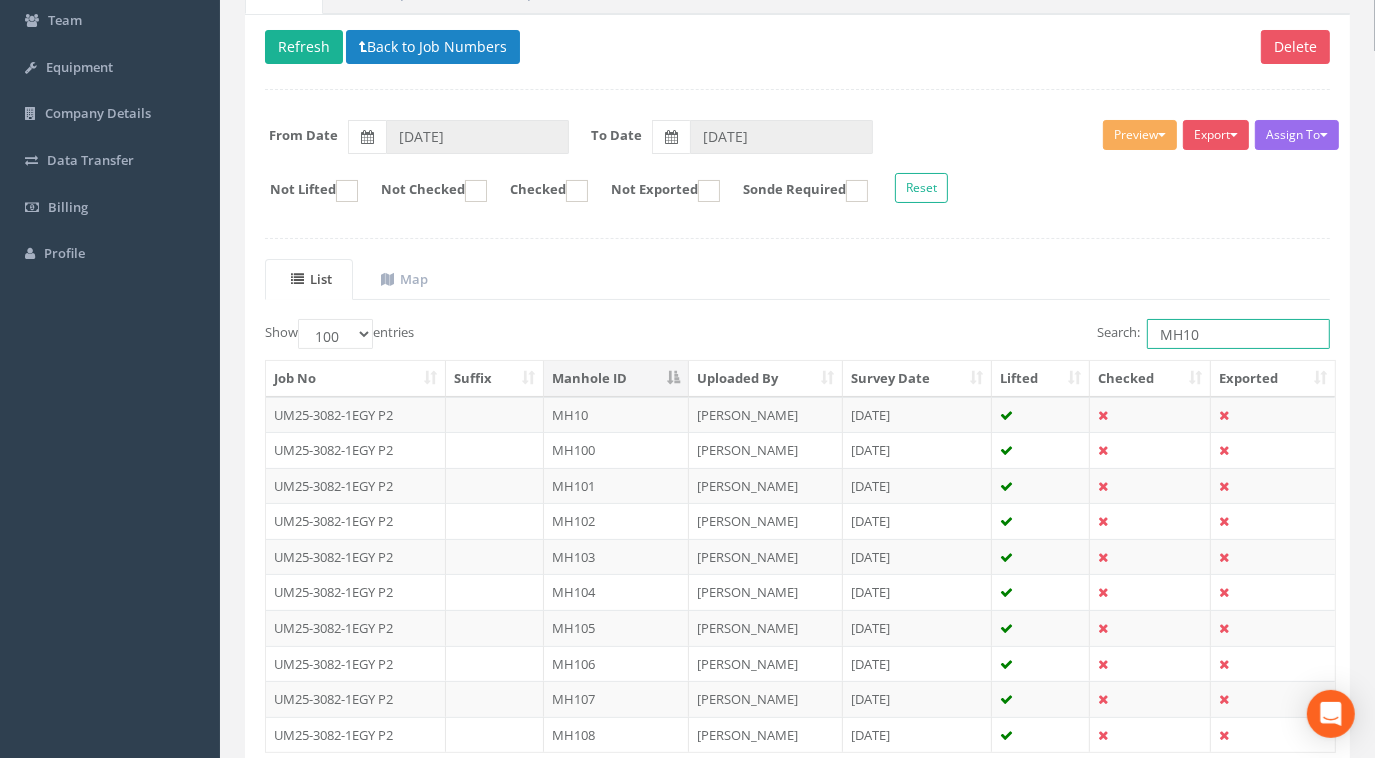 scroll, scrollTop: 167, scrollLeft: 0, axis: vertical 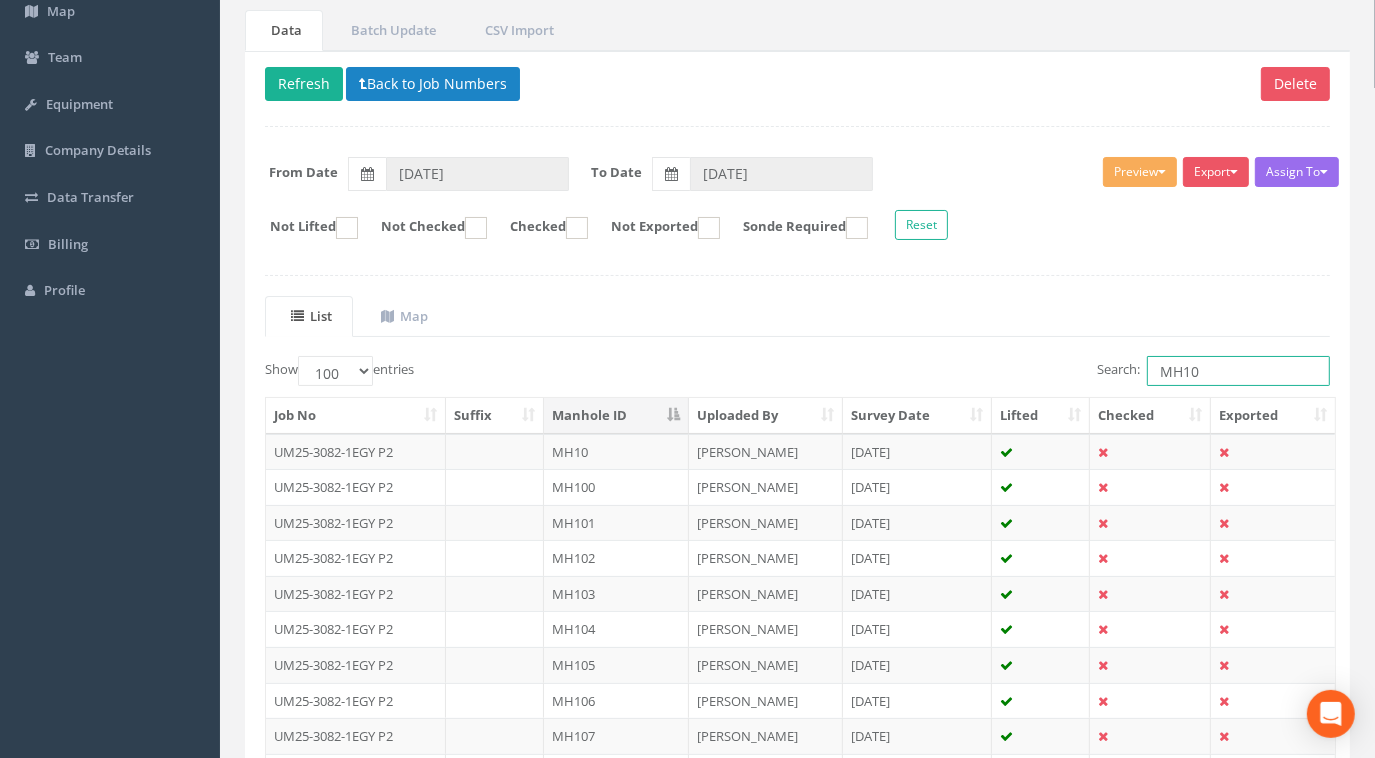 drag, startPoint x: 1202, startPoint y: 372, endPoint x: 674, endPoint y: 337, distance: 529.15875 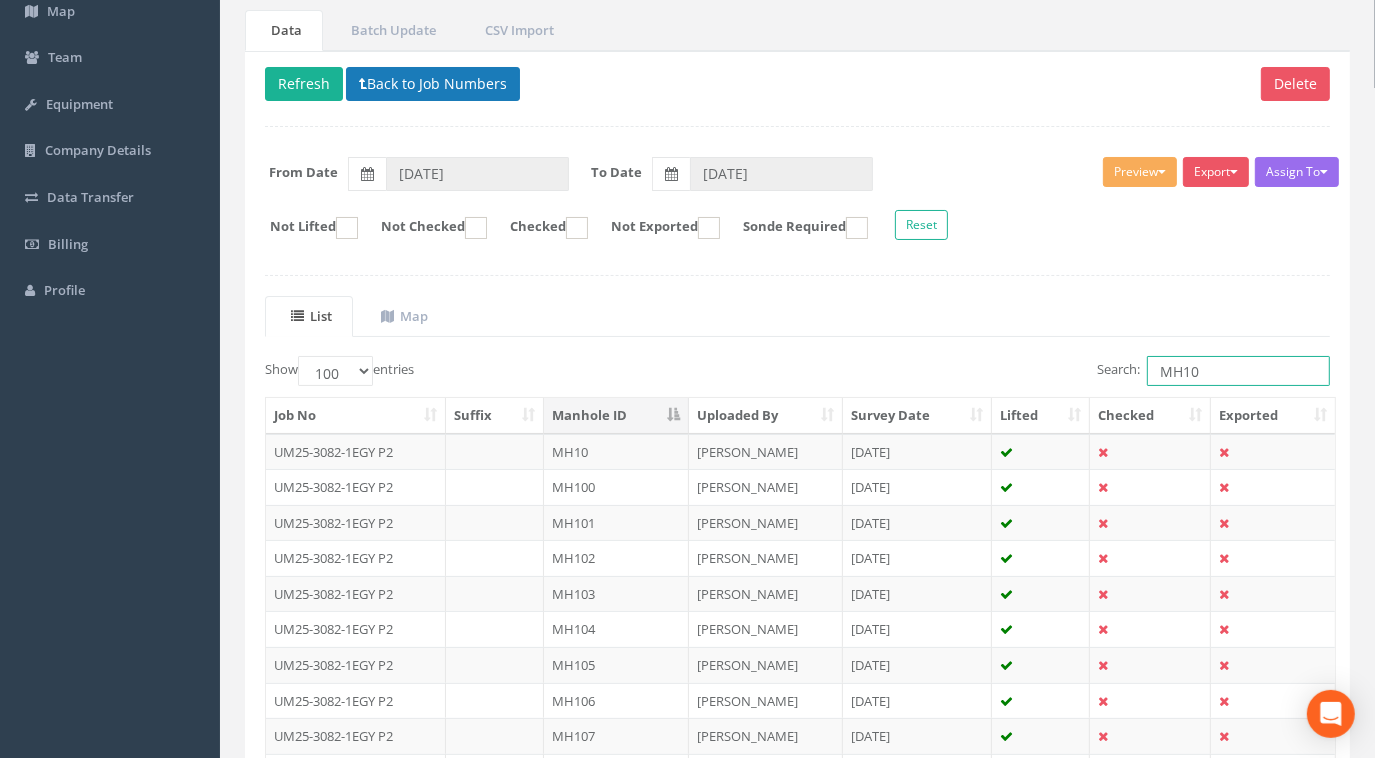 type on "MH10" 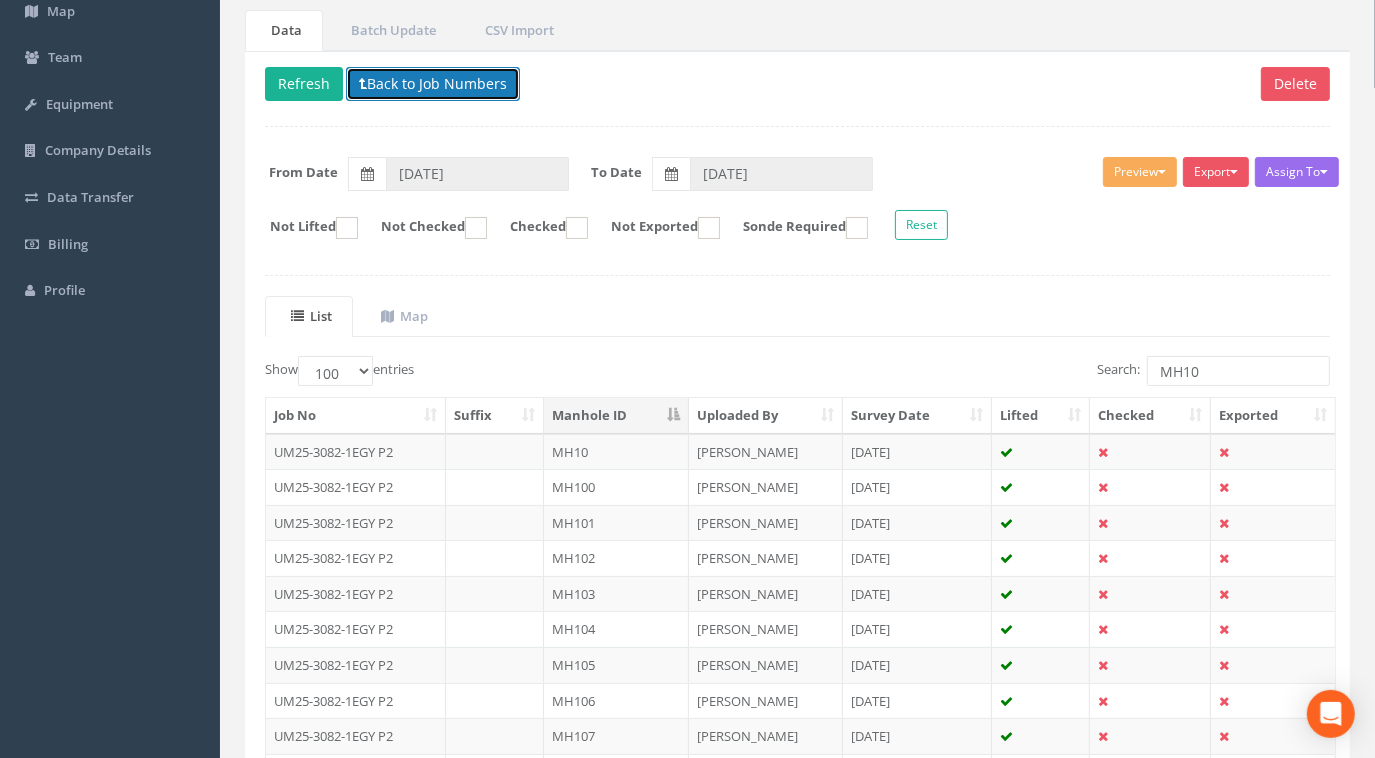 click on "Back to Job Numbers" at bounding box center (433, 84) 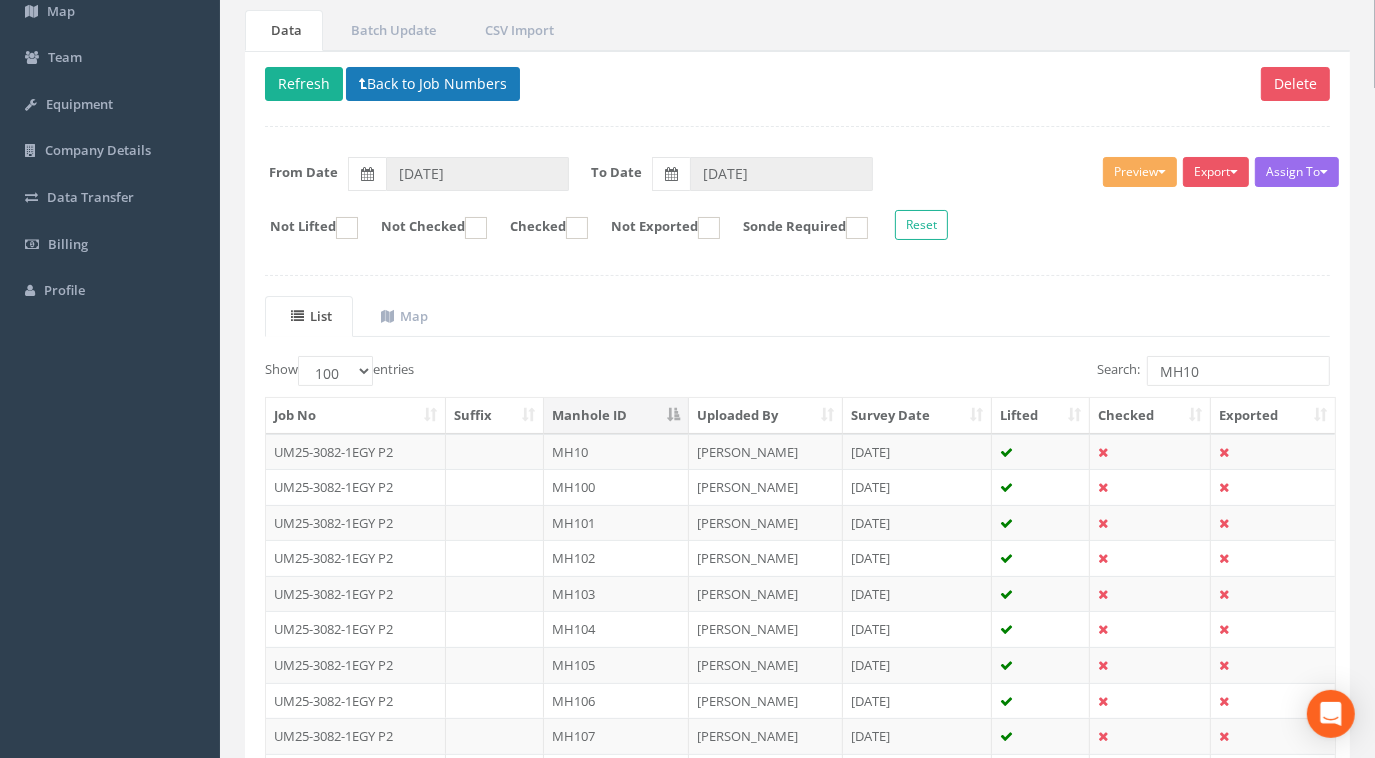 scroll, scrollTop: 0, scrollLeft: 0, axis: both 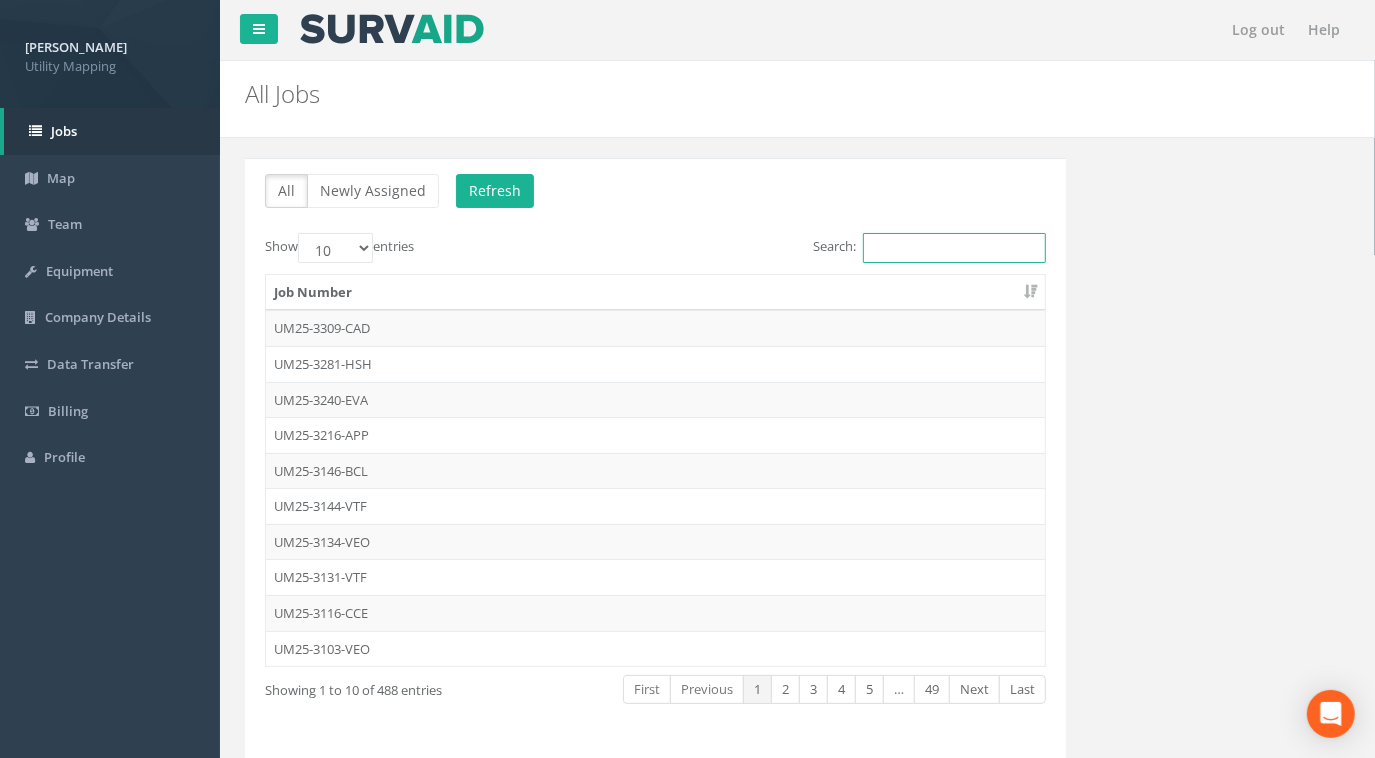 click on "Search:" at bounding box center [954, 248] 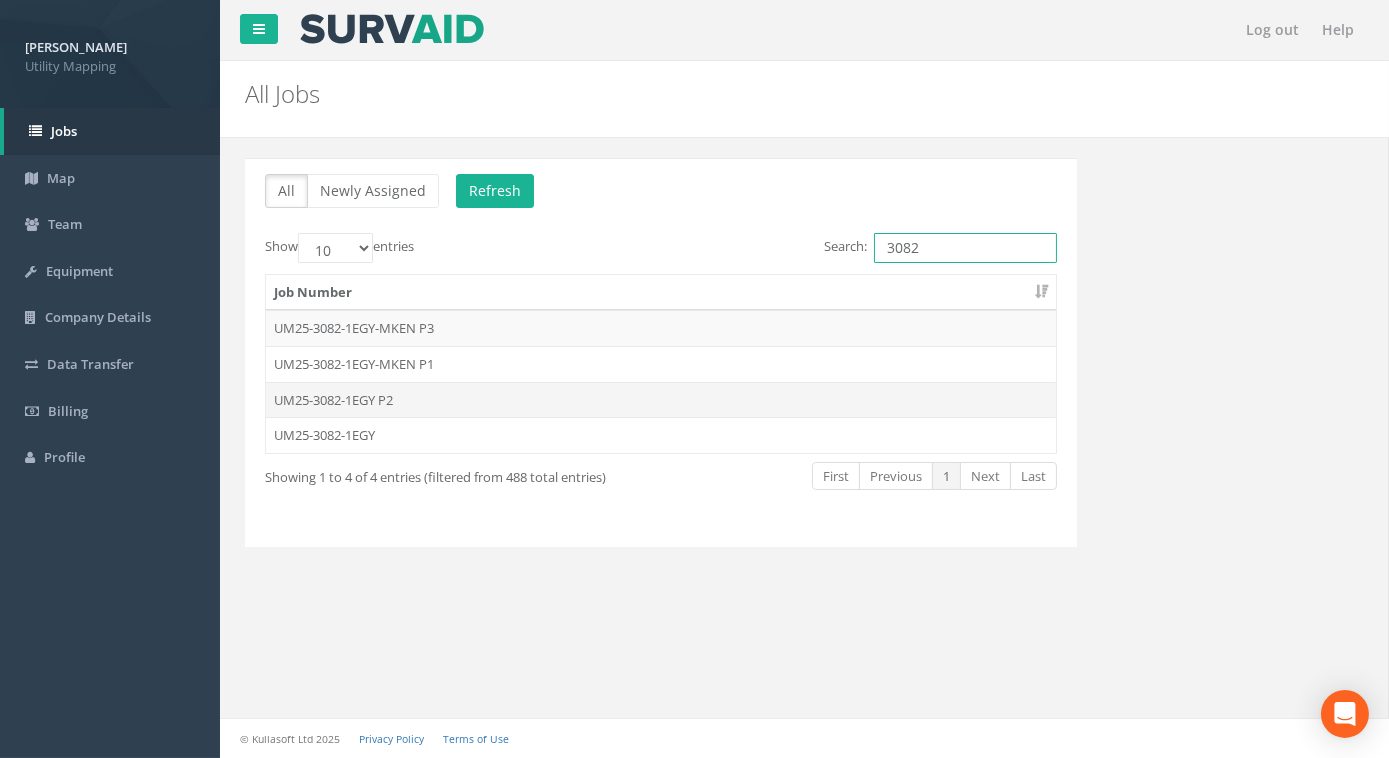 type on "3082" 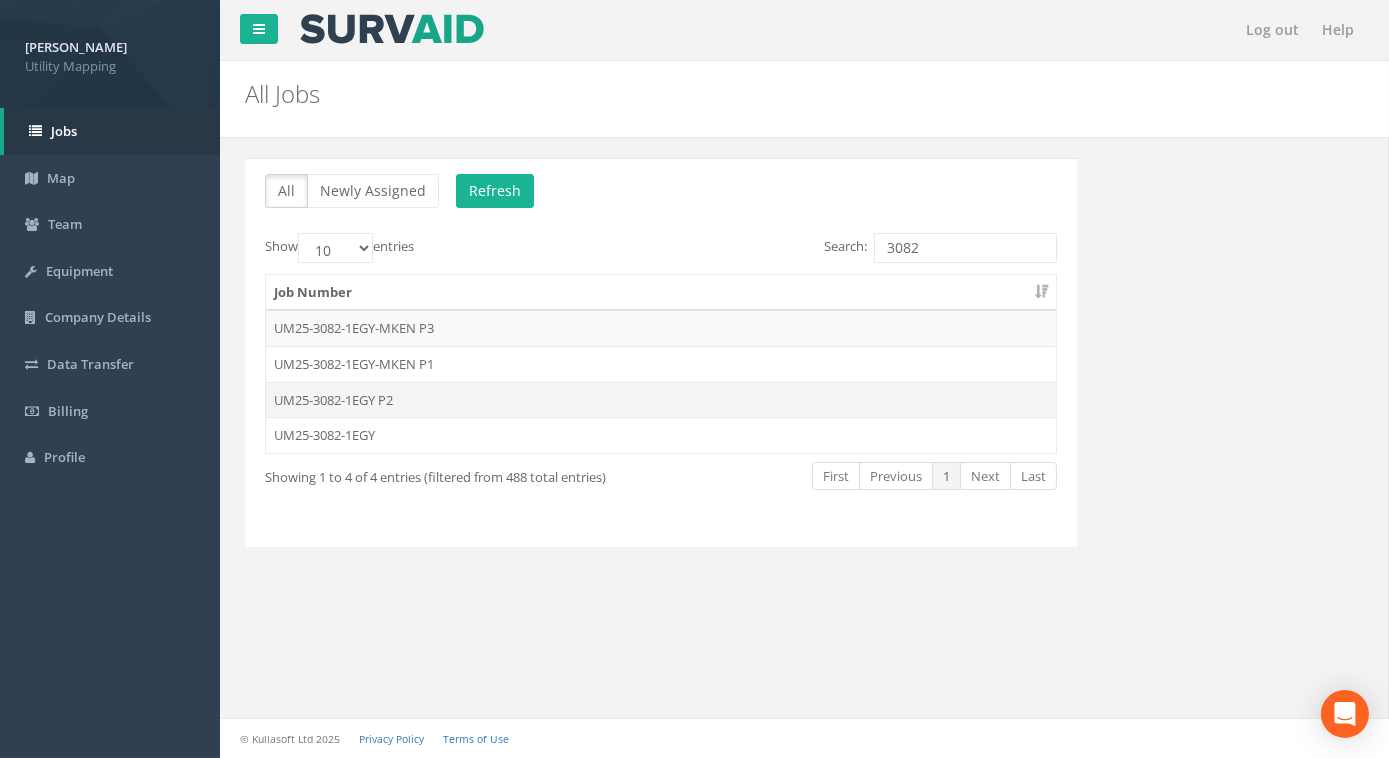 click on "UM25-3082-1EGY P2" at bounding box center [661, 400] 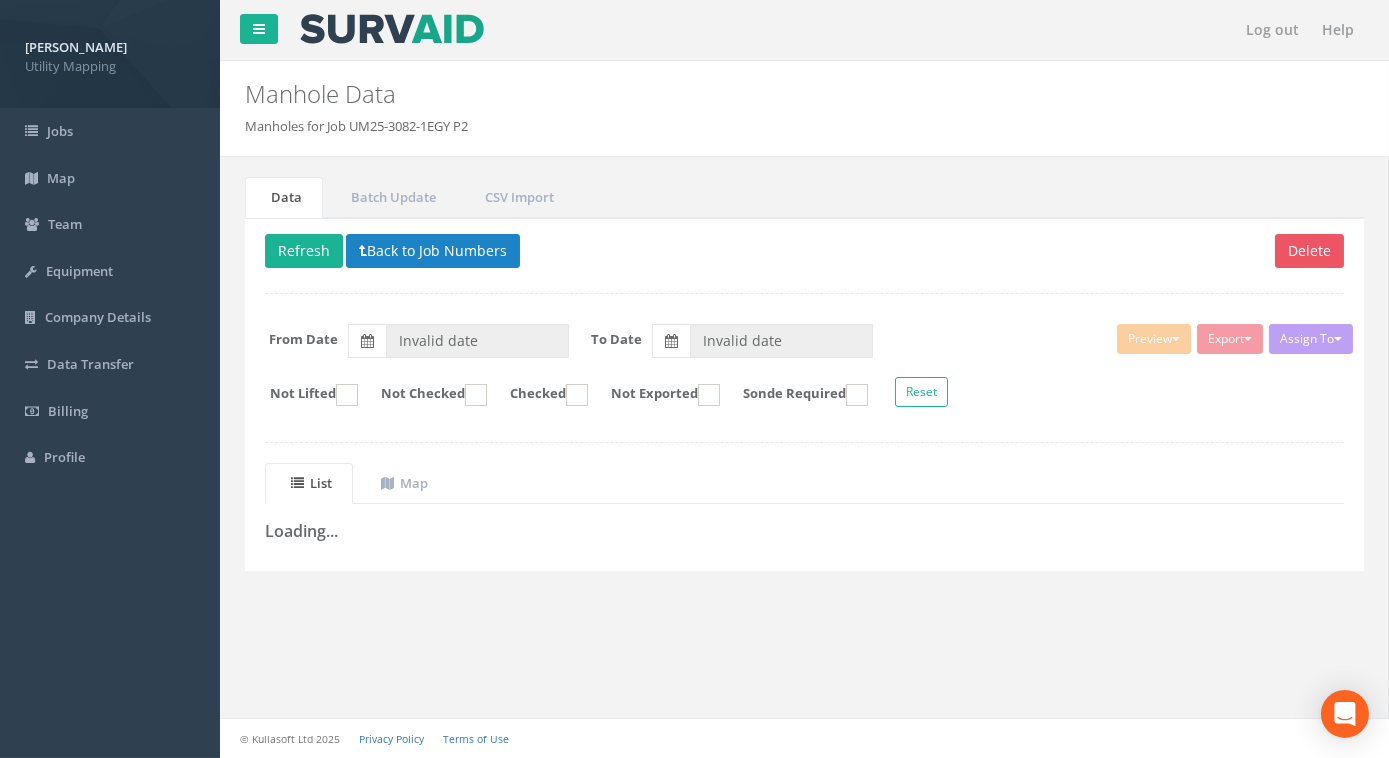 type on "[DATE]" 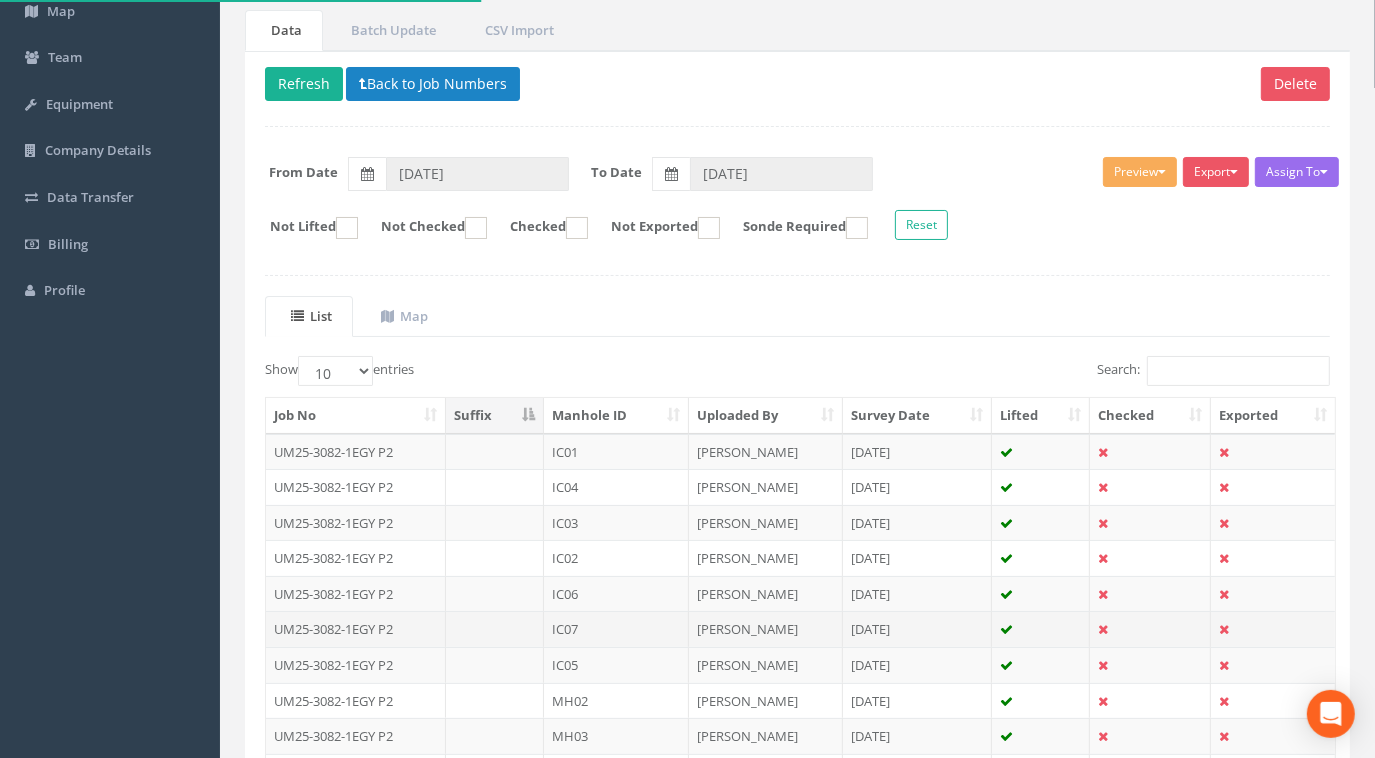 scroll, scrollTop: 272, scrollLeft: 0, axis: vertical 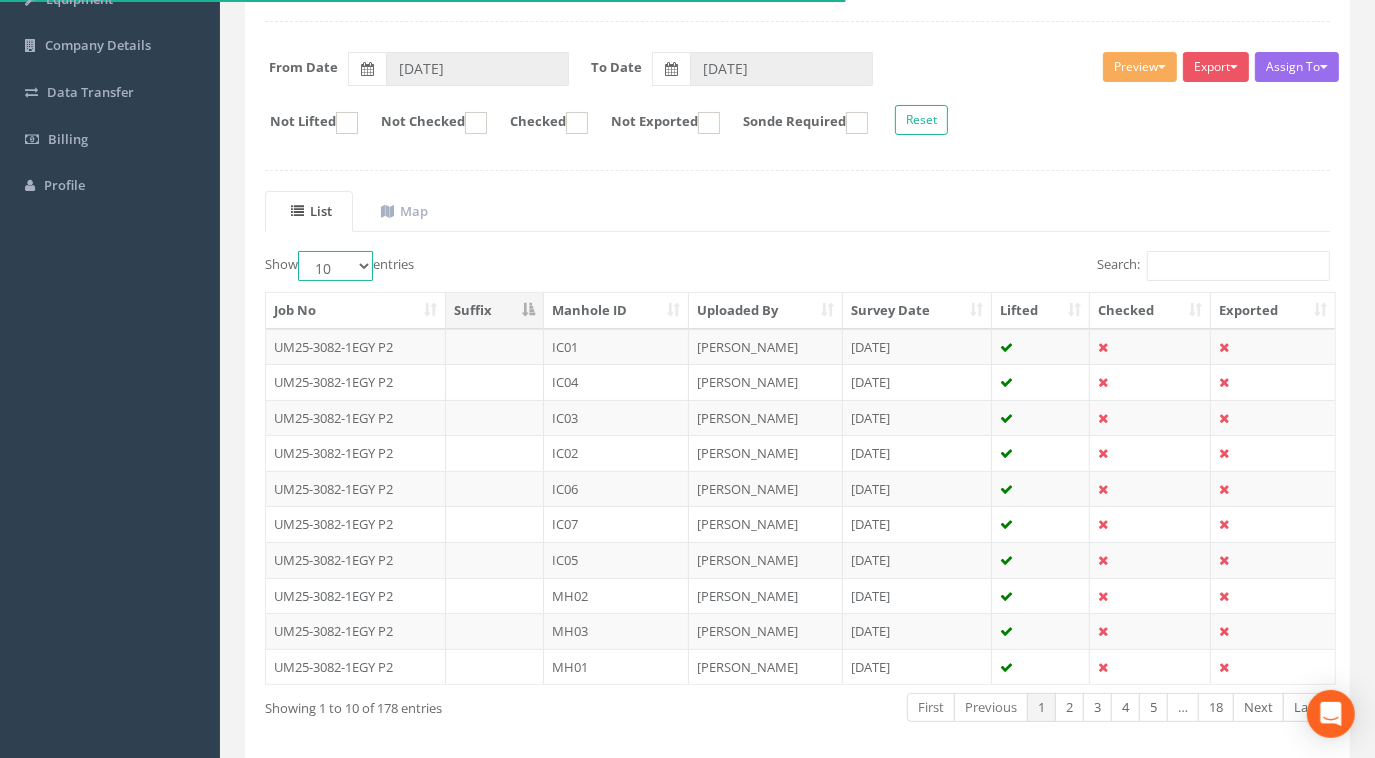 click on "10 25 50 100" at bounding box center (335, 266) 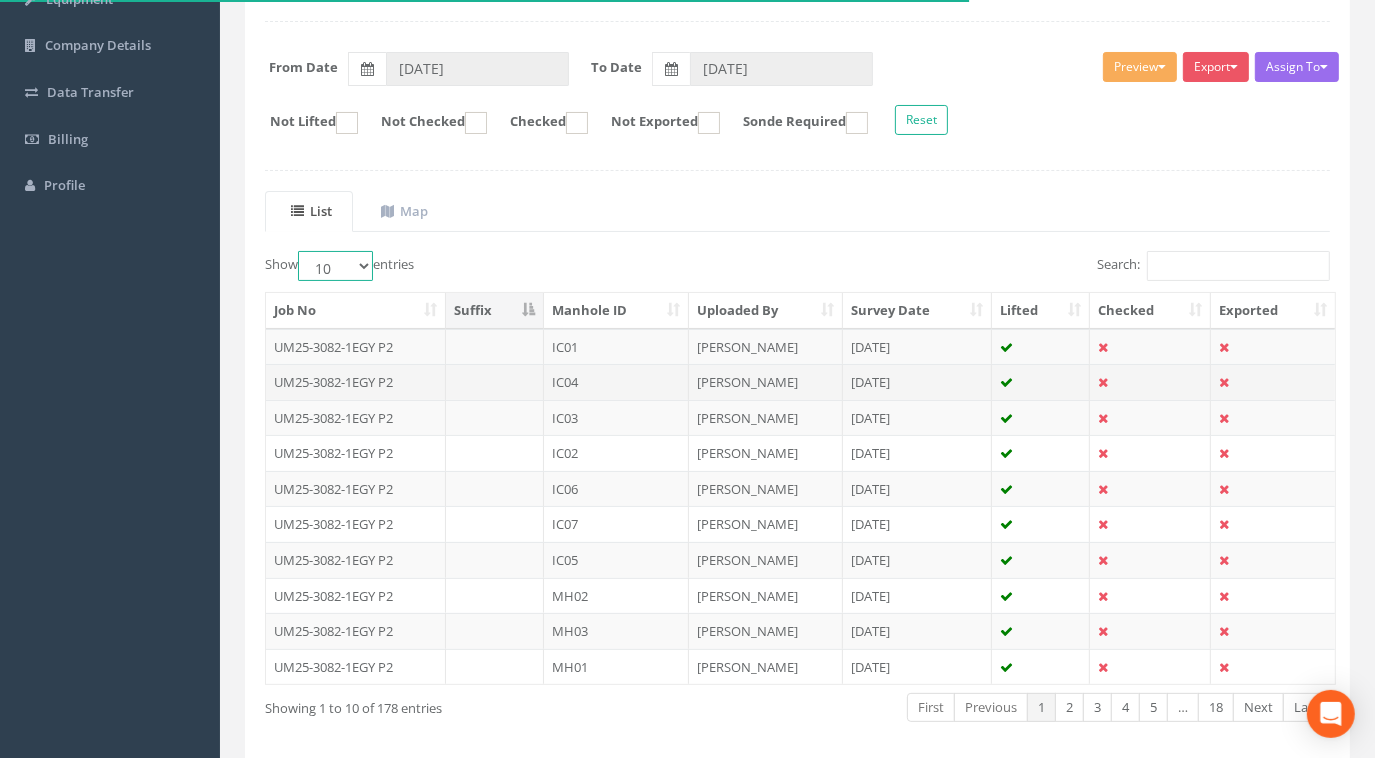 select on "100" 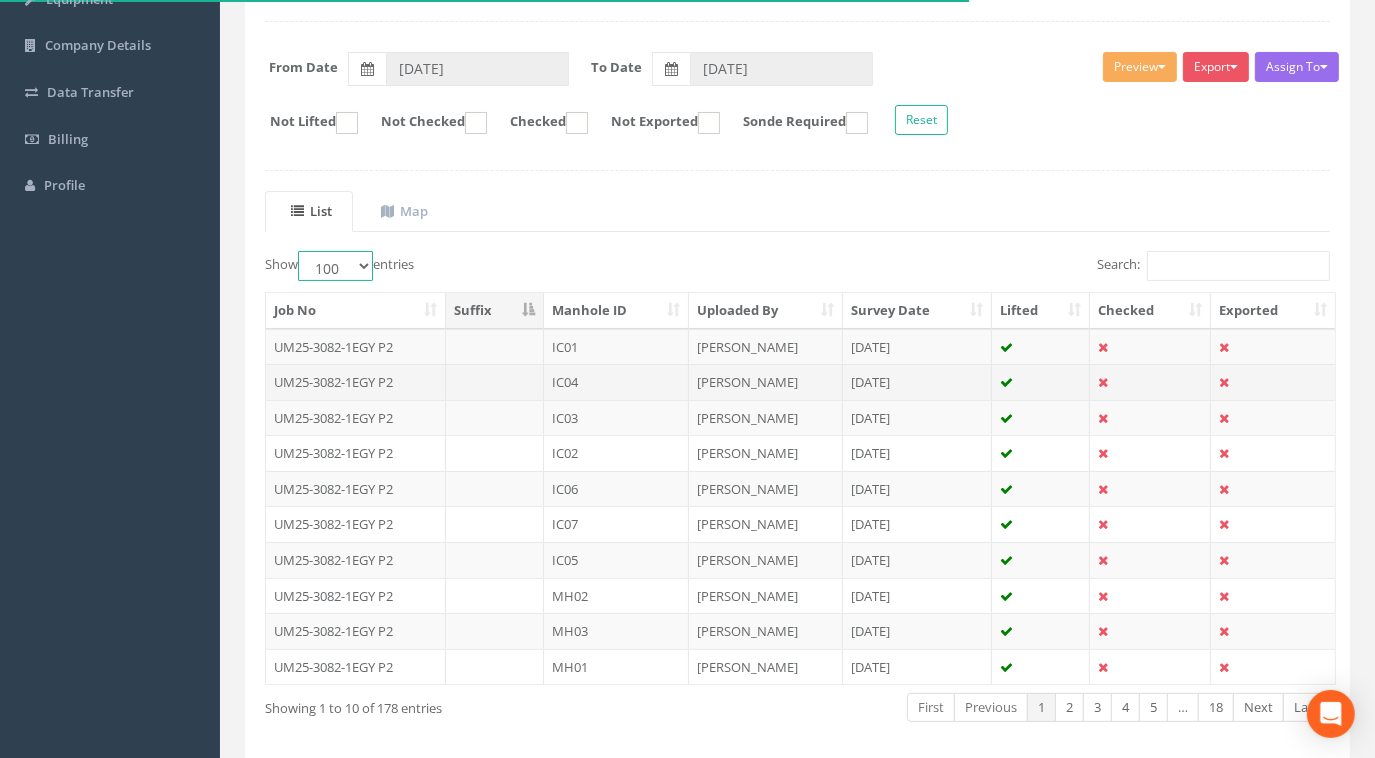 click on "10 25 50 100" at bounding box center (335, 266) 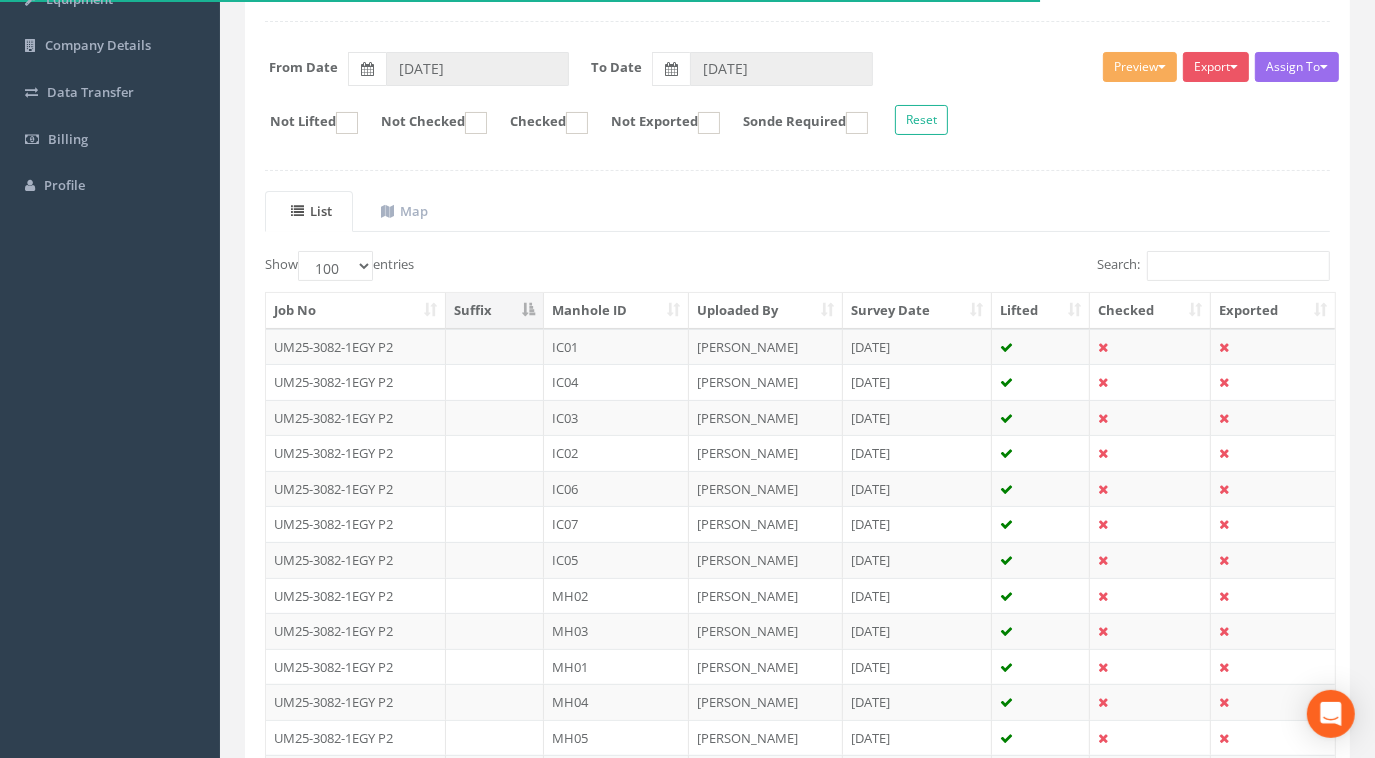 click on "Manhole ID" at bounding box center [616, 311] 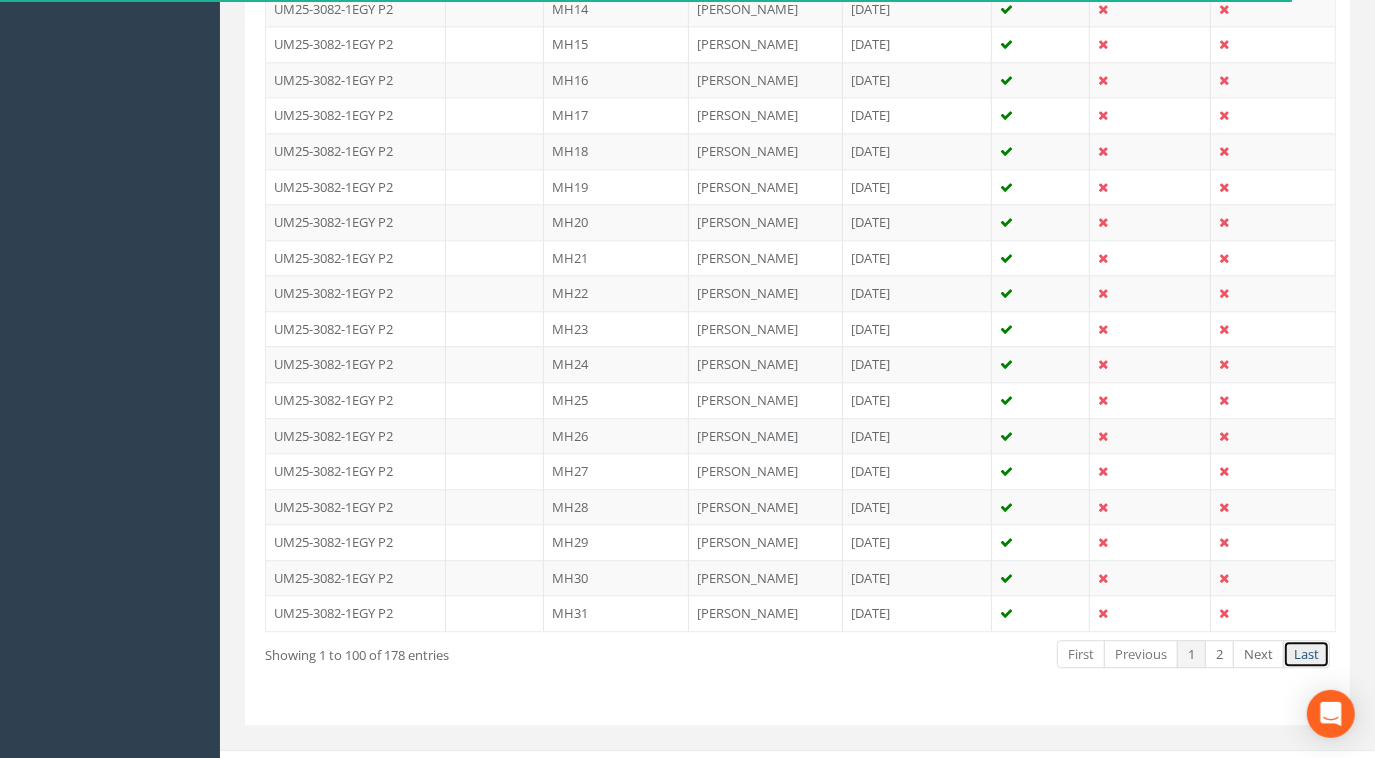 click on "Last" at bounding box center [1306, 654] 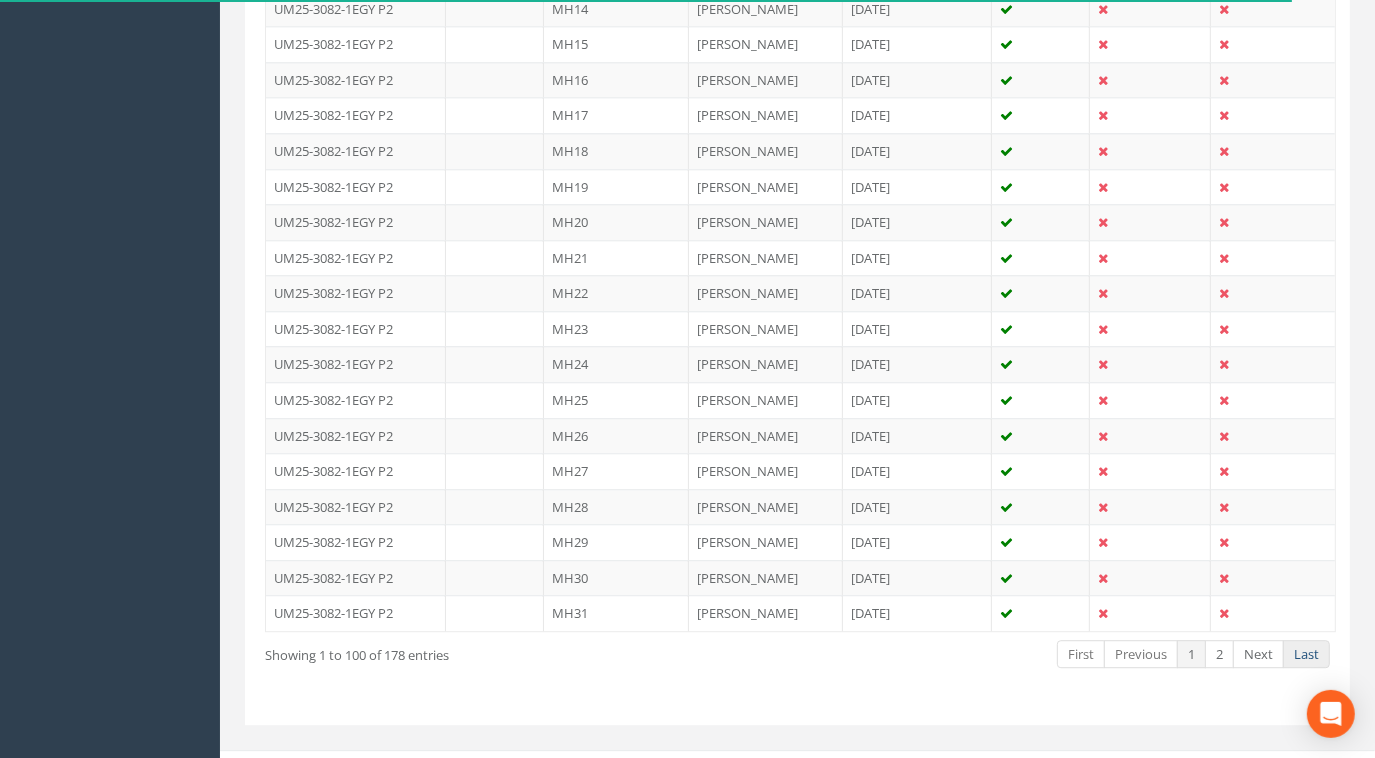 scroll, scrollTop: 2749, scrollLeft: 0, axis: vertical 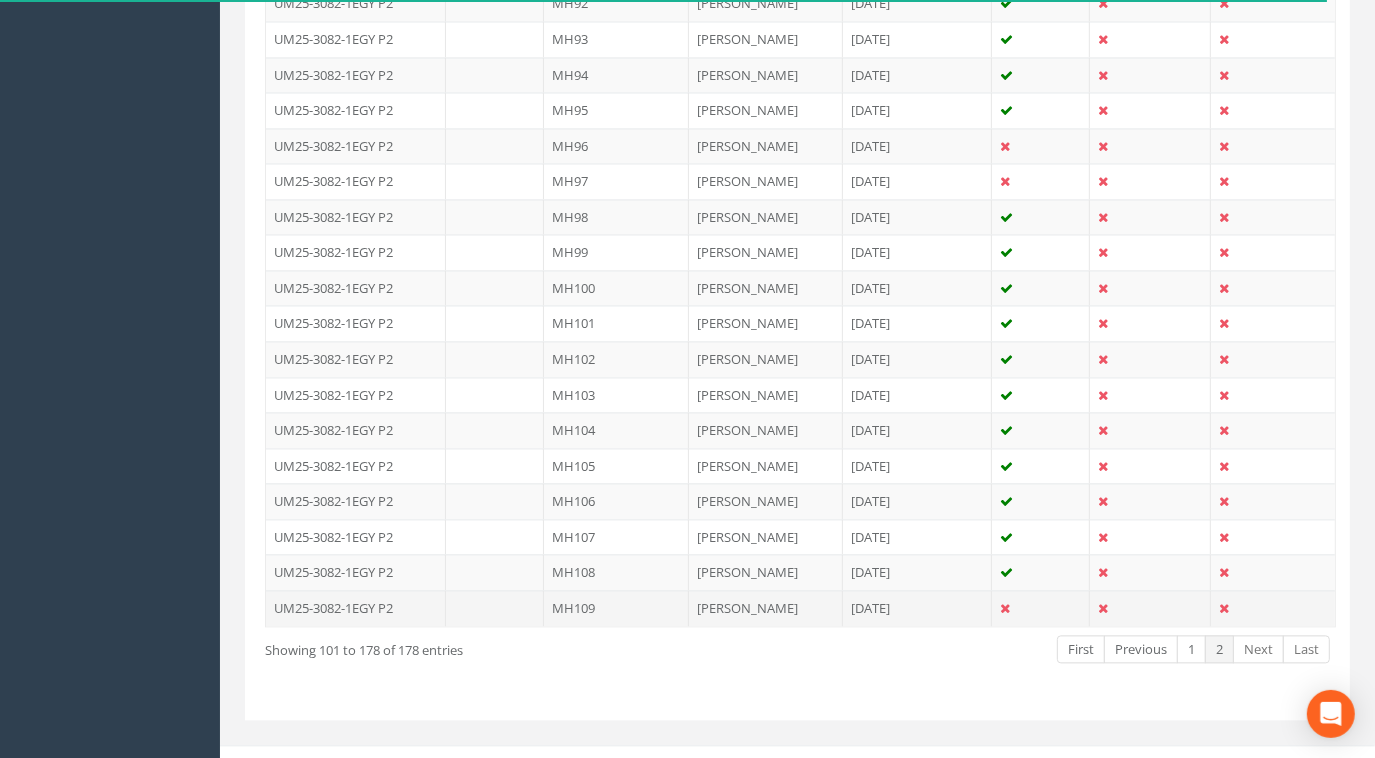 click at bounding box center (495, 608) 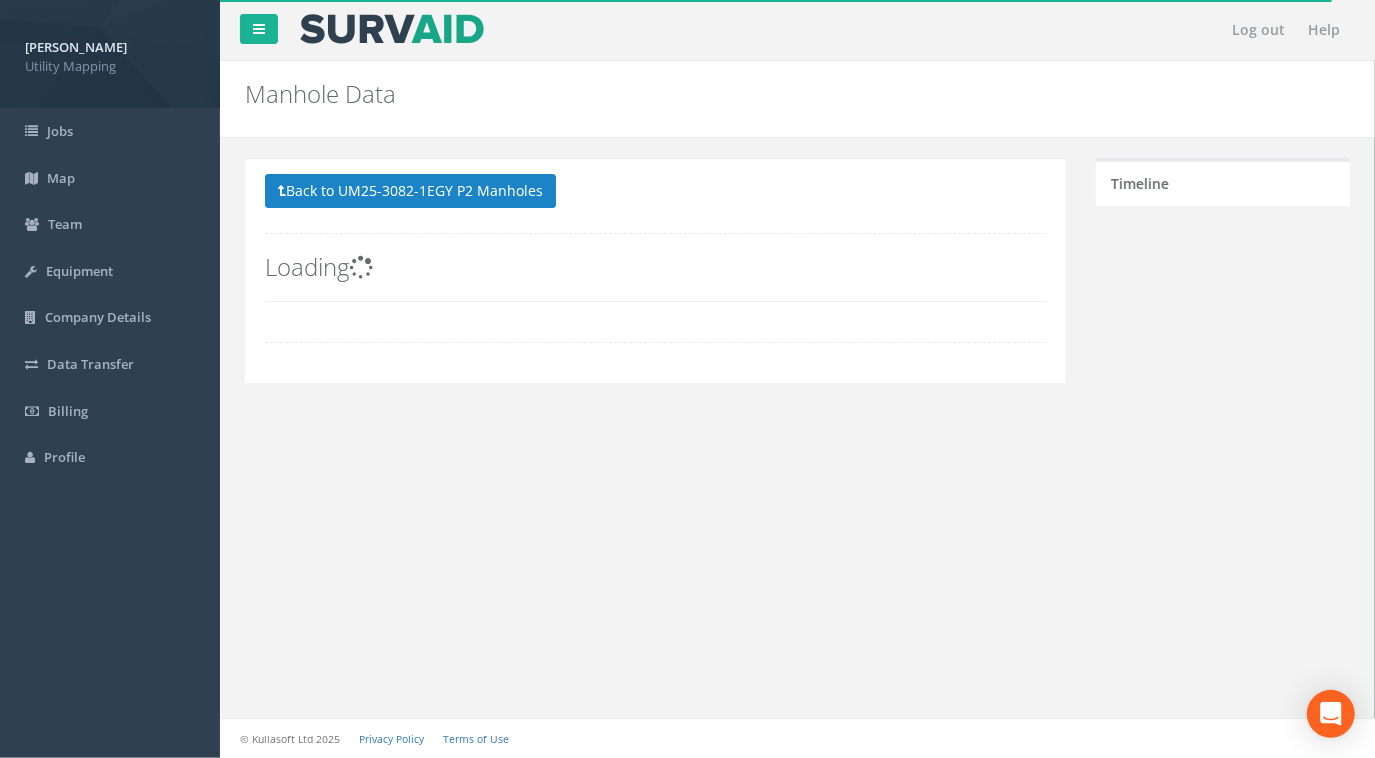 scroll, scrollTop: 0, scrollLeft: 0, axis: both 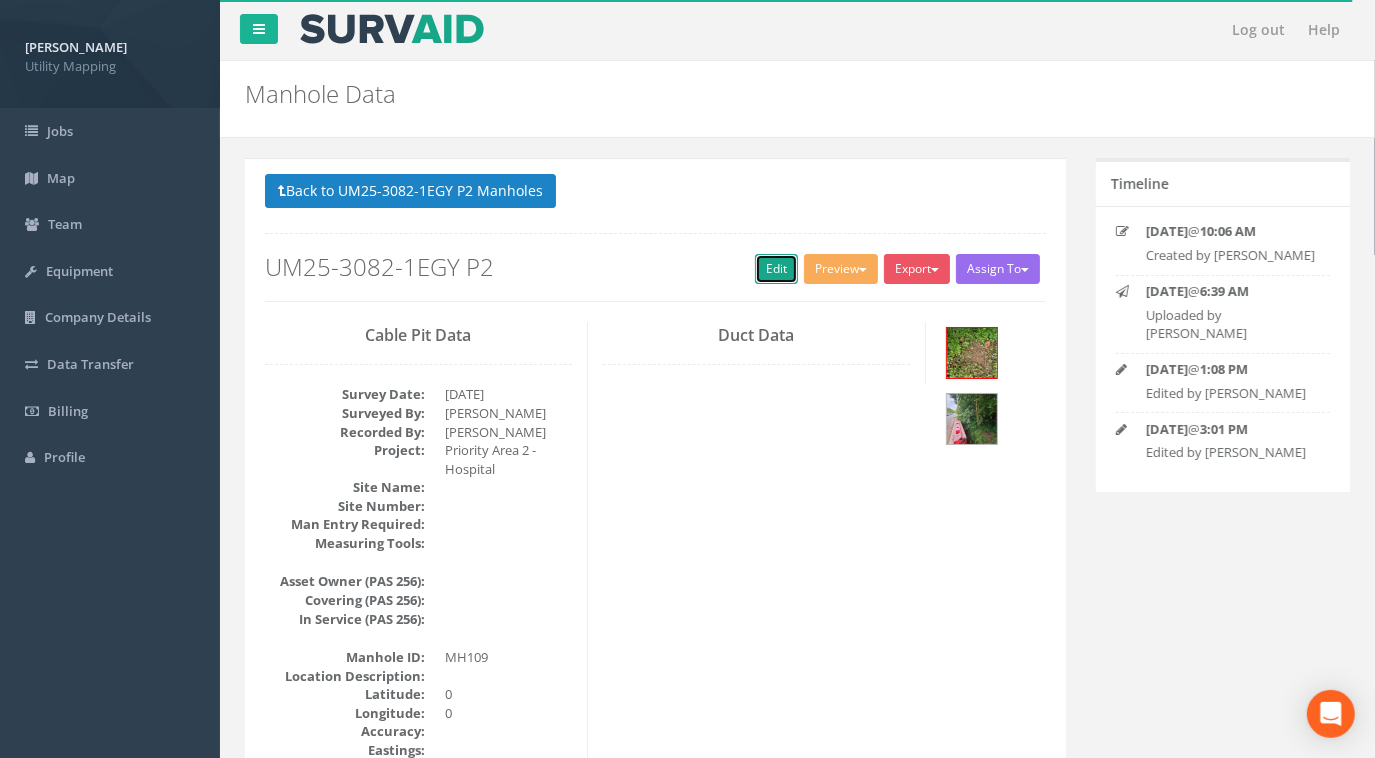click on "Edit" at bounding box center [776, 269] 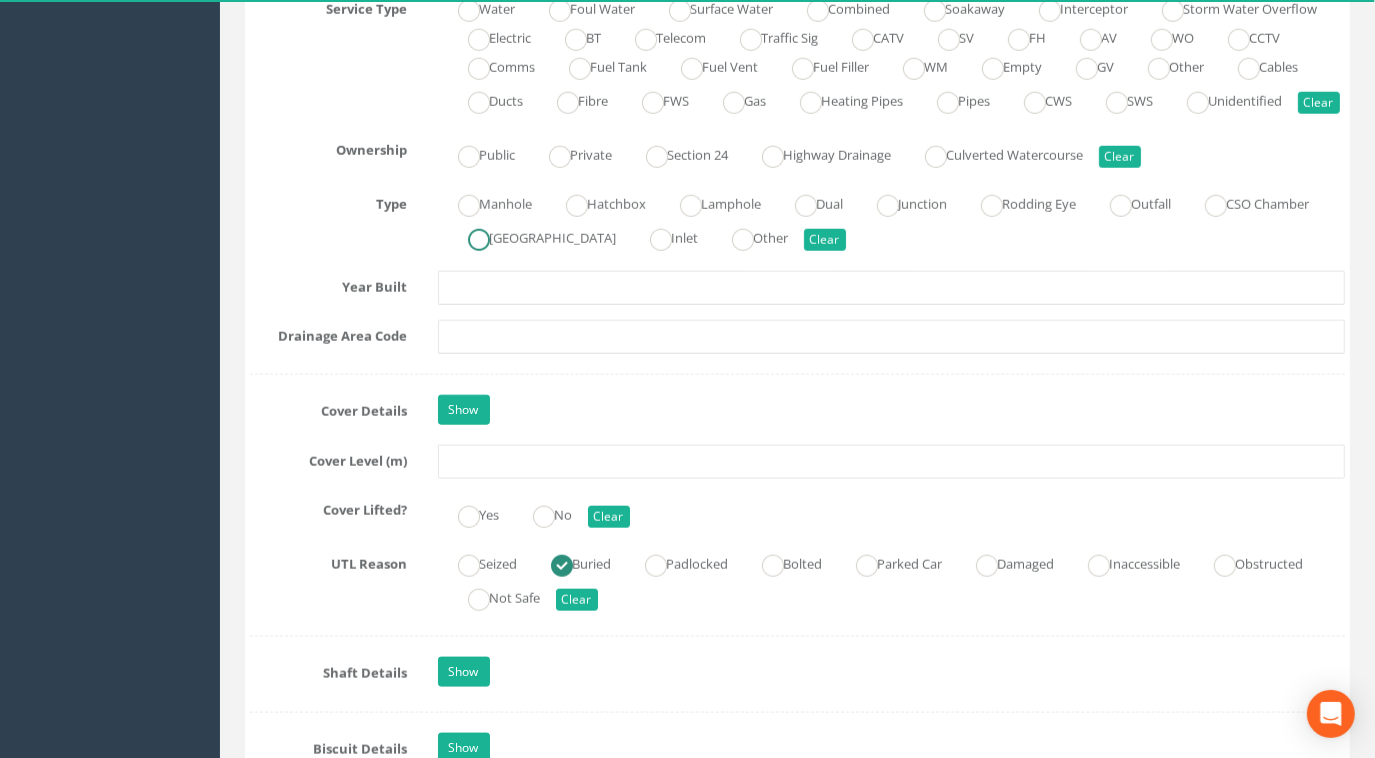 scroll, scrollTop: 1545, scrollLeft: 0, axis: vertical 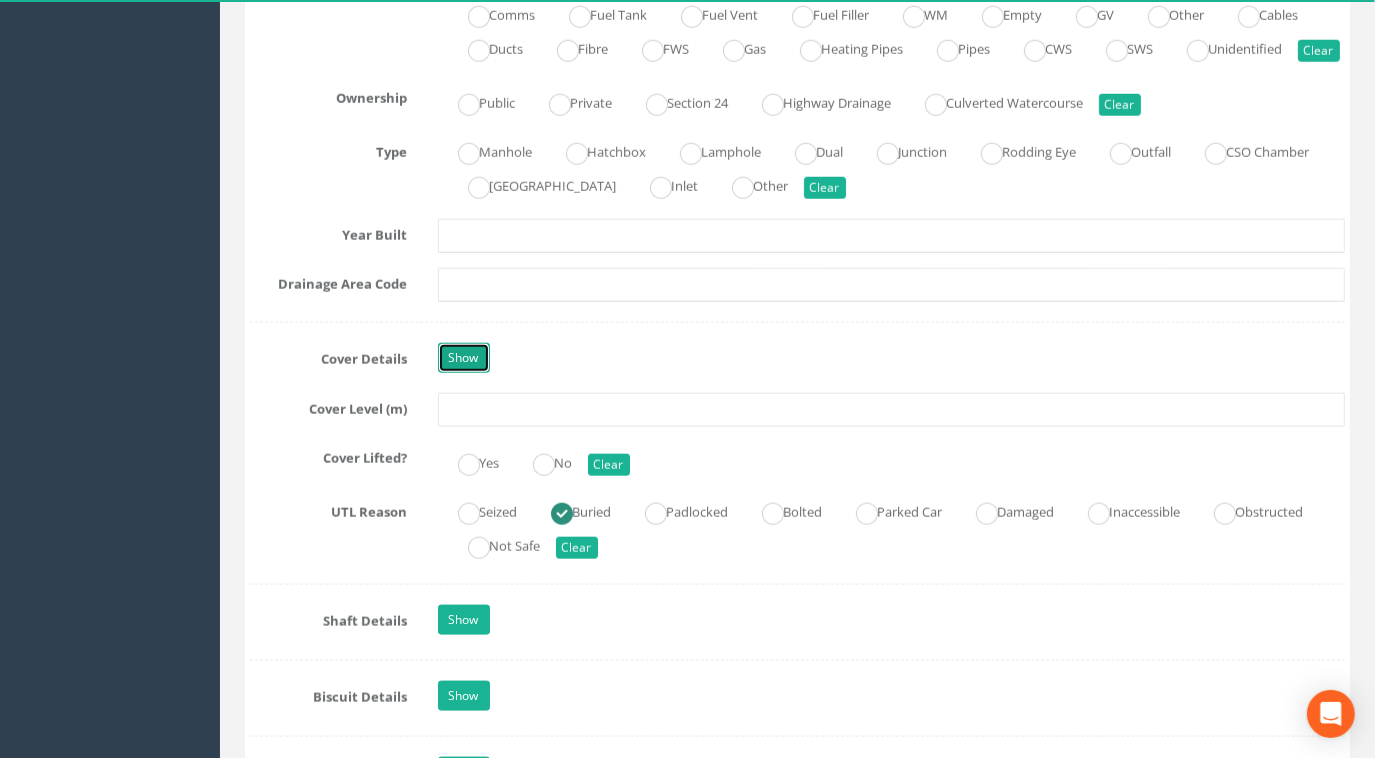 click on "Show" at bounding box center (464, 358) 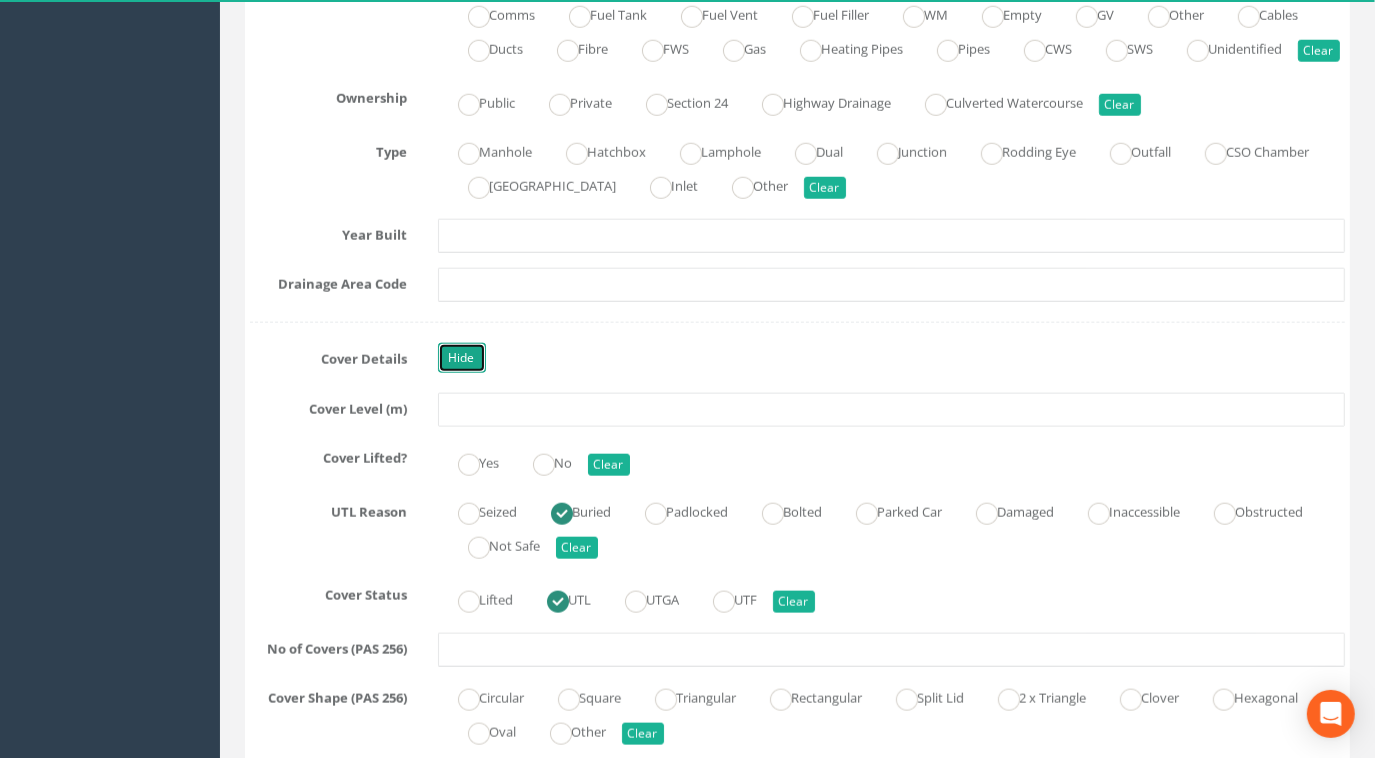 click on "Hide" at bounding box center (462, 358) 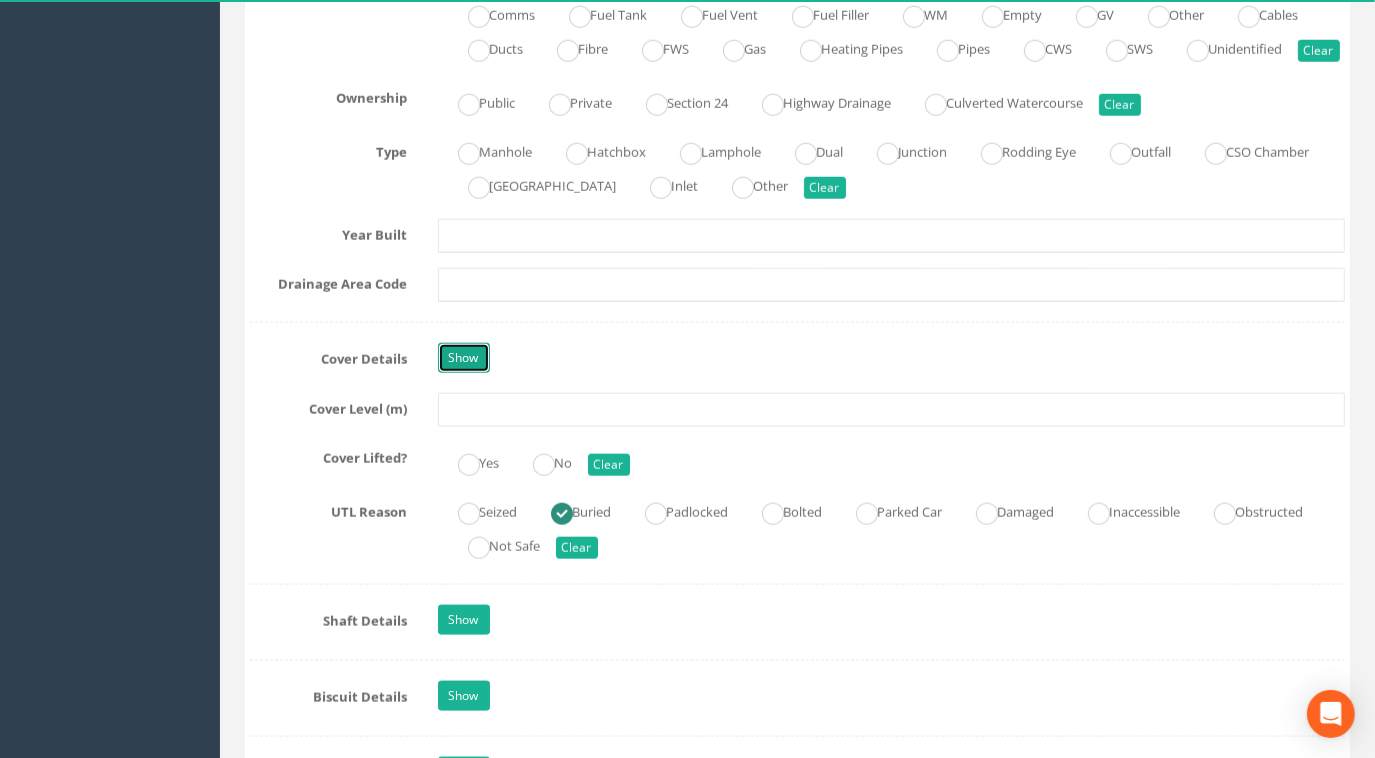 click on "Show" at bounding box center [464, 358] 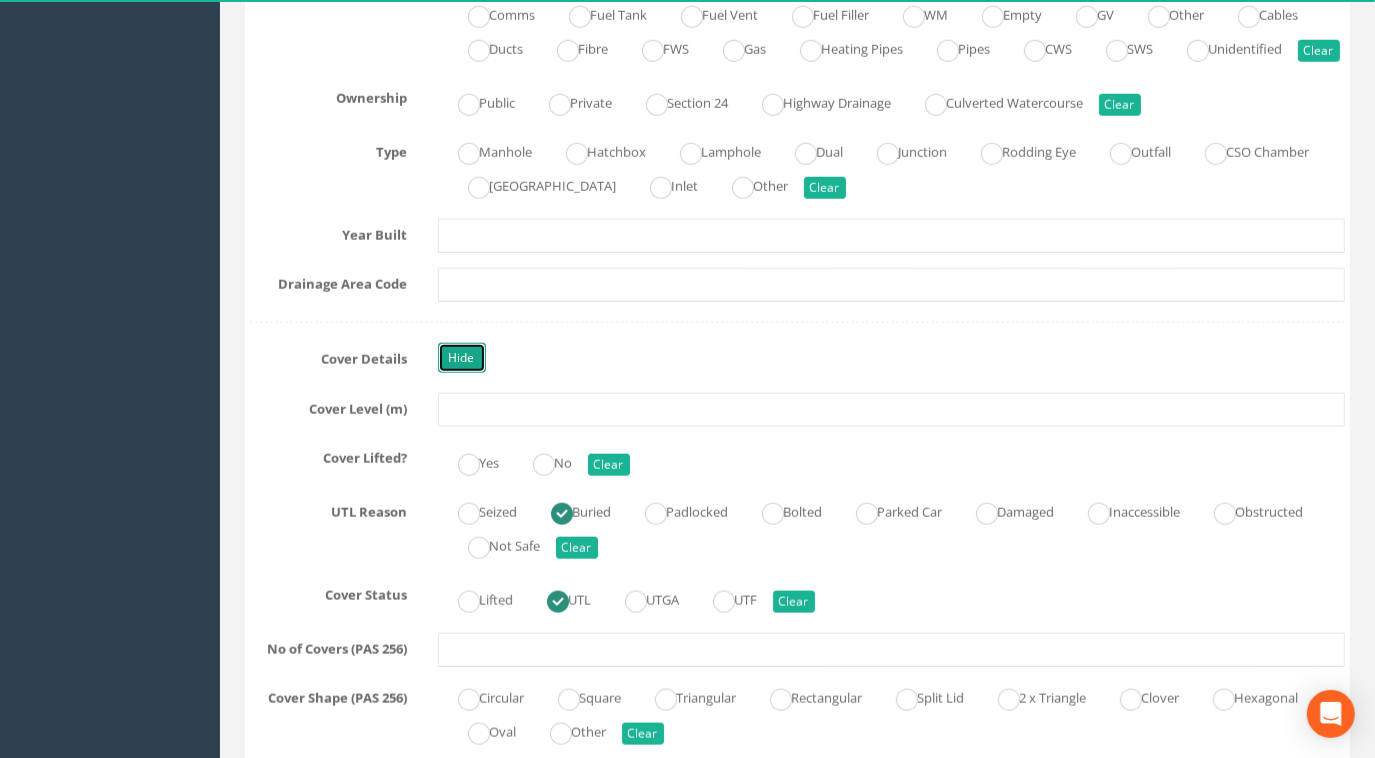 click on "Hide" at bounding box center [462, 358] 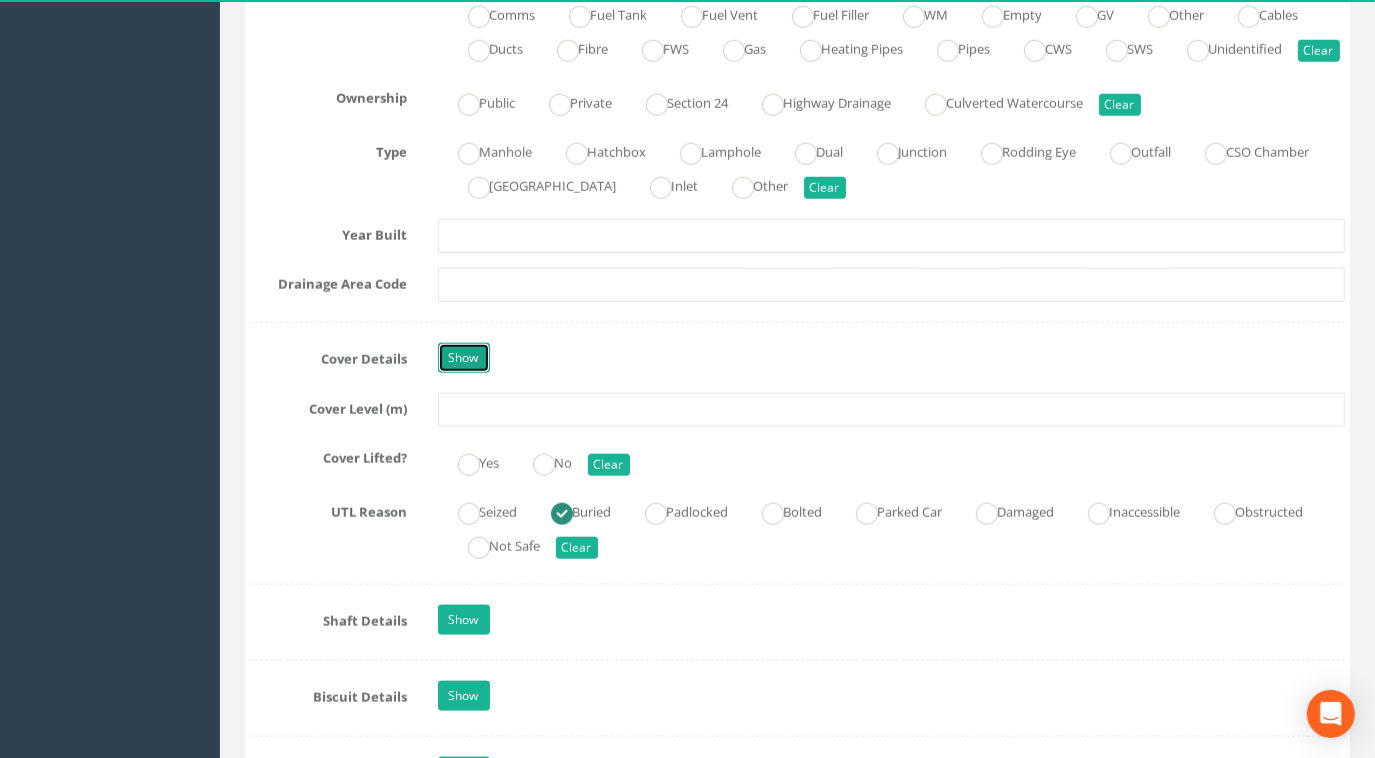 click on "Show" at bounding box center (464, 358) 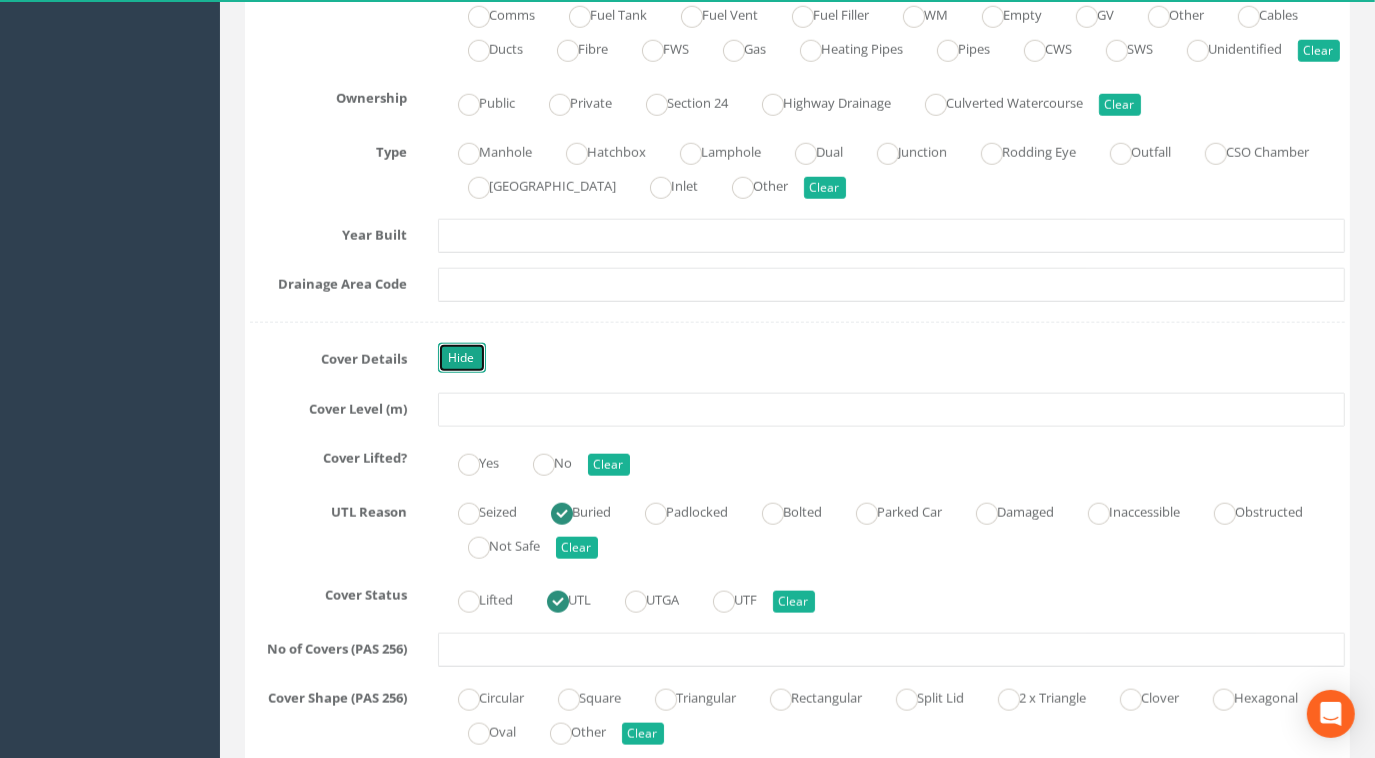 click on "Hide" at bounding box center (462, 358) 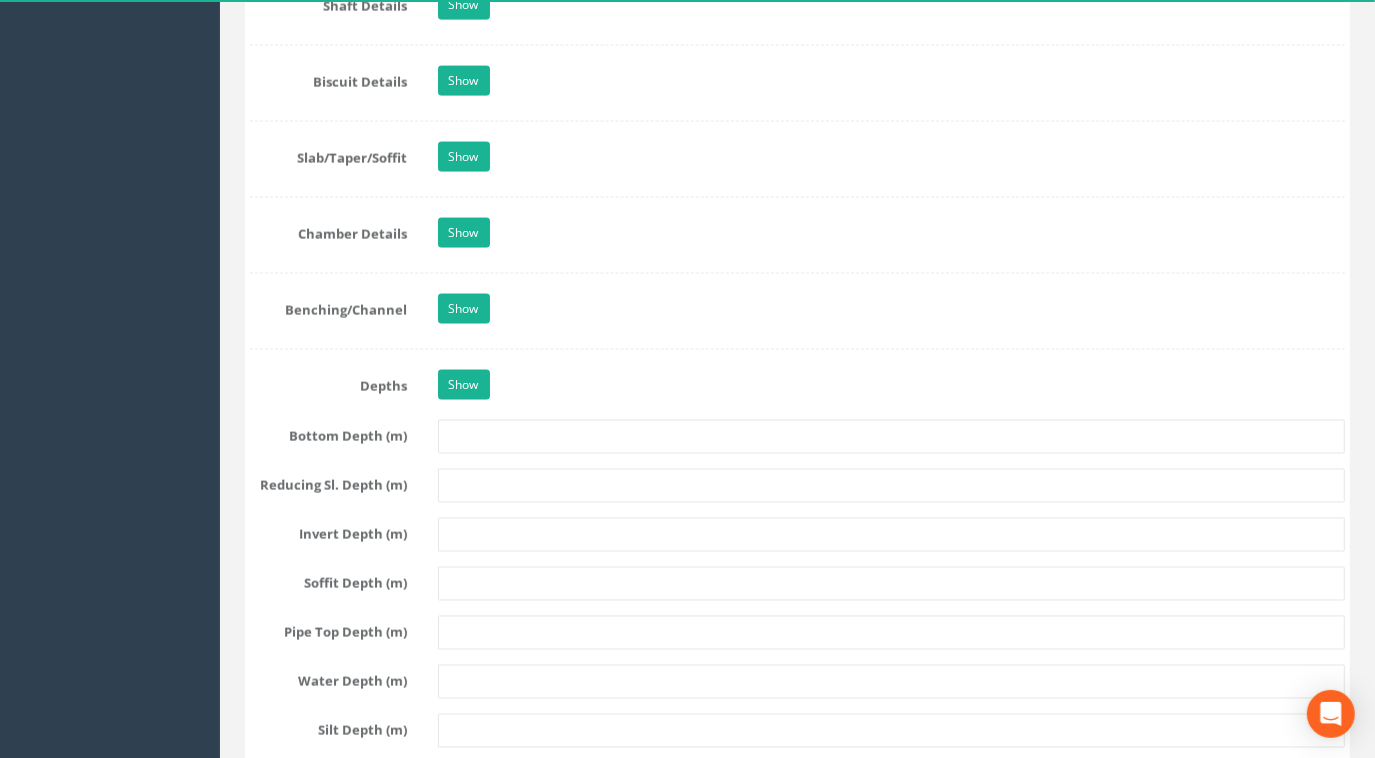 scroll, scrollTop: 0, scrollLeft: 0, axis: both 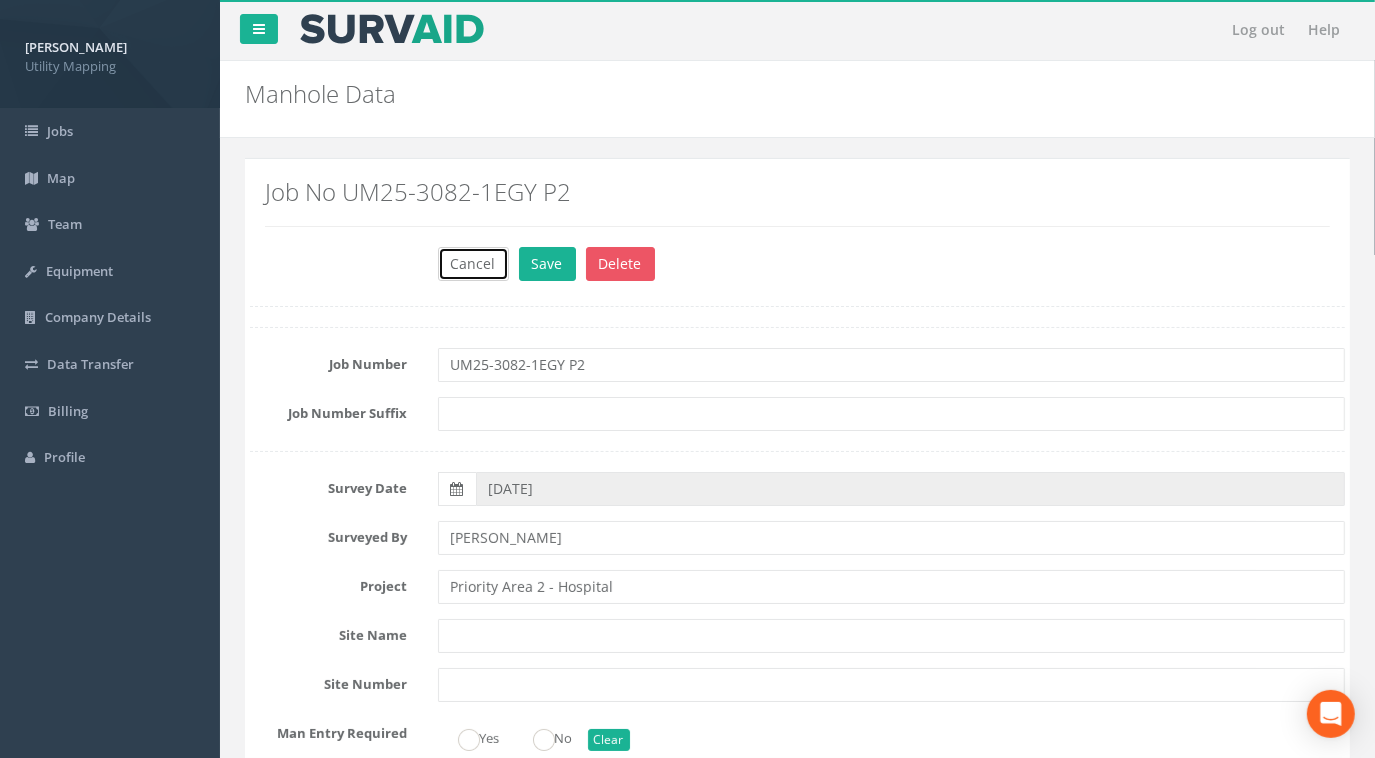 click on "Cancel" at bounding box center (473, 264) 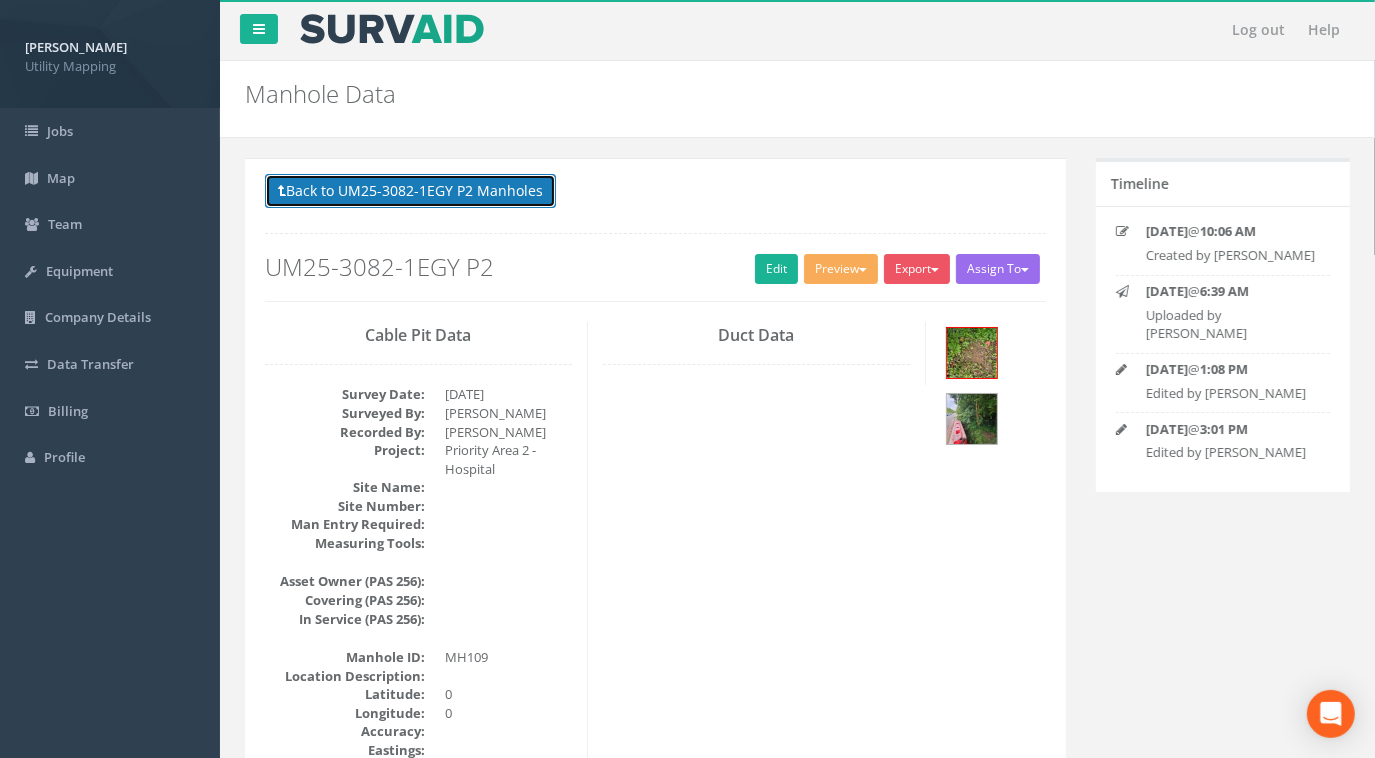 click on "Back to UM25-3082-1EGY P2 Manholes" at bounding box center (410, 191) 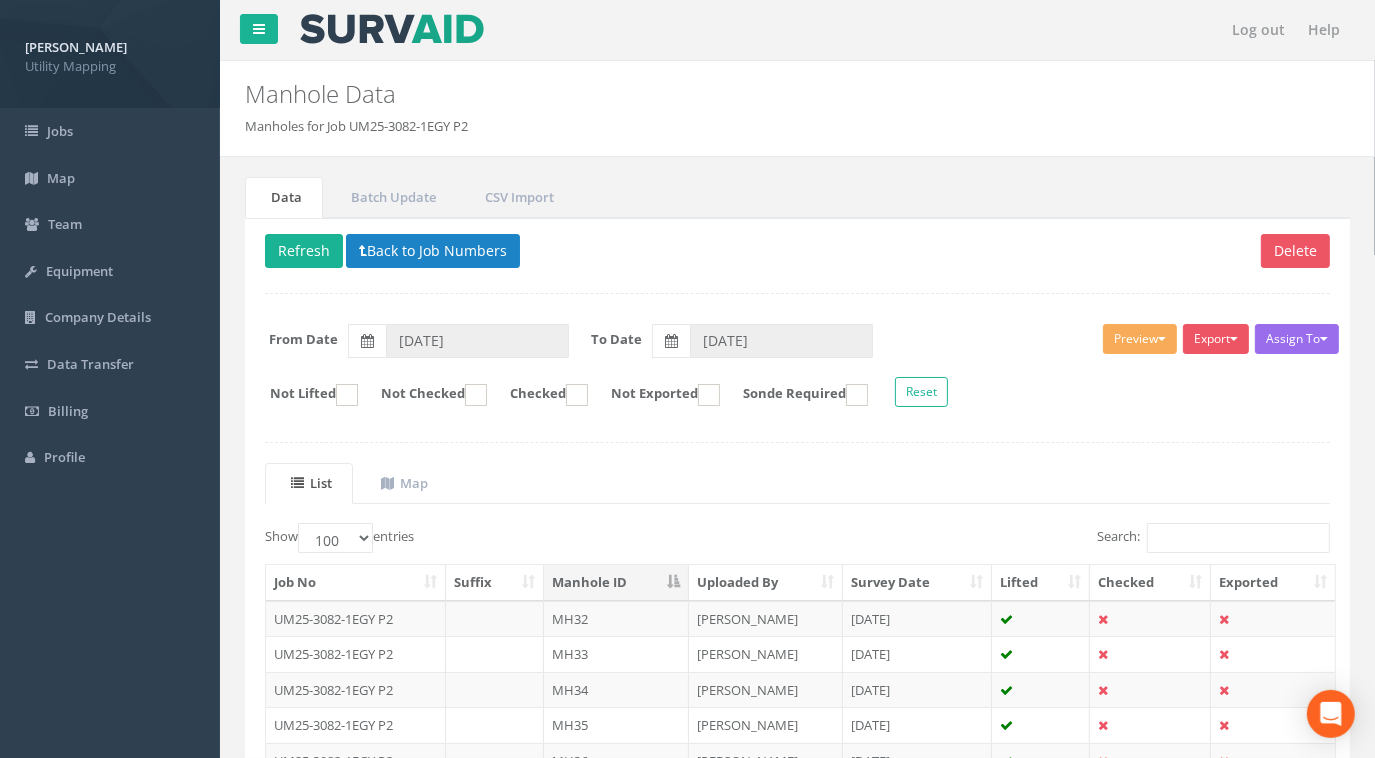 click on "Manhole ID" at bounding box center (616, 583) 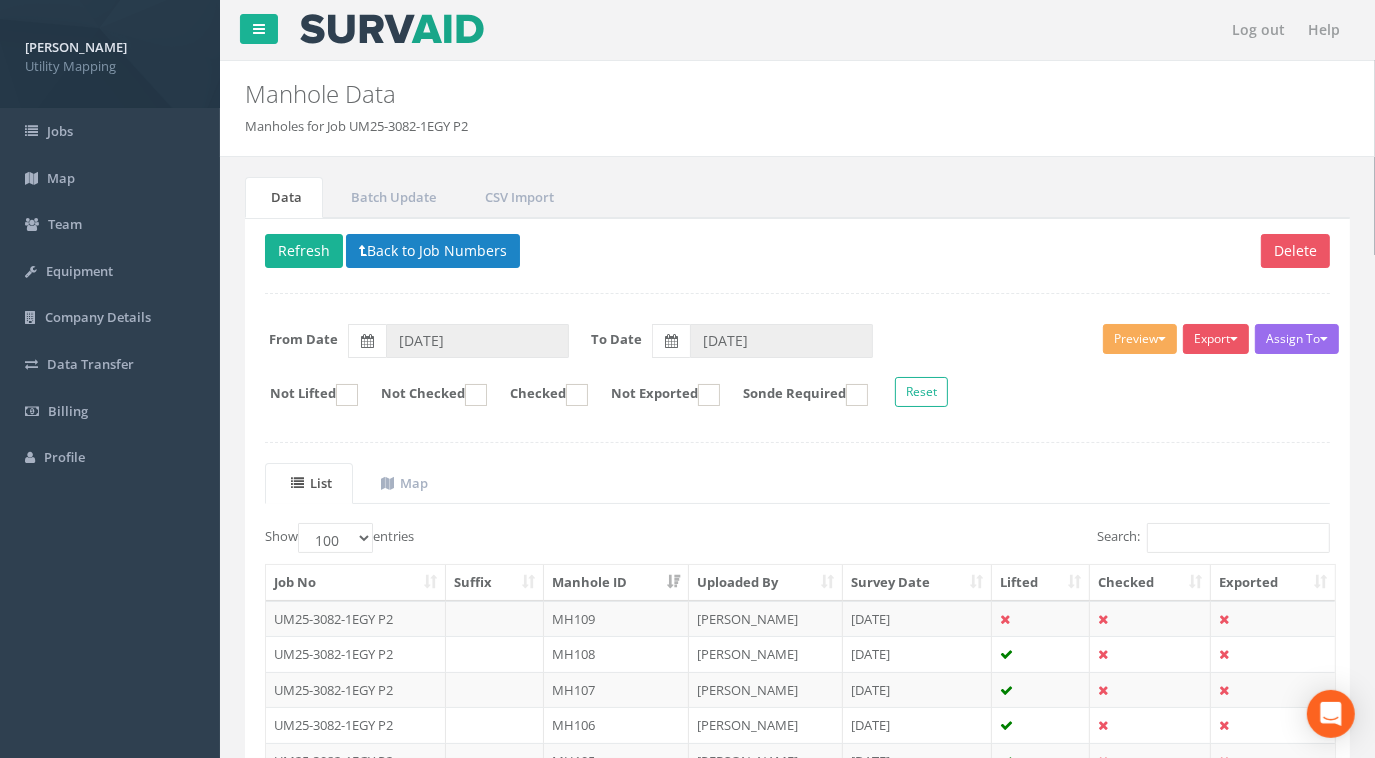 click on "Manhole ID" at bounding box center [616, 583] 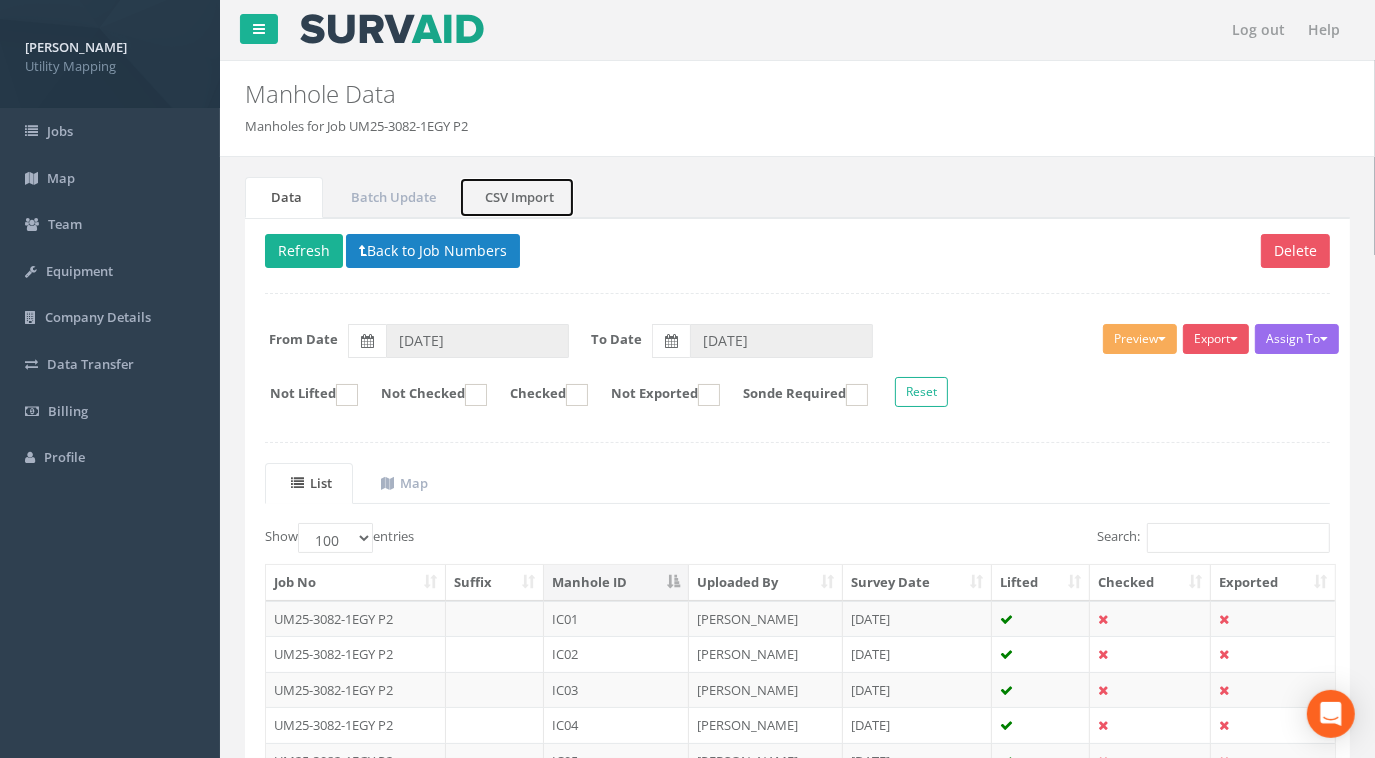 click on "CSV Import" at bounding box center (517, 197) 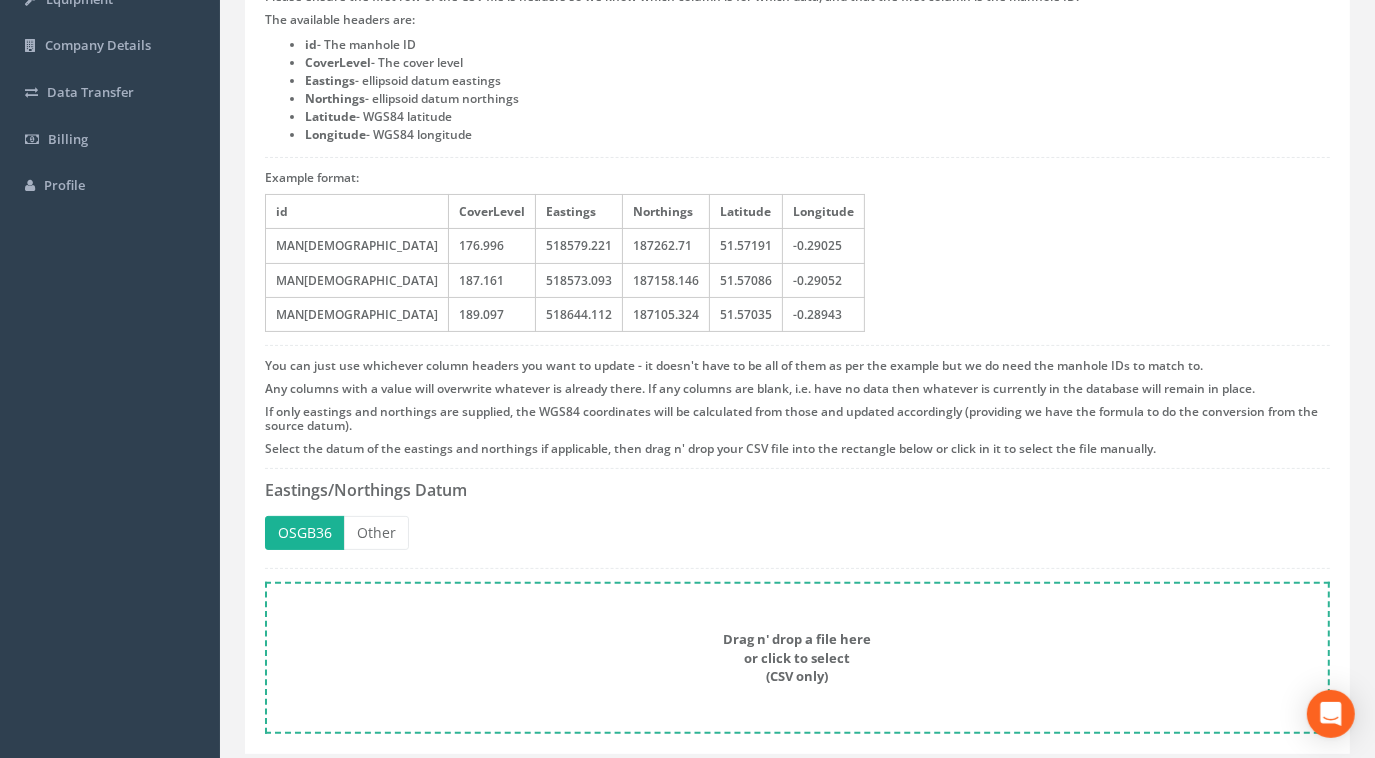 scroll, scrollTop: 328, scrollLeft: 0, axis: vertical 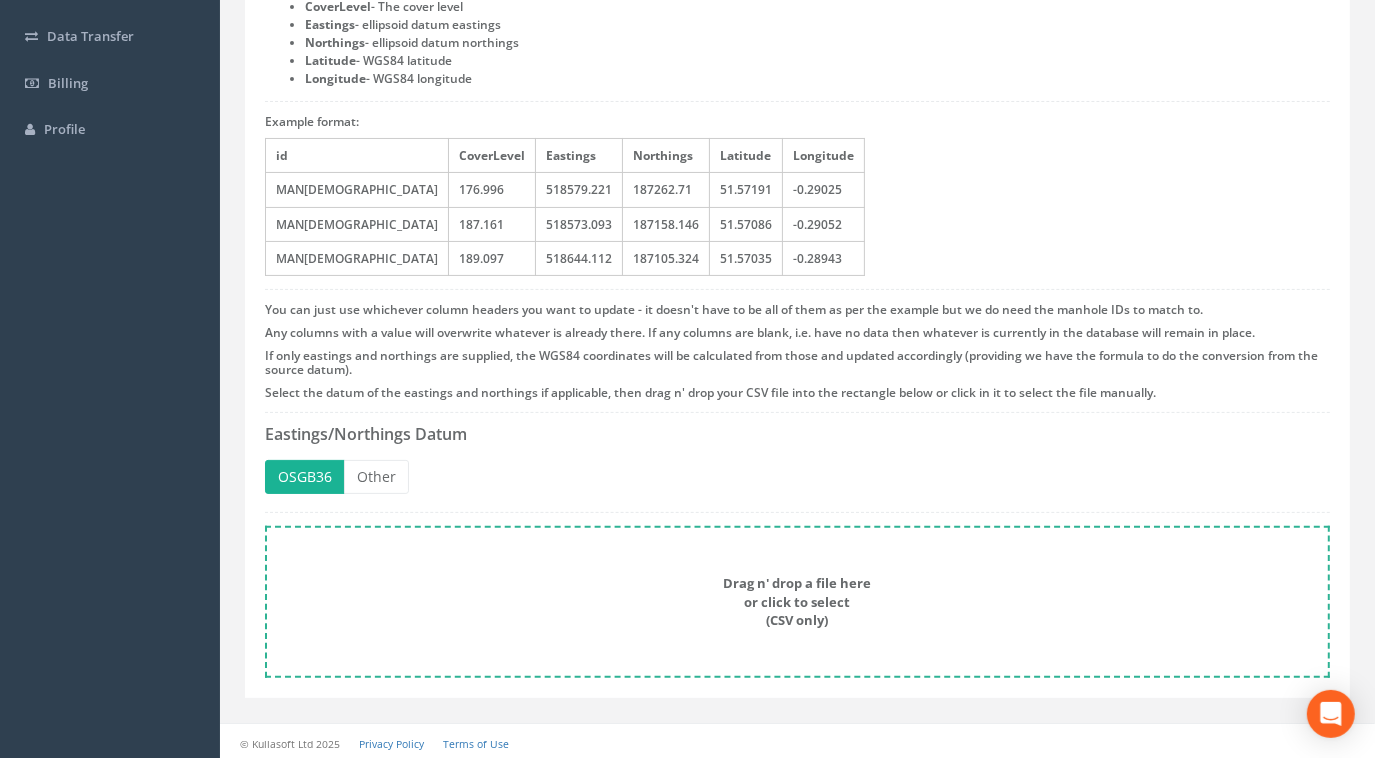 click on "Drag n' drop a file here or click to select (CSV only)" at bounding box center [797, 602] 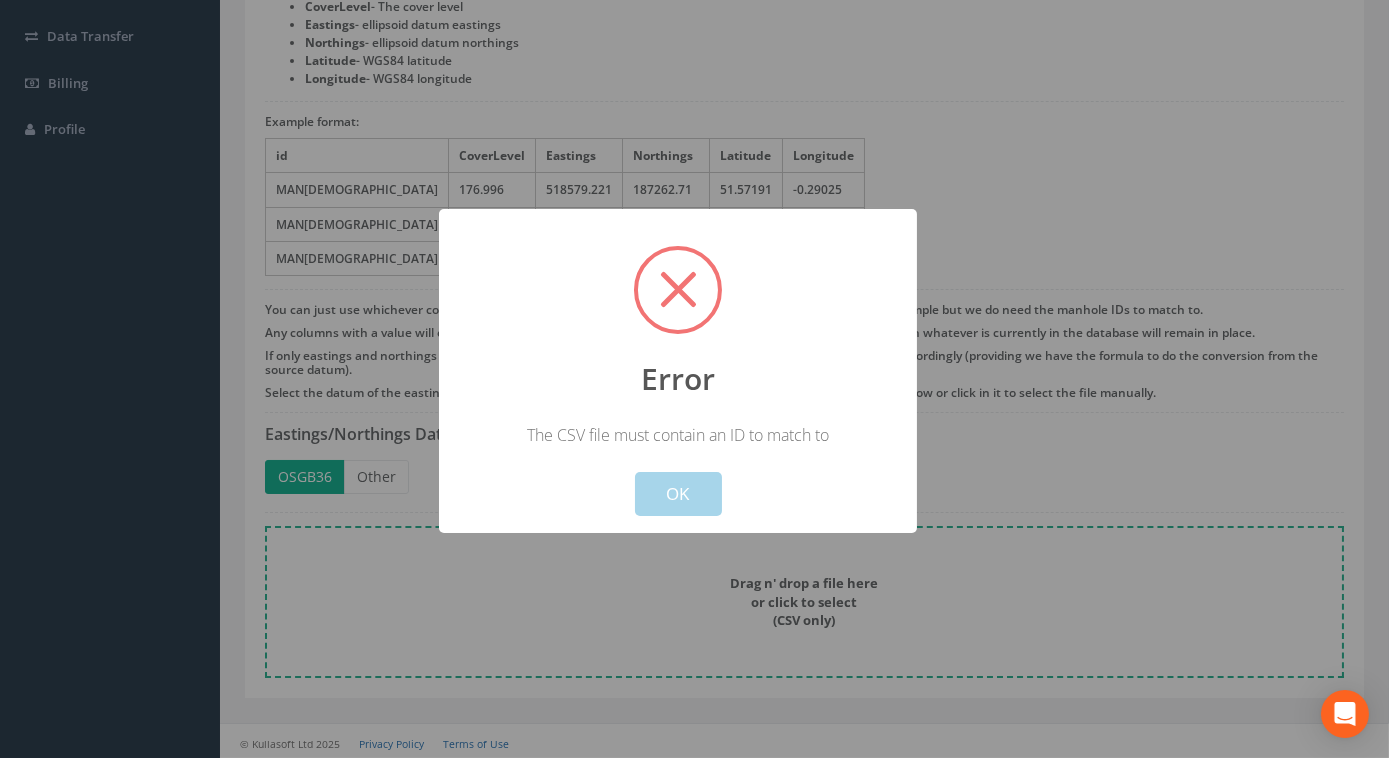 click on "OK" at bounding box center (677, 494) 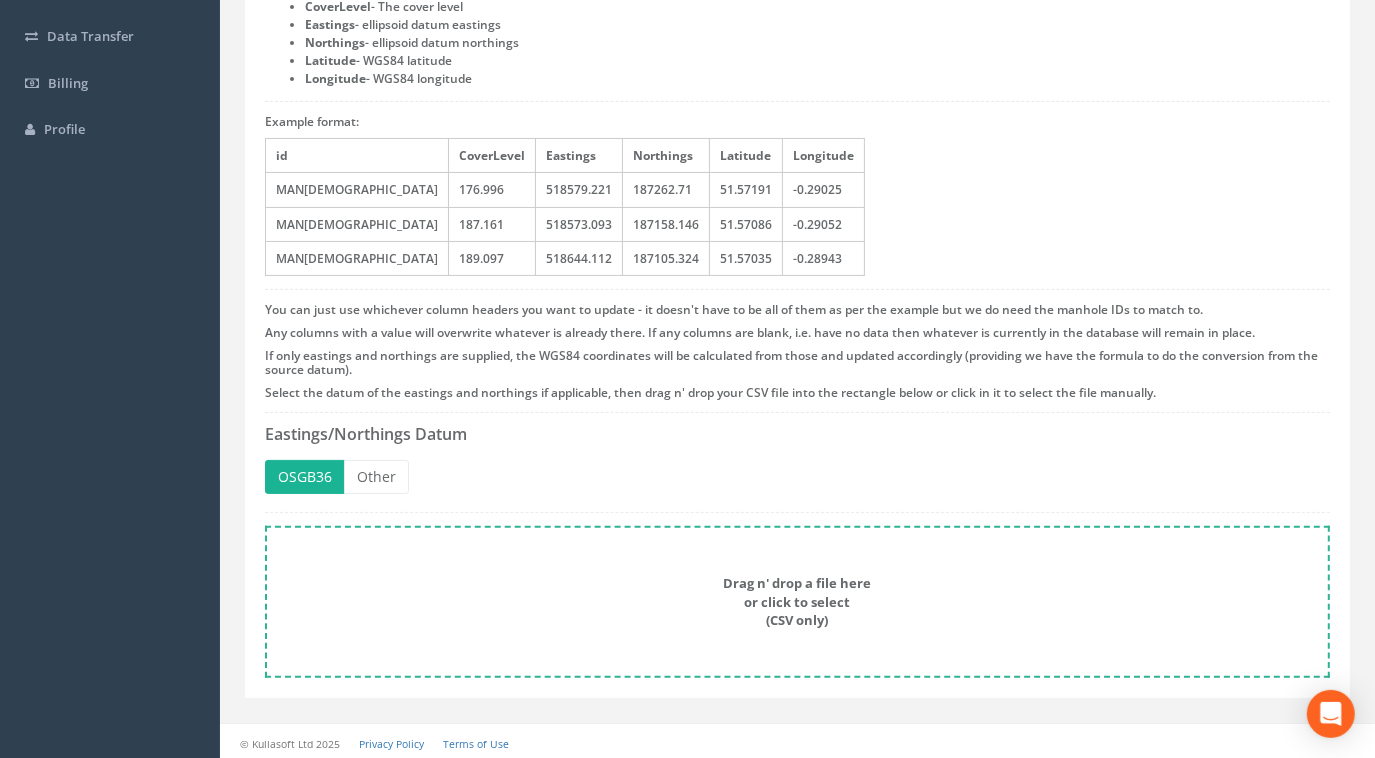 scroll, scrollTop: 0, scrollLeft: 0, axis: both 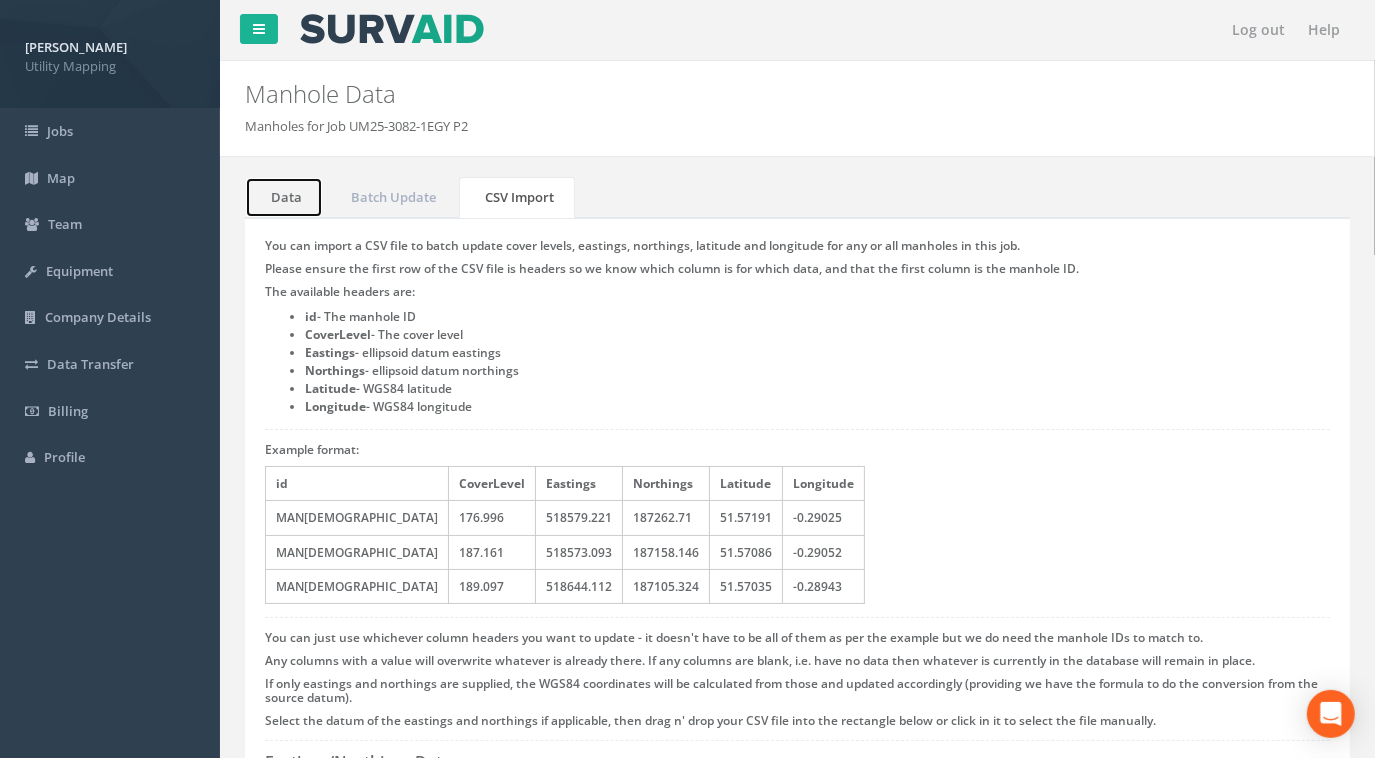 click on "Data" at bounding box center [284, 197] 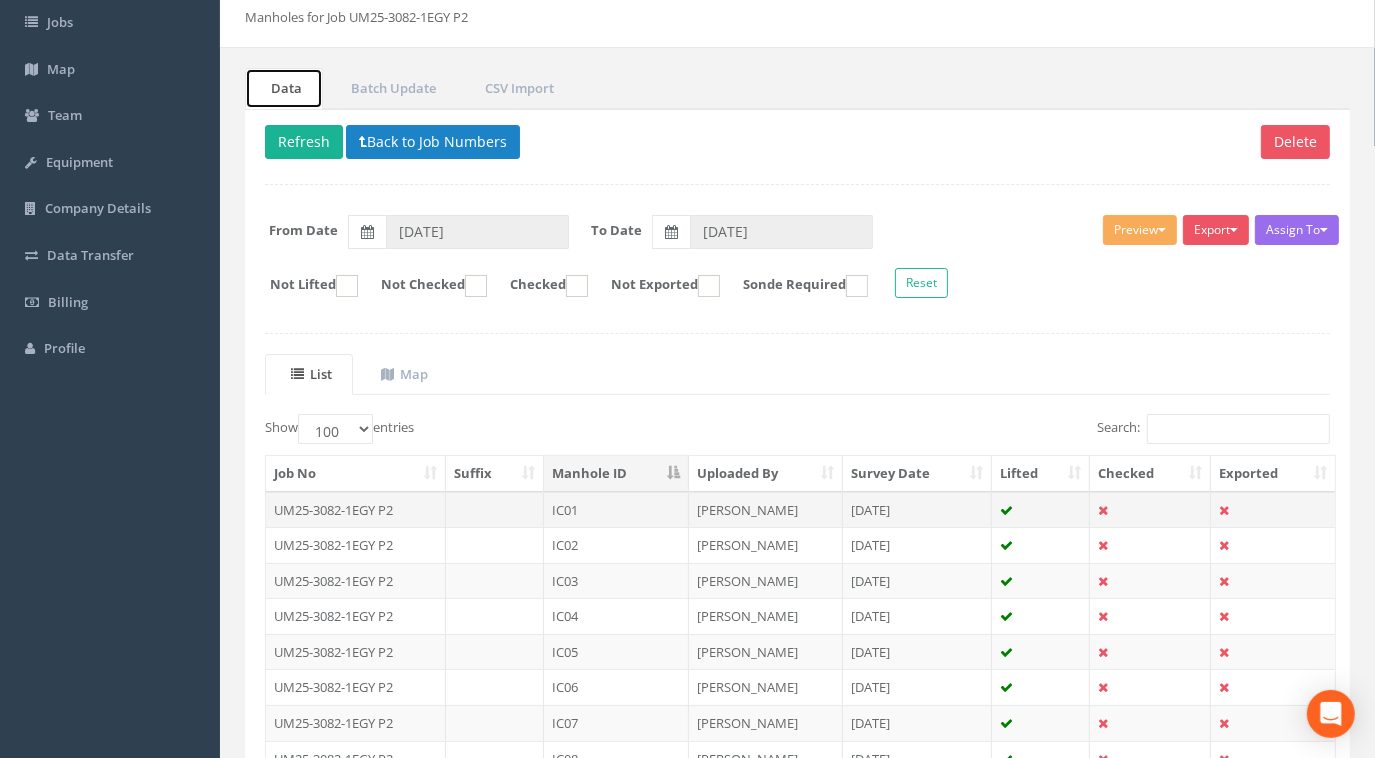 scroll, scrollTop: 363, scrollLeft: 0, axis: vertical 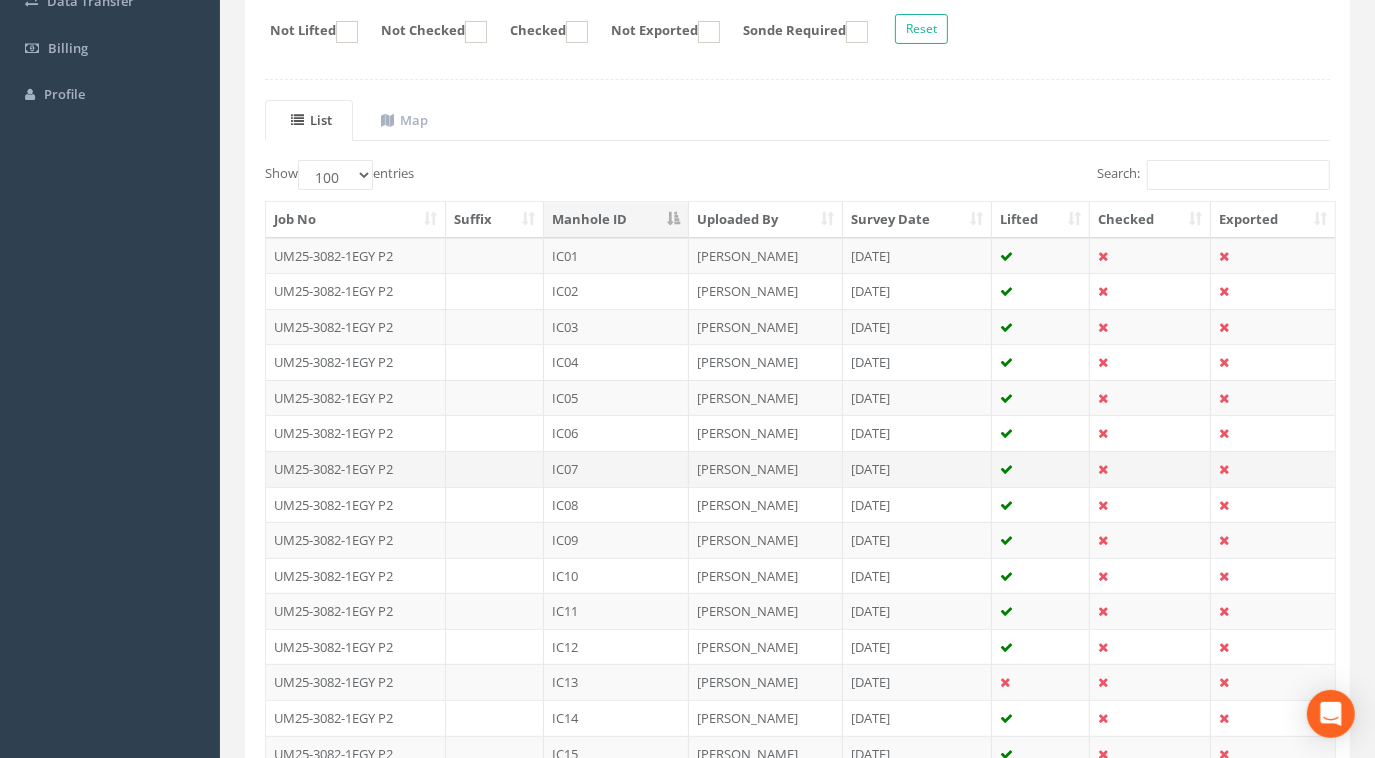 click on "IC07" at bounding box center (616, 469) 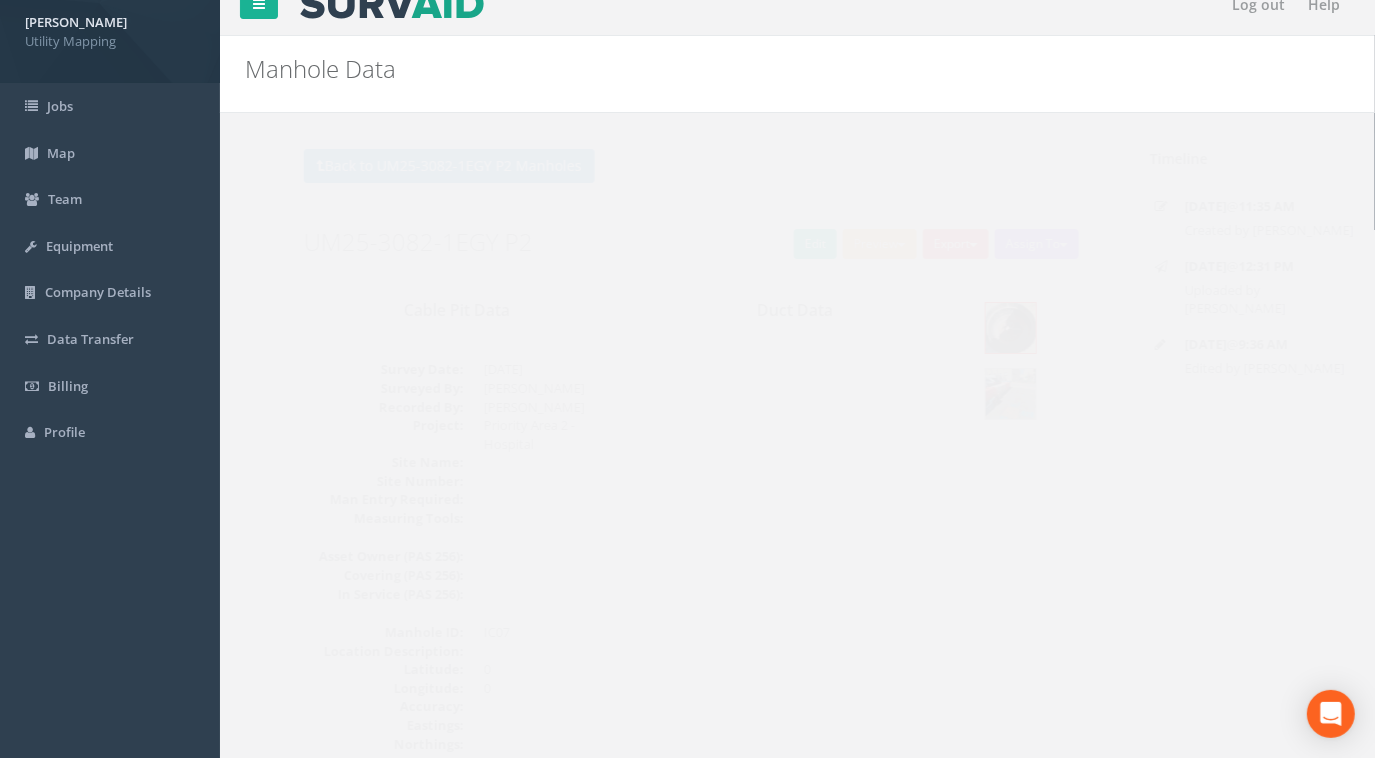 scroll, scrollTop: 0, scrollLeft: 0, axis: both 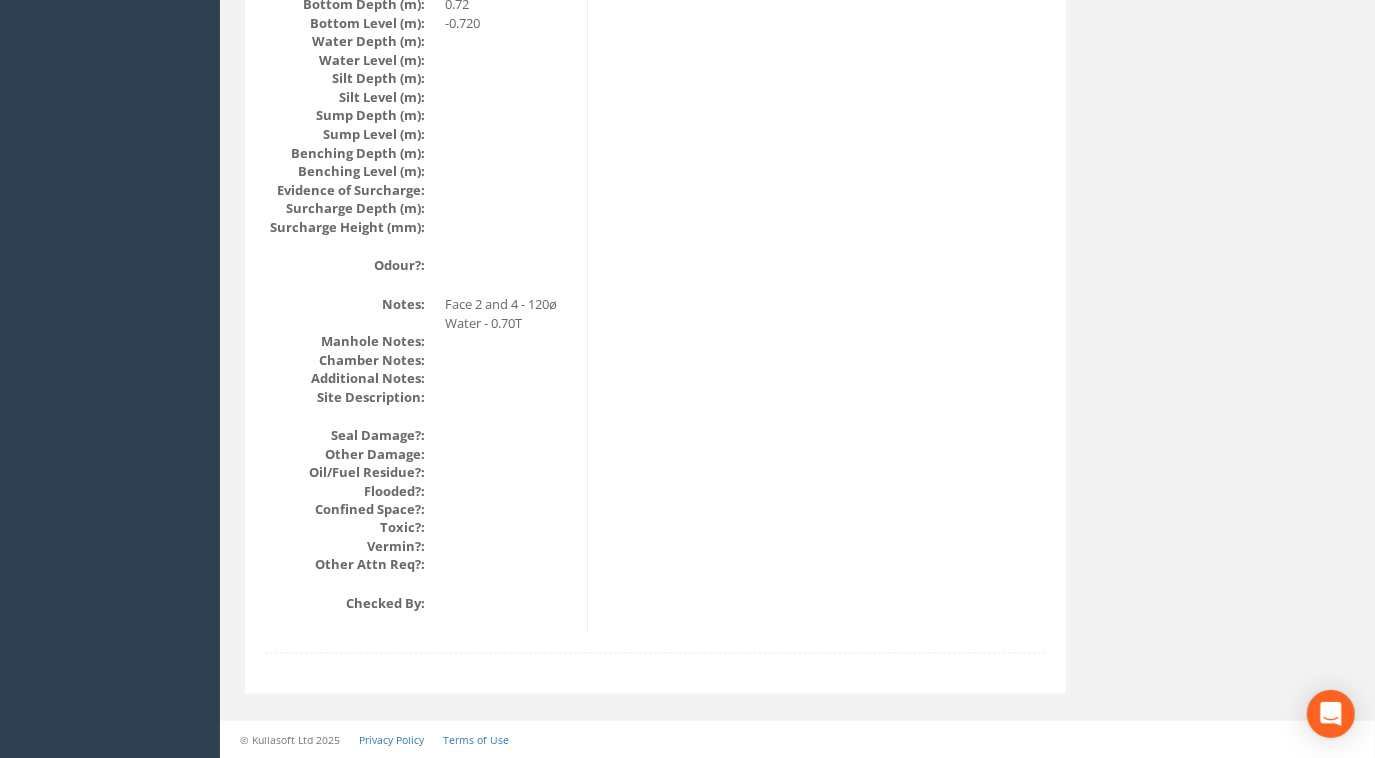 drag, startPoint x: 785, startPoint y: 572, endPoint x: 780, endPoint y: 555, distance: 17.720045 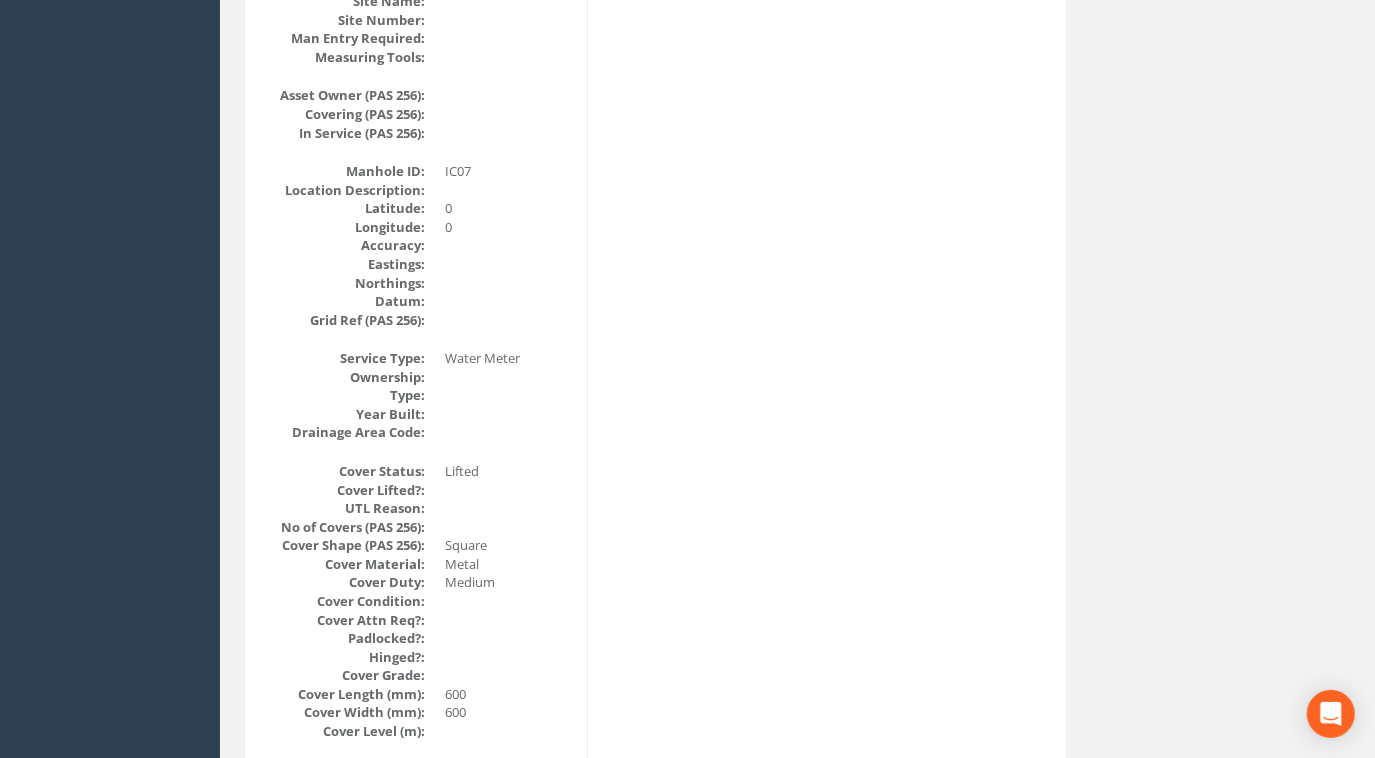 scroll, scrollTop: 0, scrollLeft: 0, axis: both 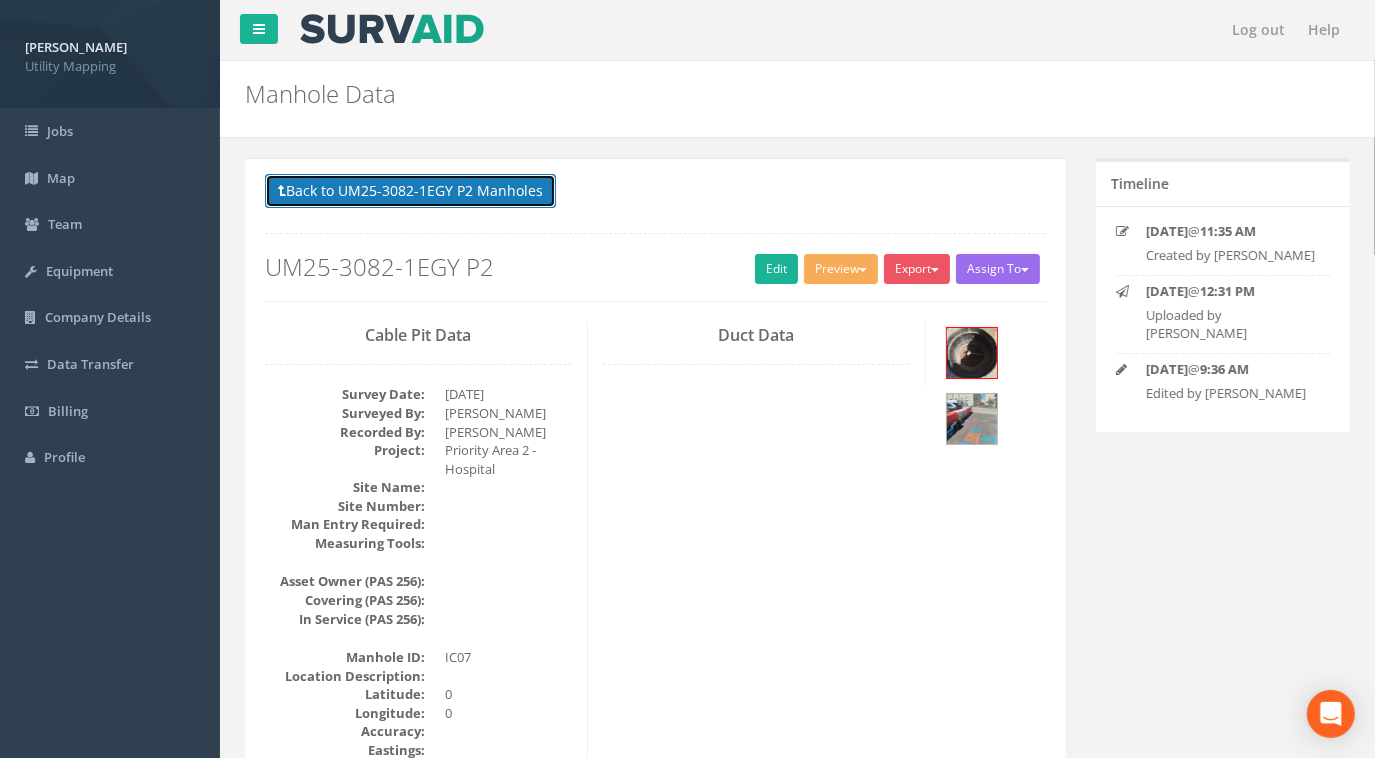 click on "Back to UM25-3082-1EGY P2 Manholes" at bounding box center (410, 191) 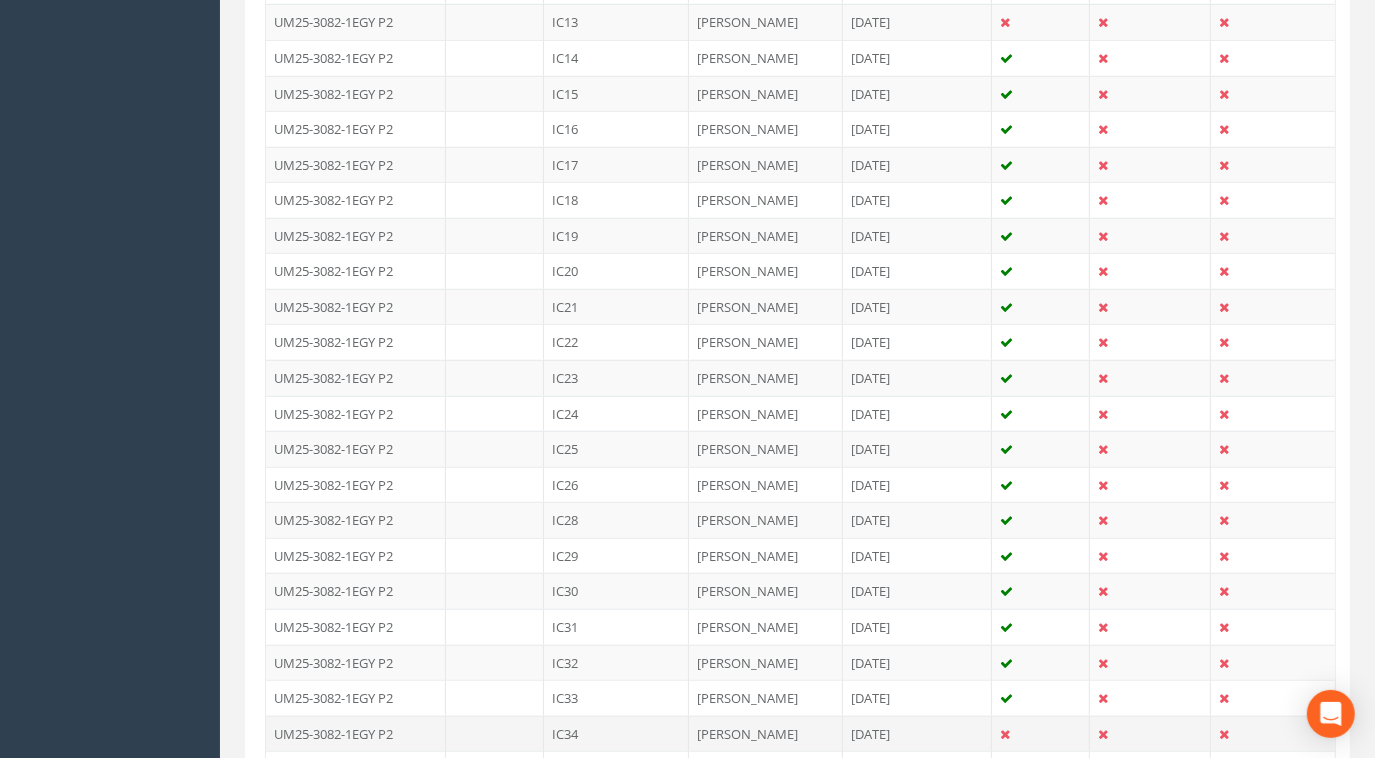 scroll, scrollTop: 1181, scrollLeft: 0, axis: vertical 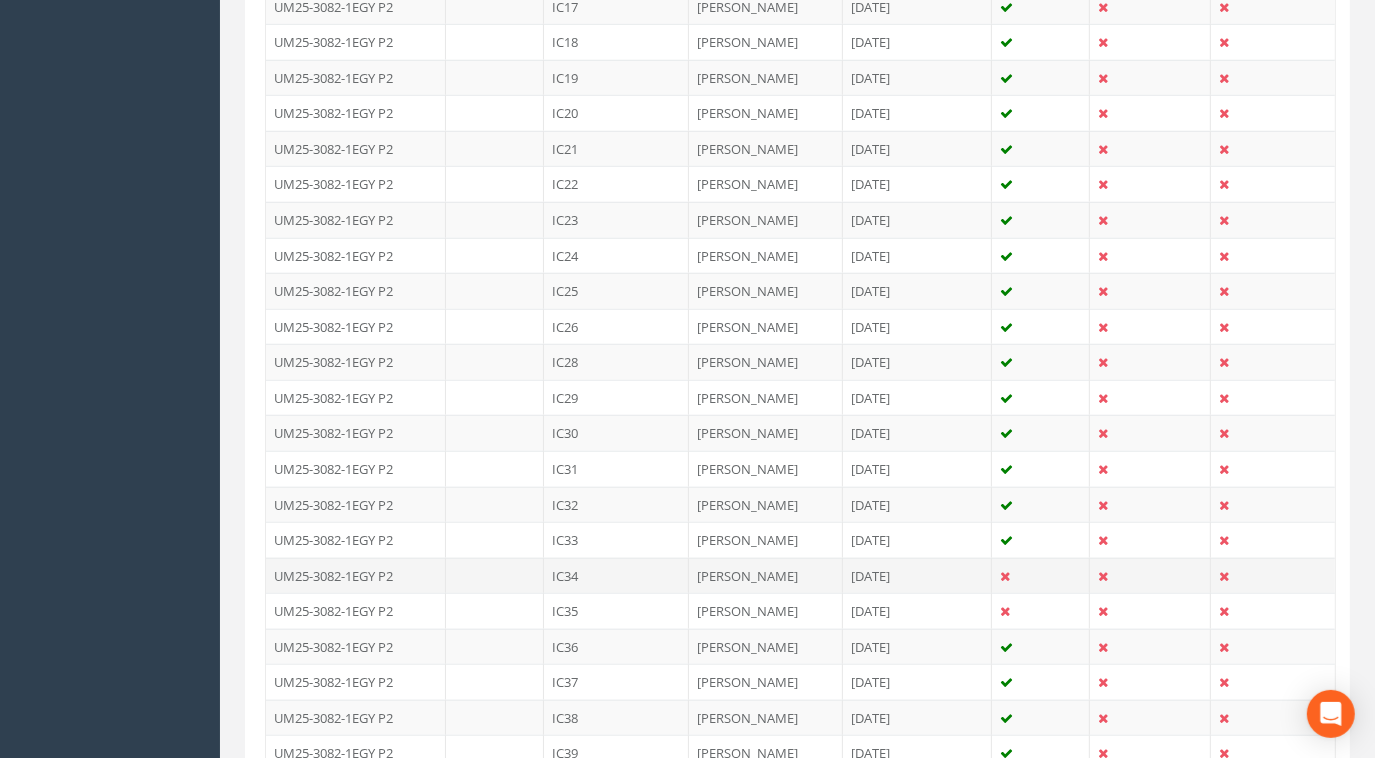 click on "UM25-3082-1EGY P2" at bounding box center (356, 576) 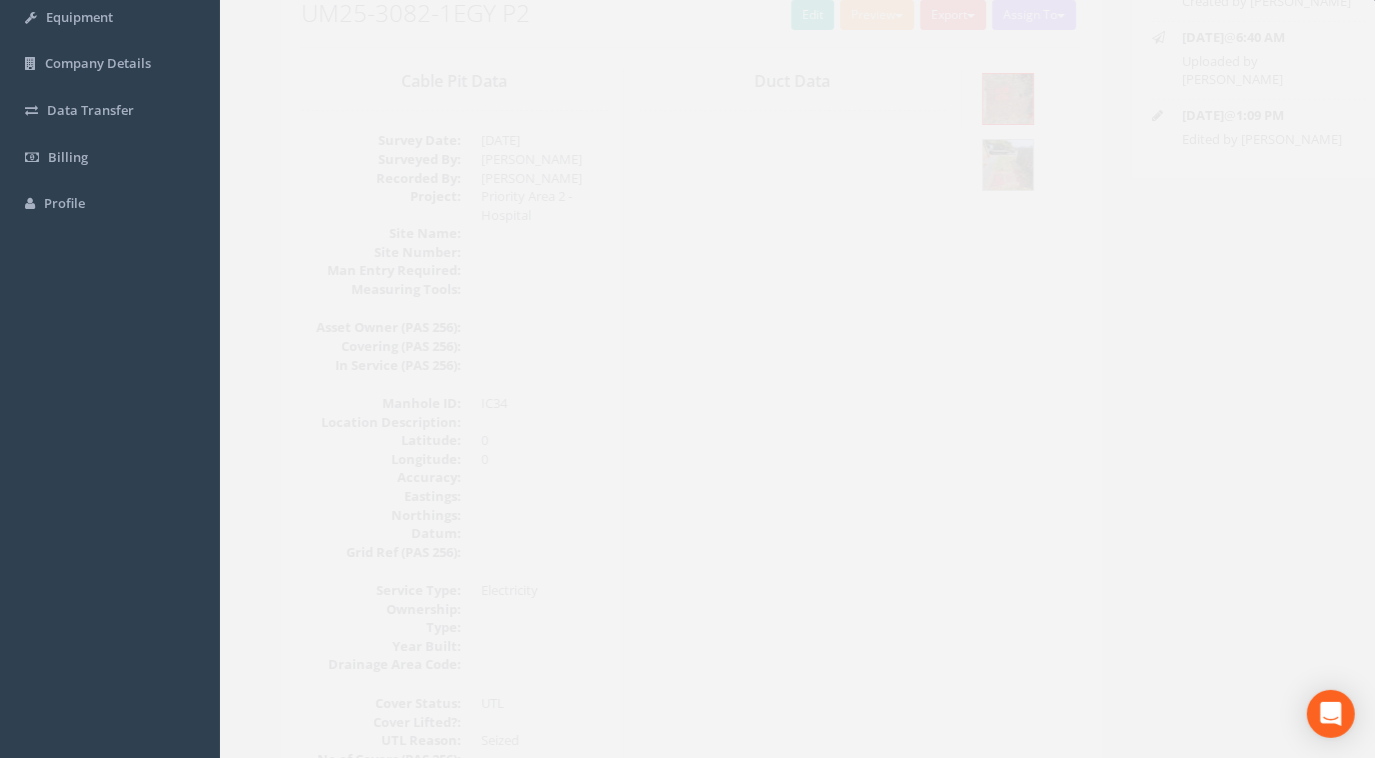 scroll, scrollTop: 181, scrollLeft: 0, axis: vertical 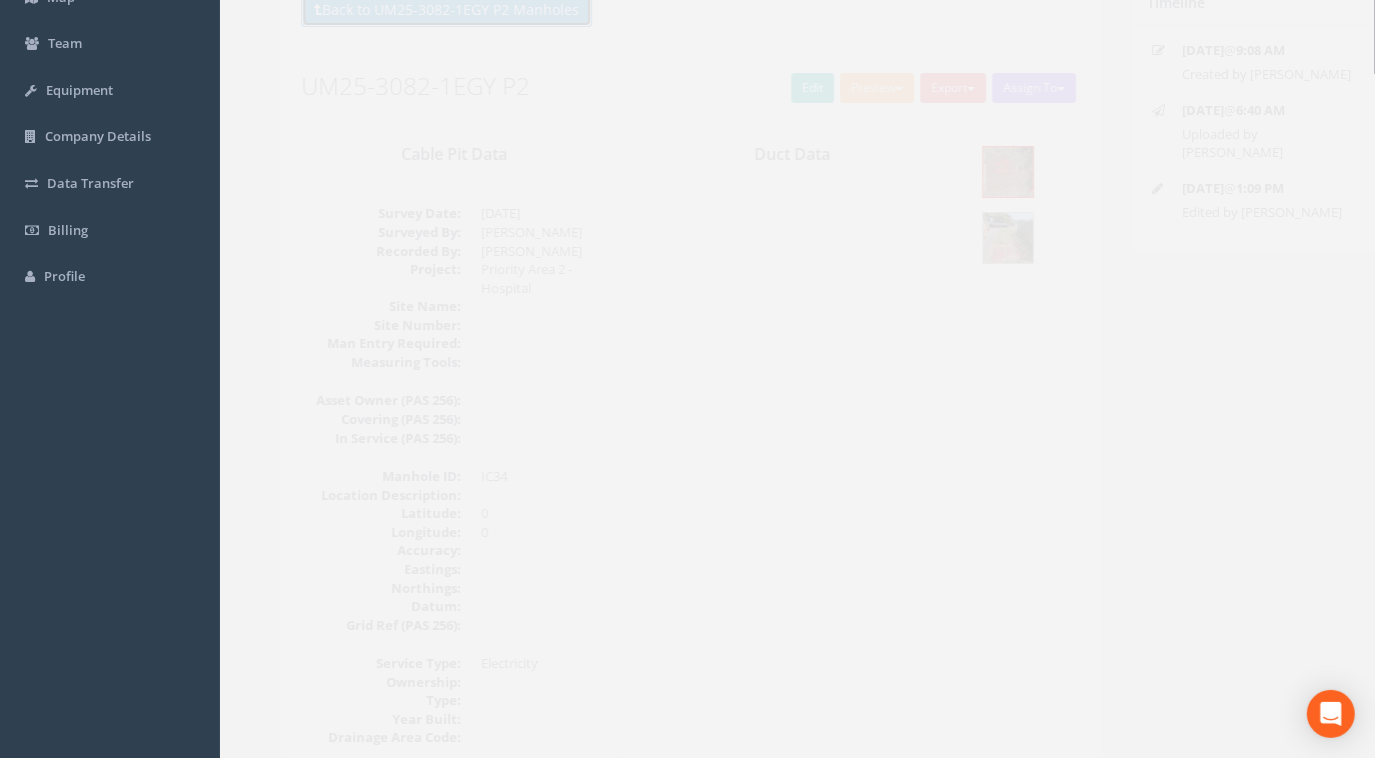 click on "Back to UM25-3082-1EGY P2 Manholes" at bounding box center [410, 10] 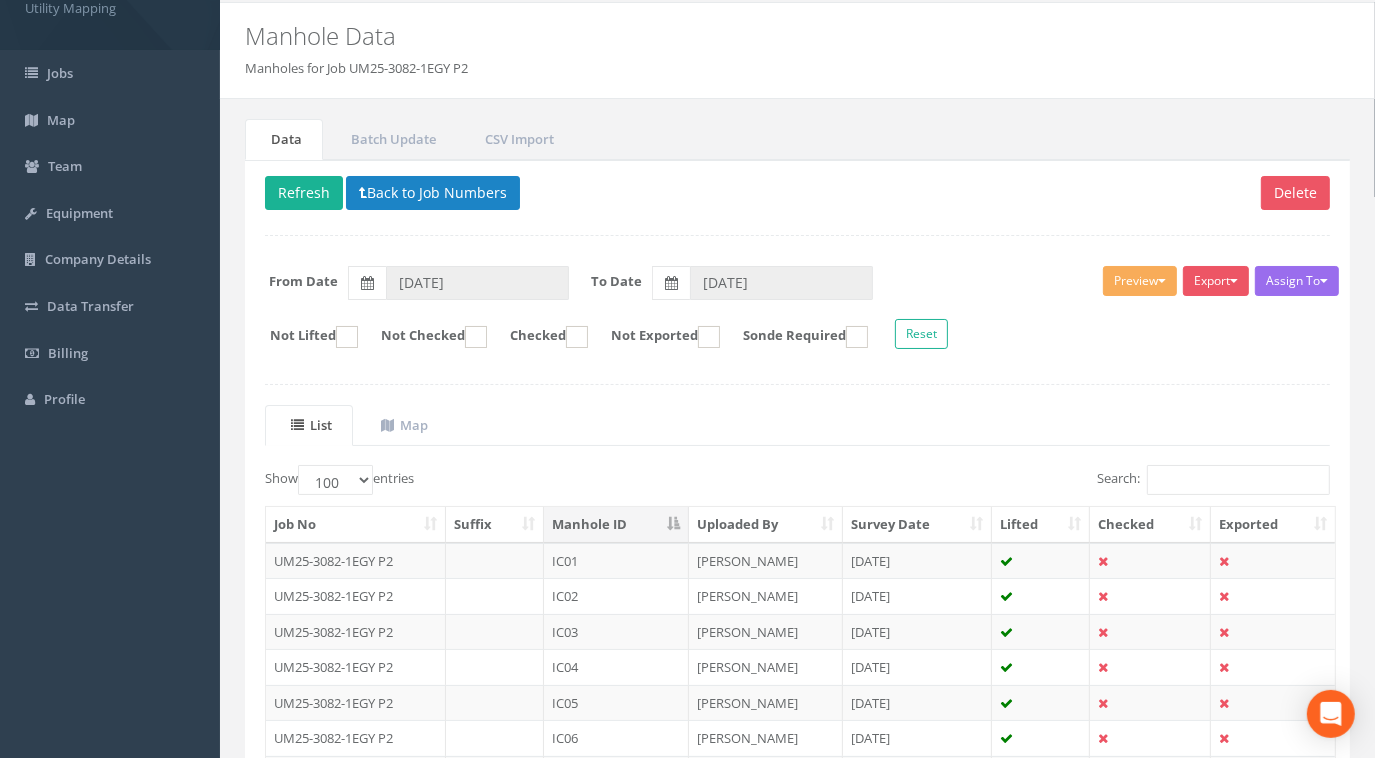 scroll, scrollTop: 0, scrollLeft: 0, axis: both 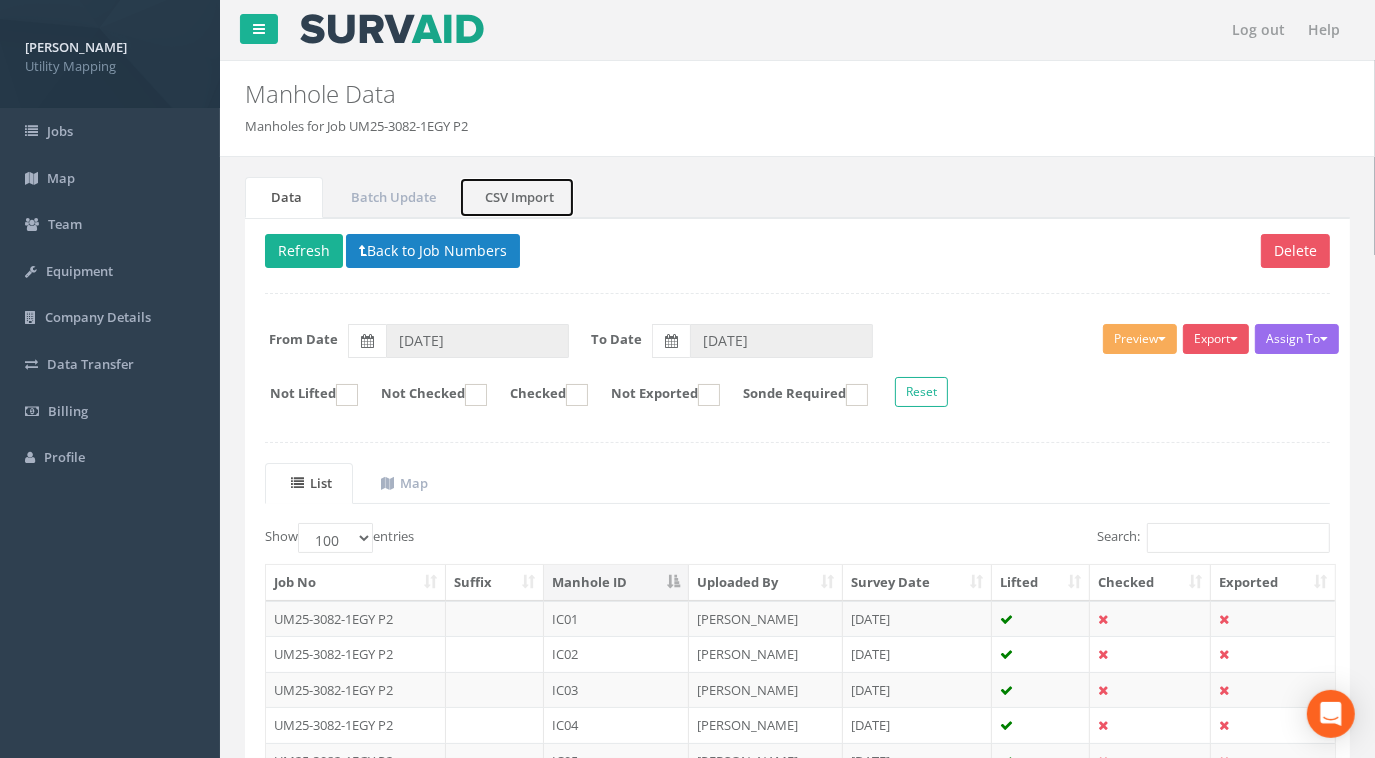 click on "CSV Import" at bounding box center (517, 197) 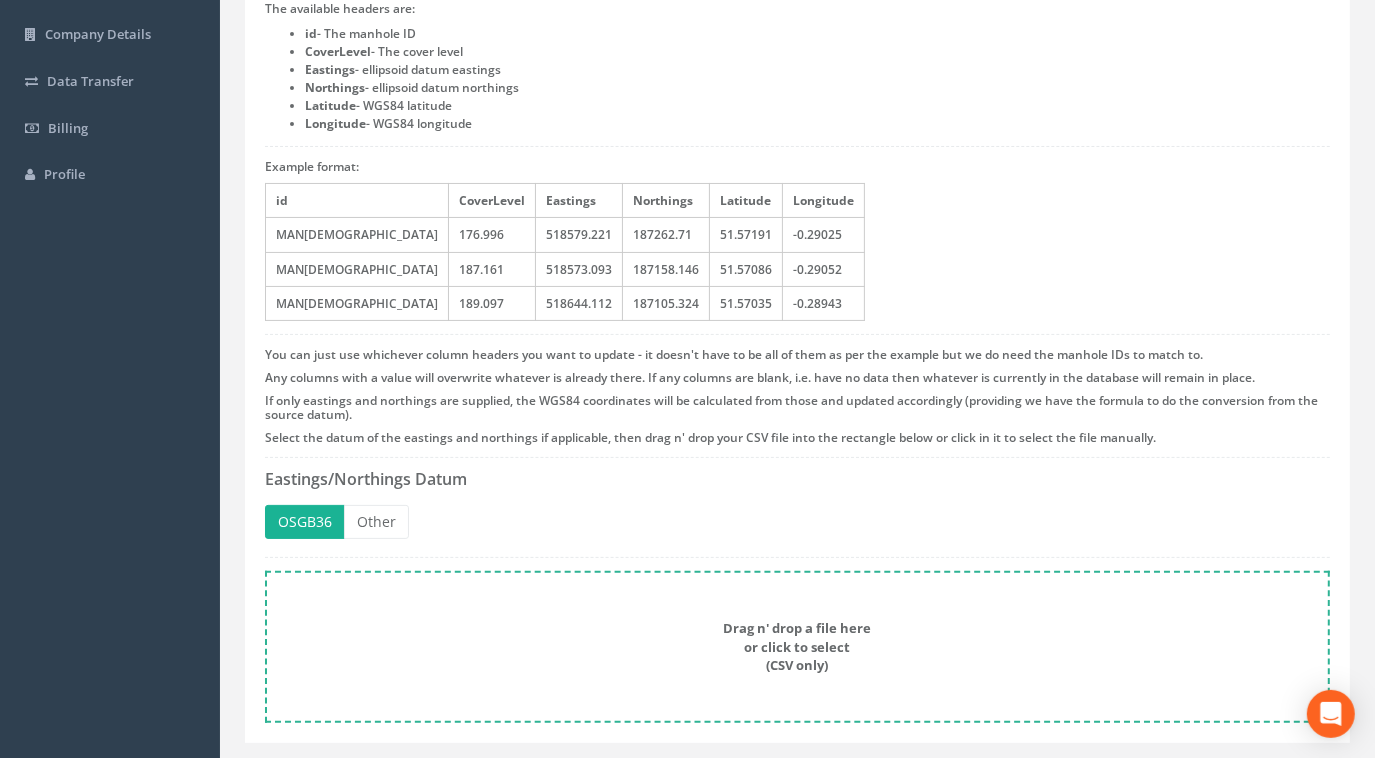 scroll, scrollTop: 328, scrollLeft: 0, axis: vertical 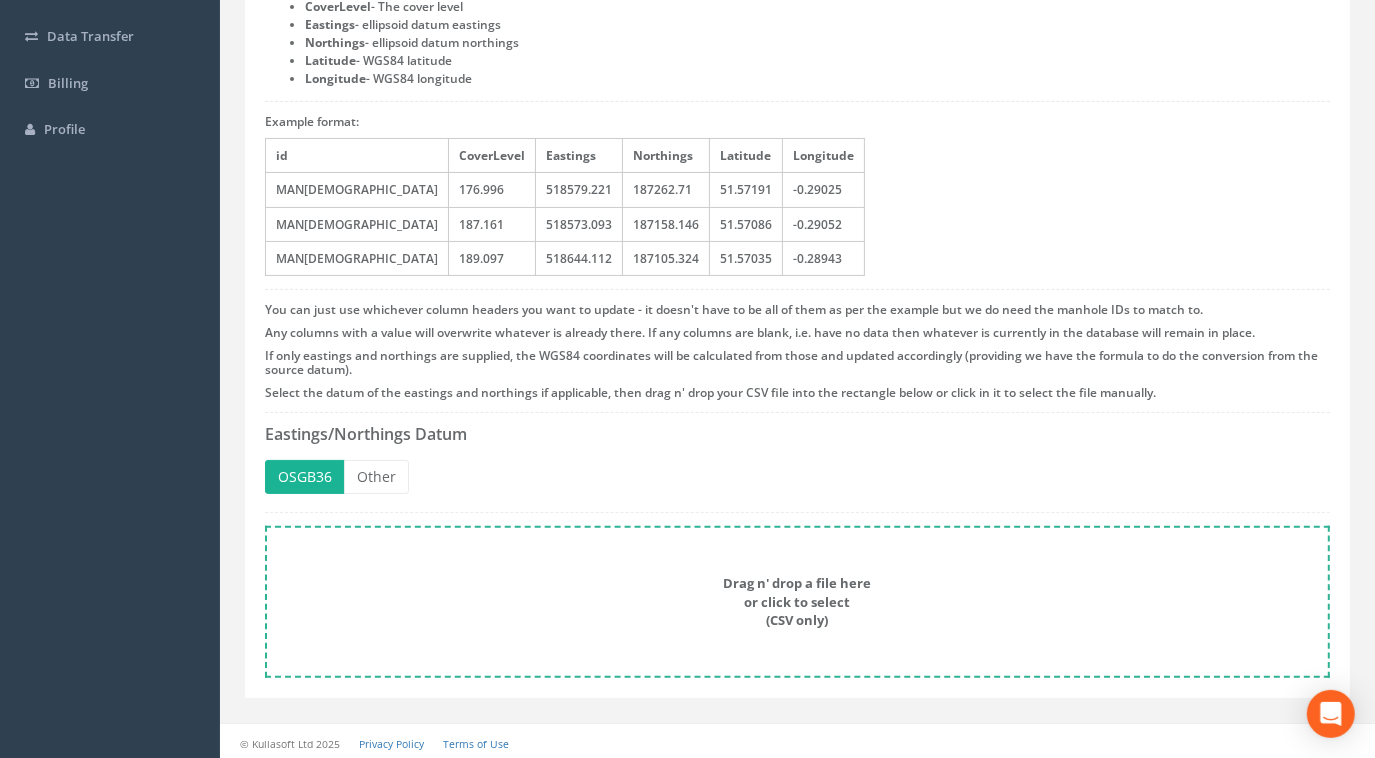 click on "Drag n' drop a file here or click to select (CSV only)" at bounding box center (797, 602) 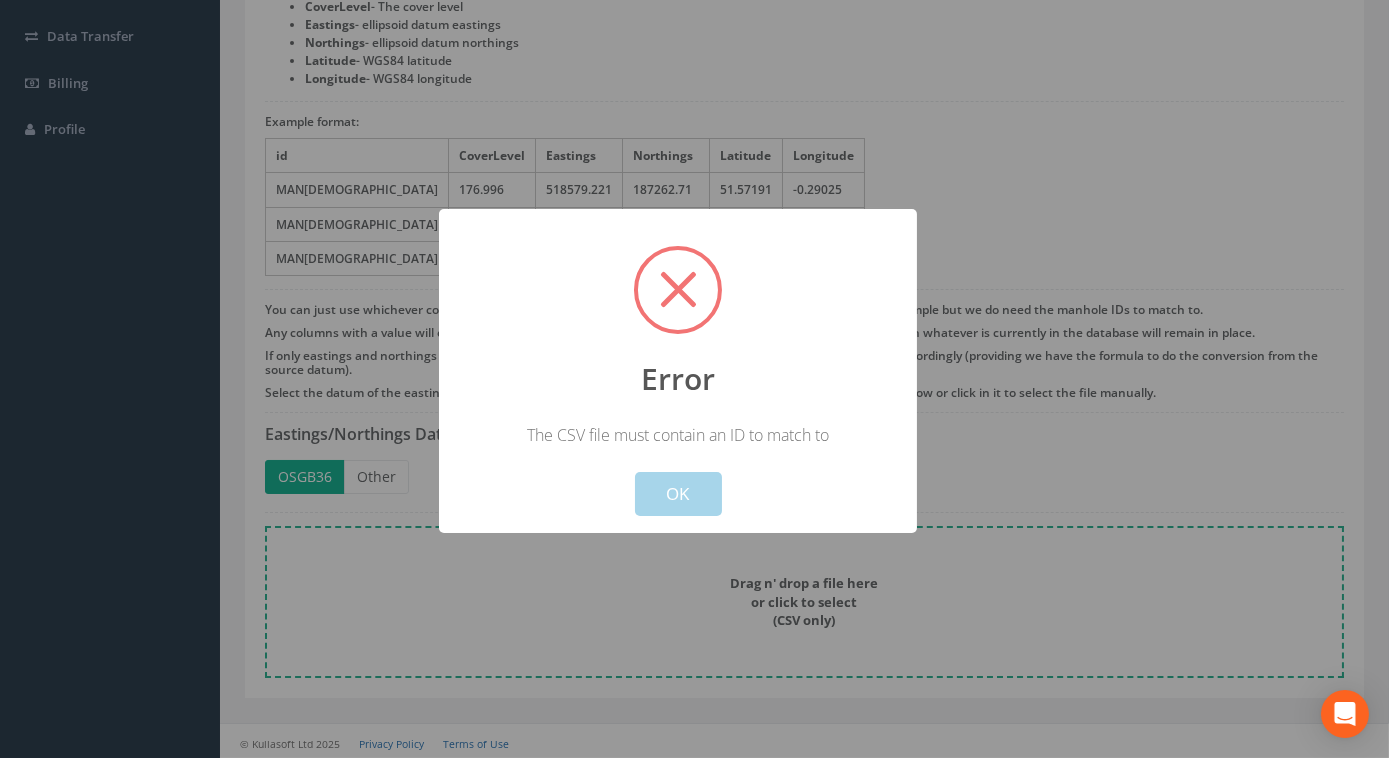 click on "OK" at bounding box center (677, 494) 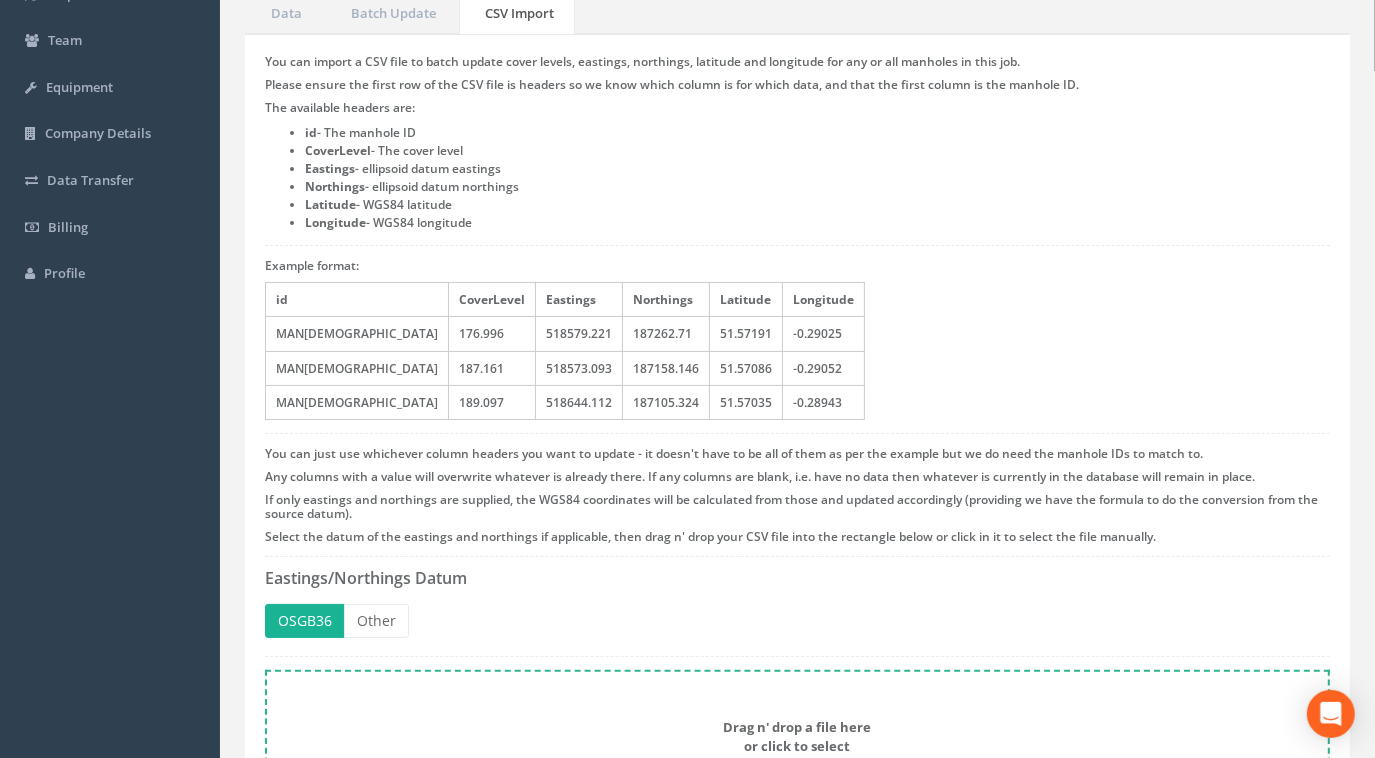 scroll, scrollTop: 328, scrollLeft: 0, axis: vertical 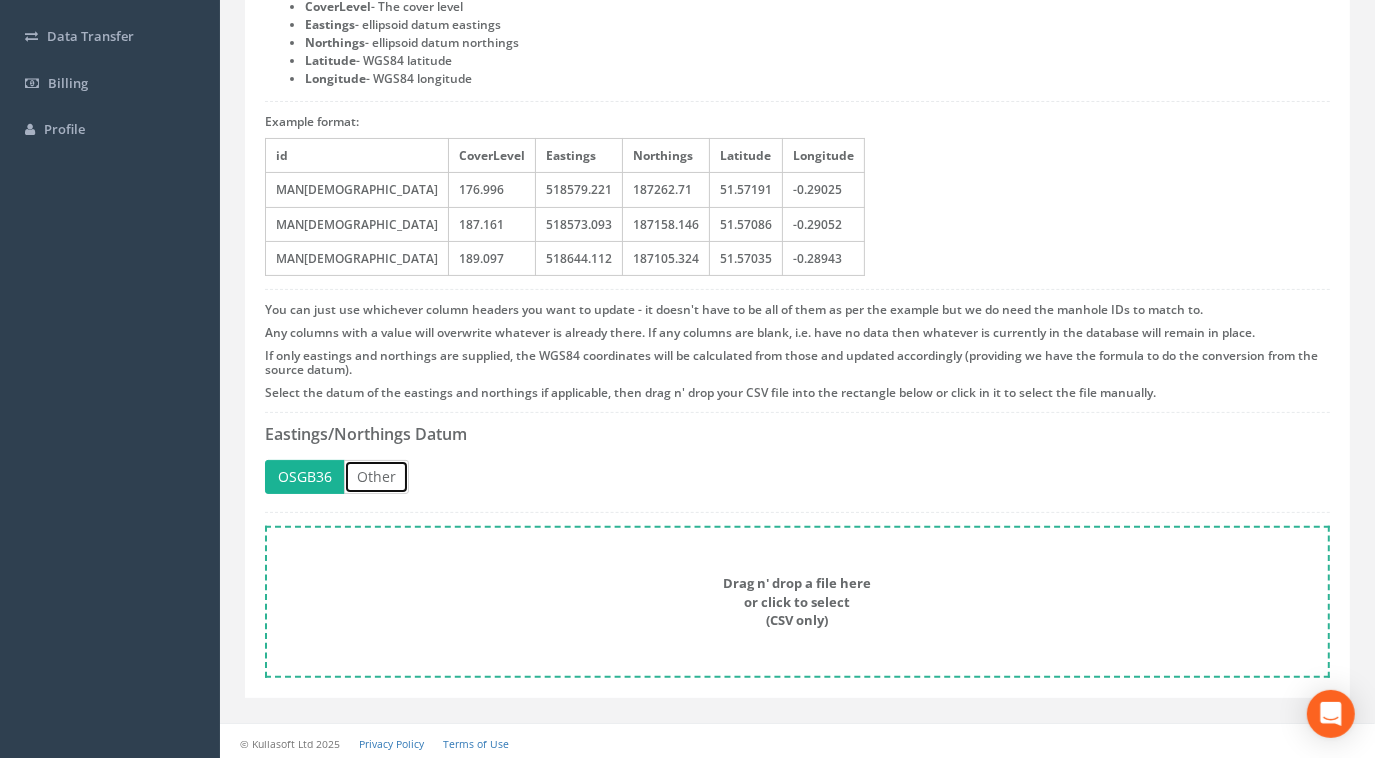 click on "Other" at bounding box center (376, 477) 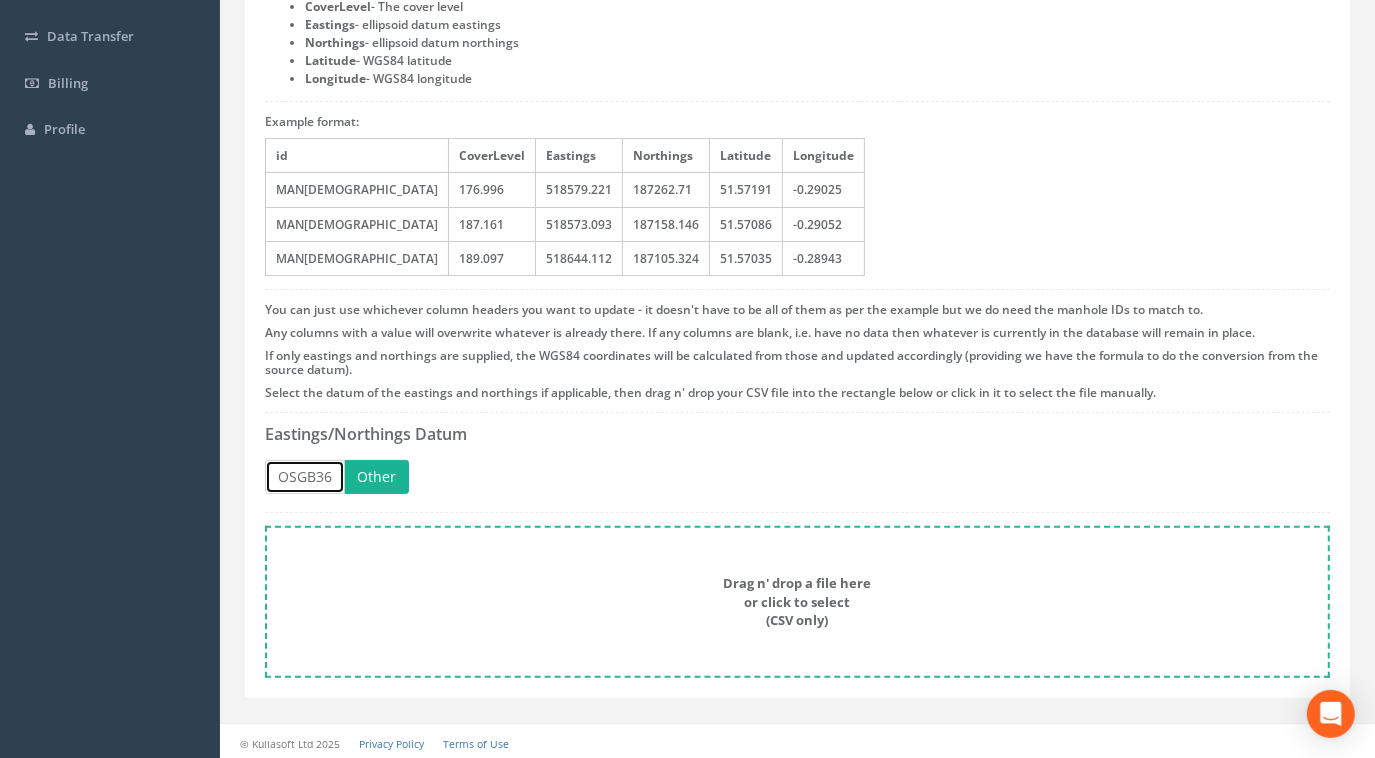 click on "OSGB36" at bounding box center [305, 477] 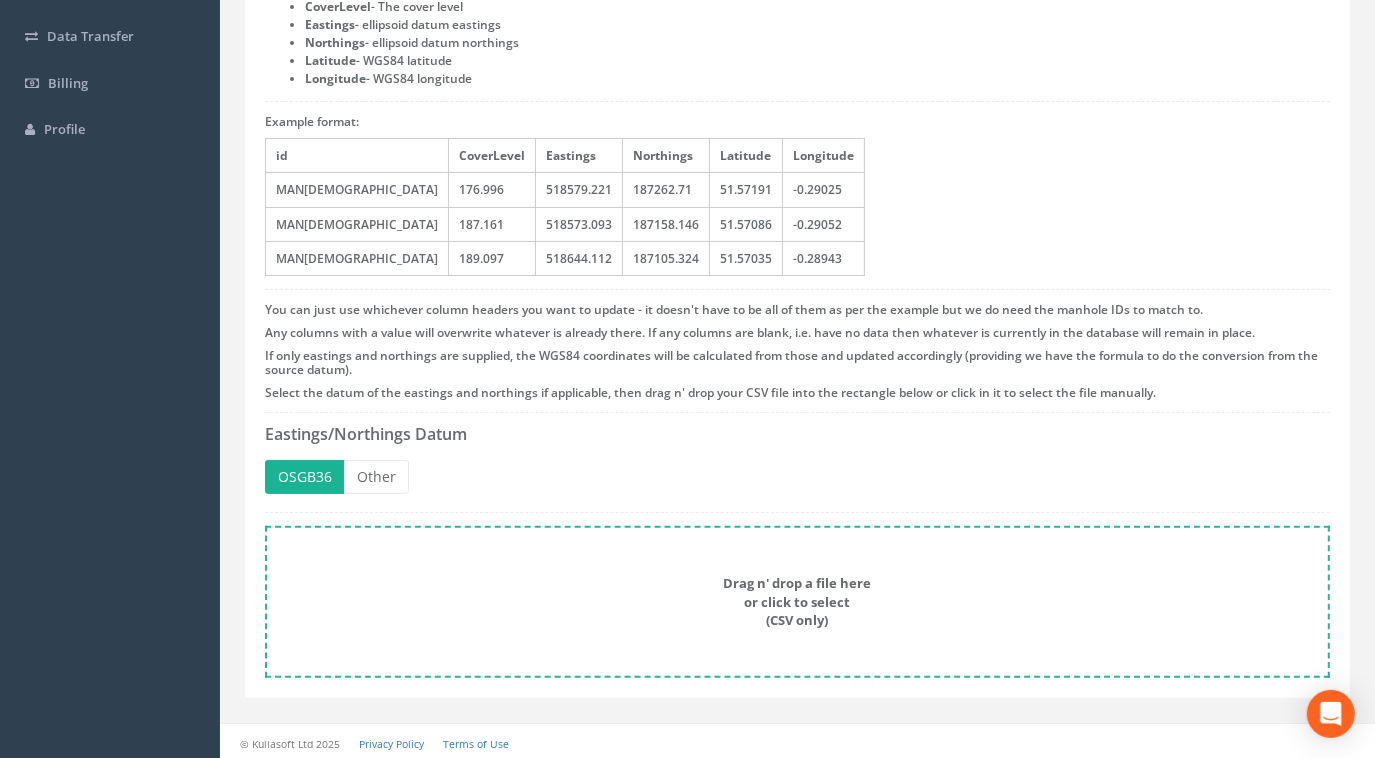 click on "Drag n' drop a file here or click to select (CSV only)" at bounding box center [797, 602] 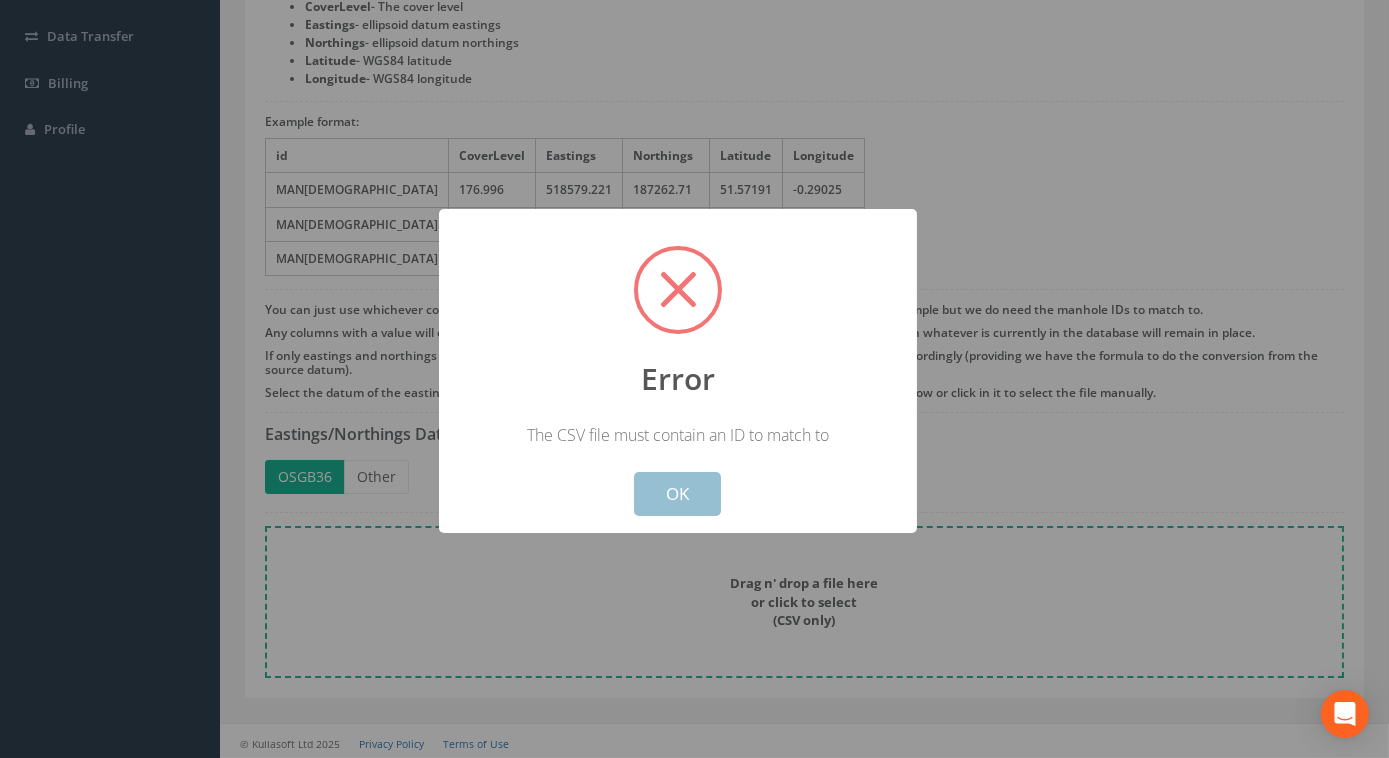 click on "OK" at bounding box center [677, 494] 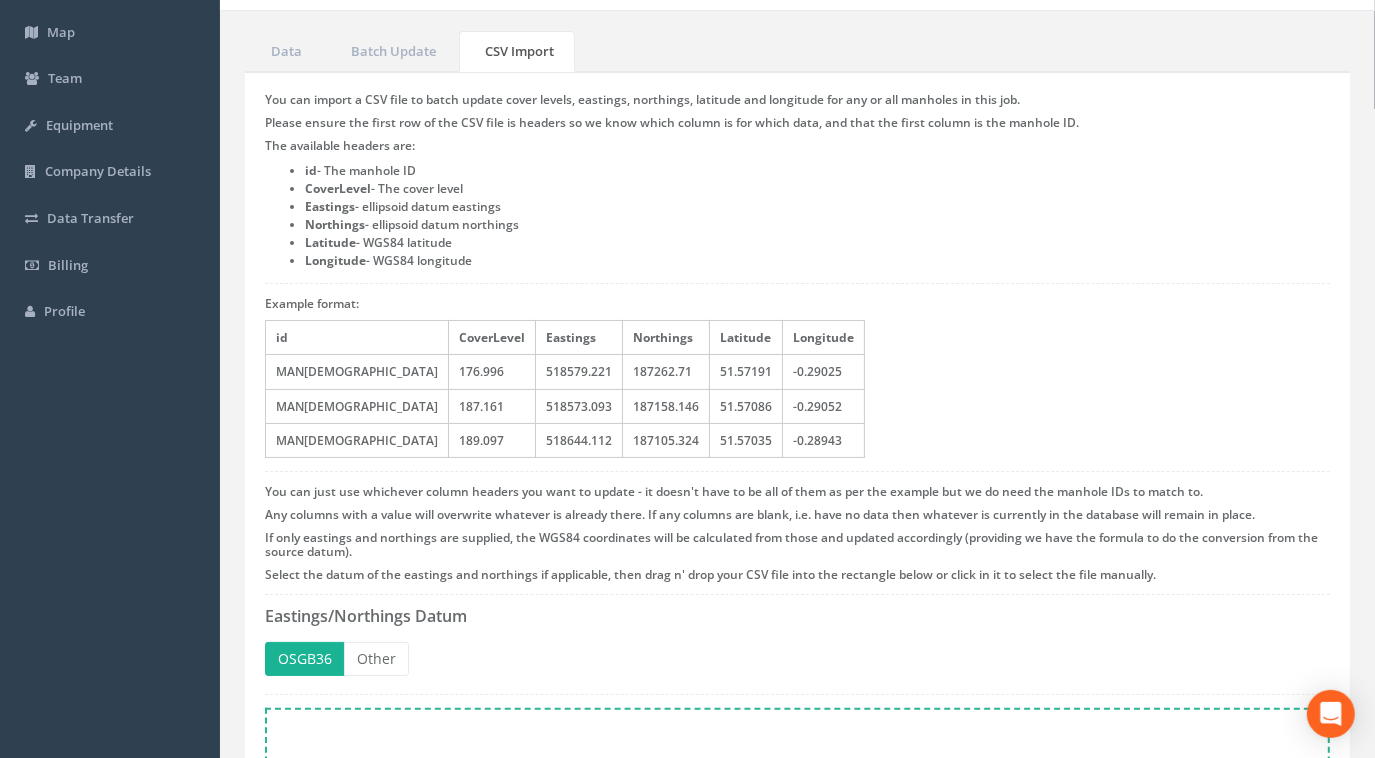 scroll, scrollTop: 0, scrollLeft: 0, axis: both 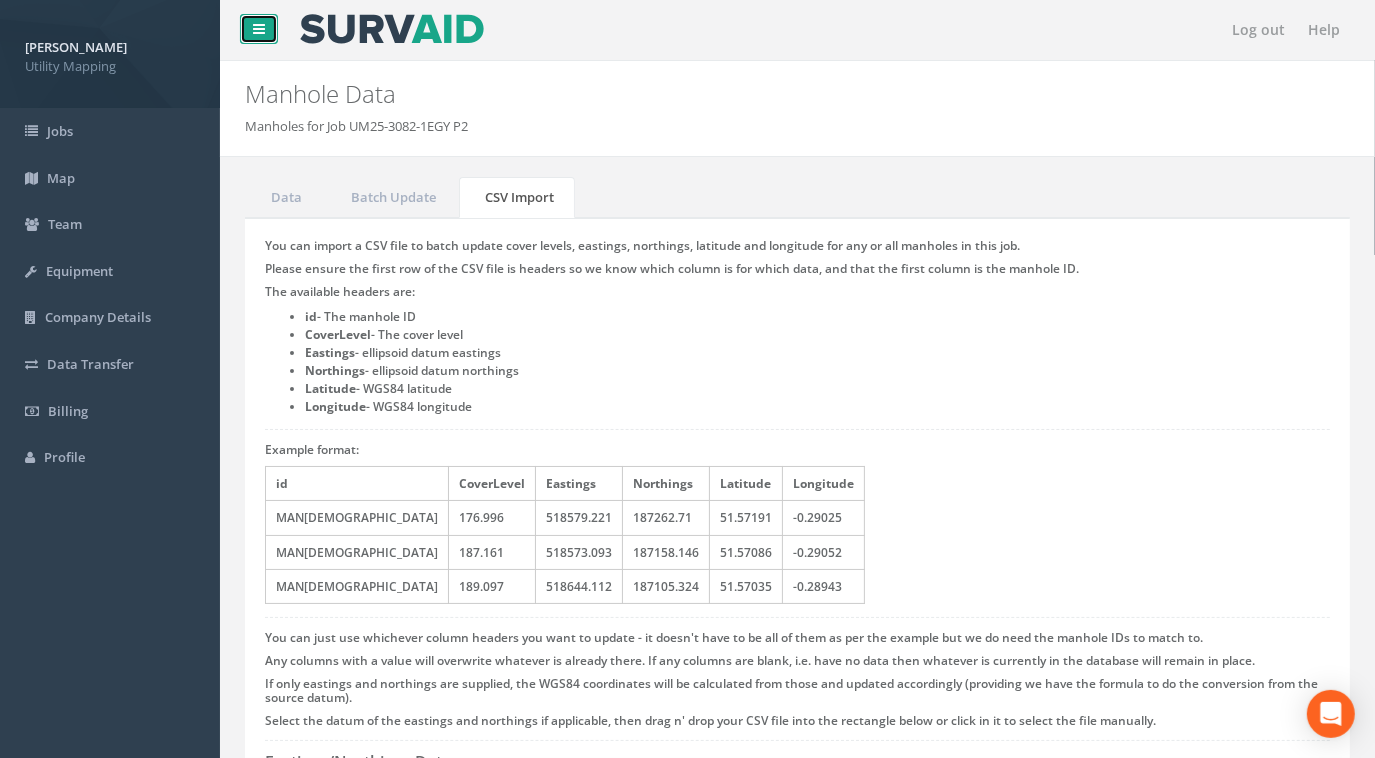 click at bounding box center (259, 29) 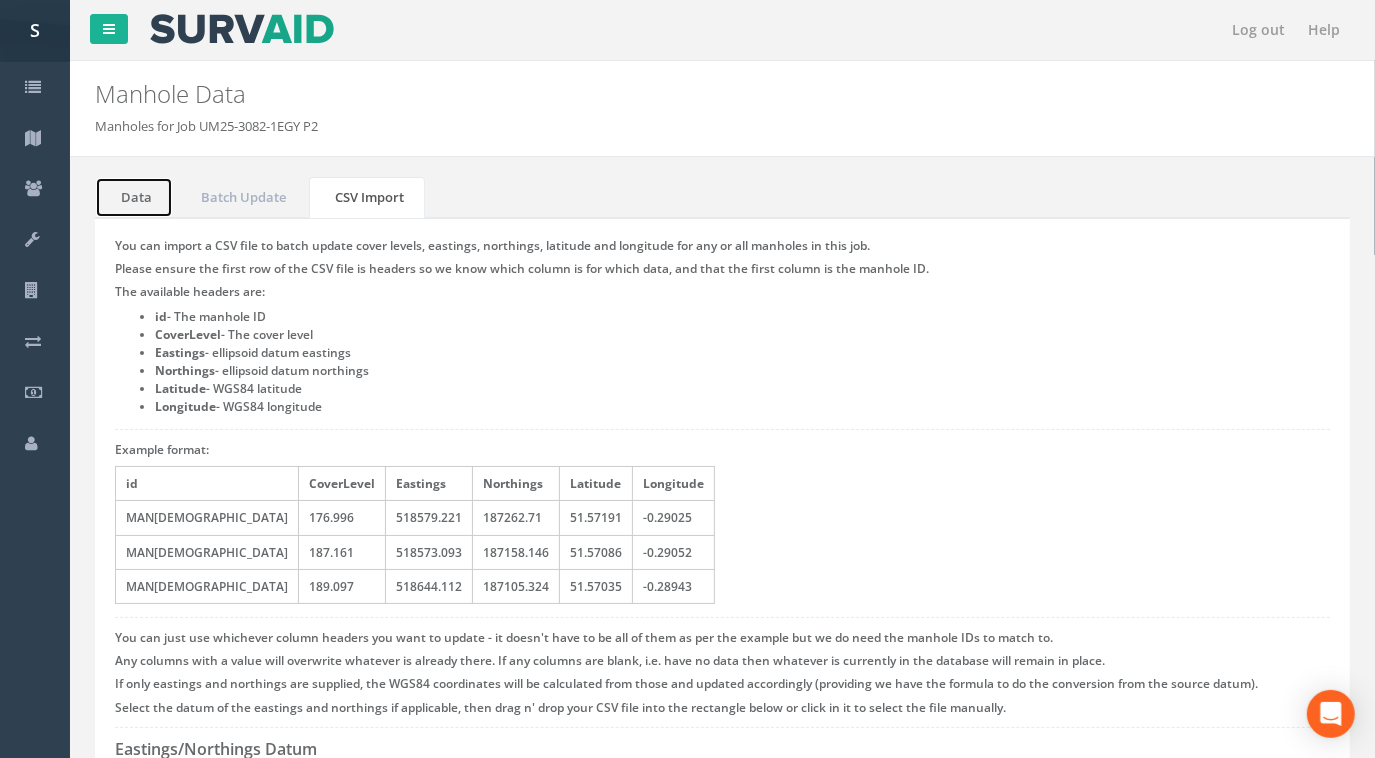 click on "Data" at bounding box center (134, 197) 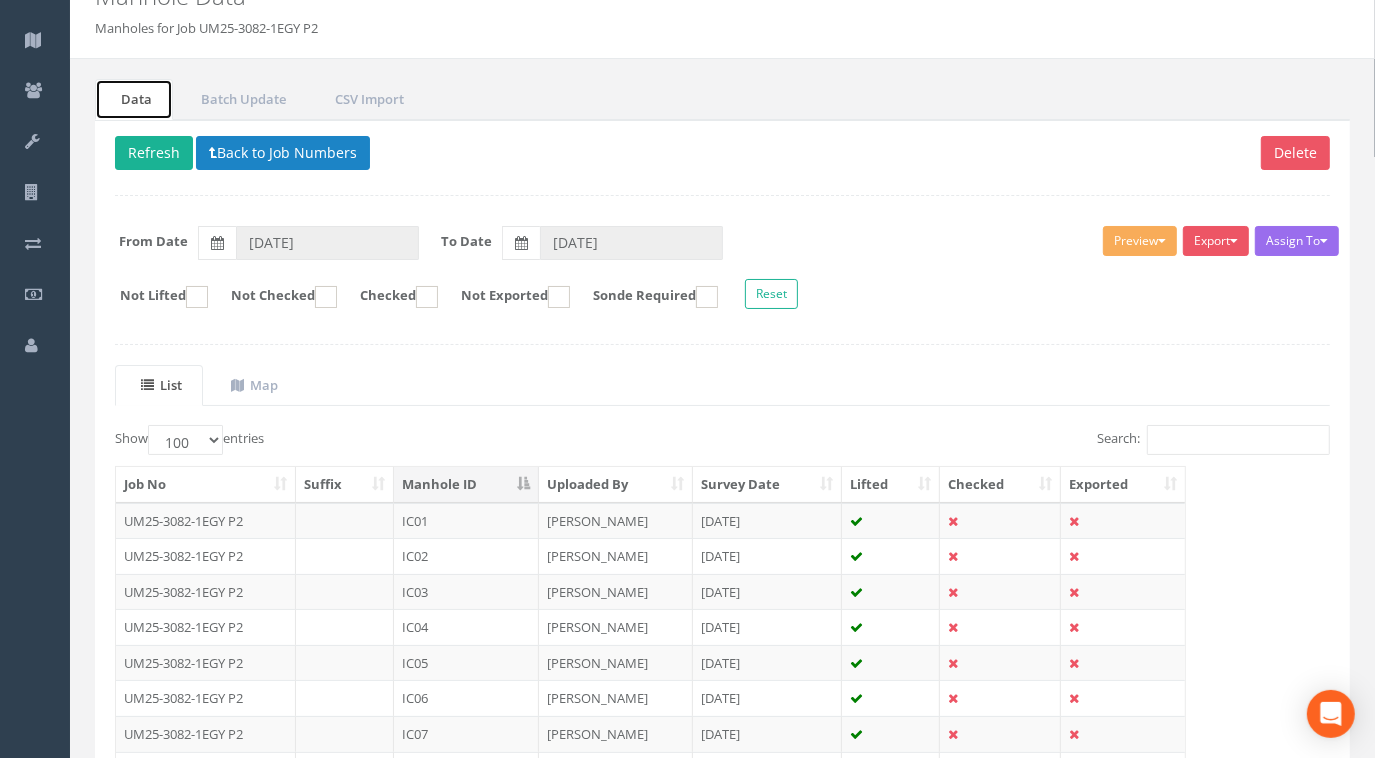 scroll, scrollTop: 181, scrollLeft: 0, axis: vertical 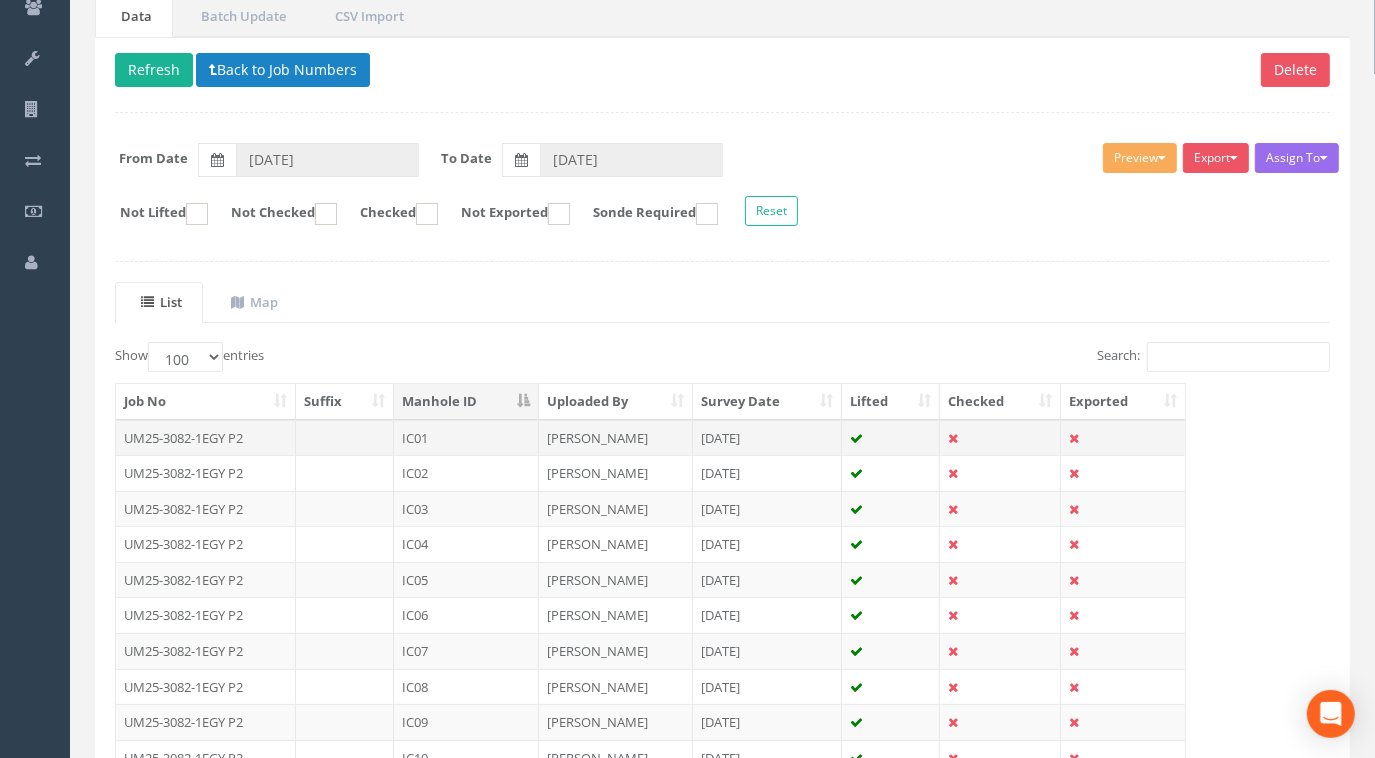 click on "IC01" at bounding box center [466, 438] 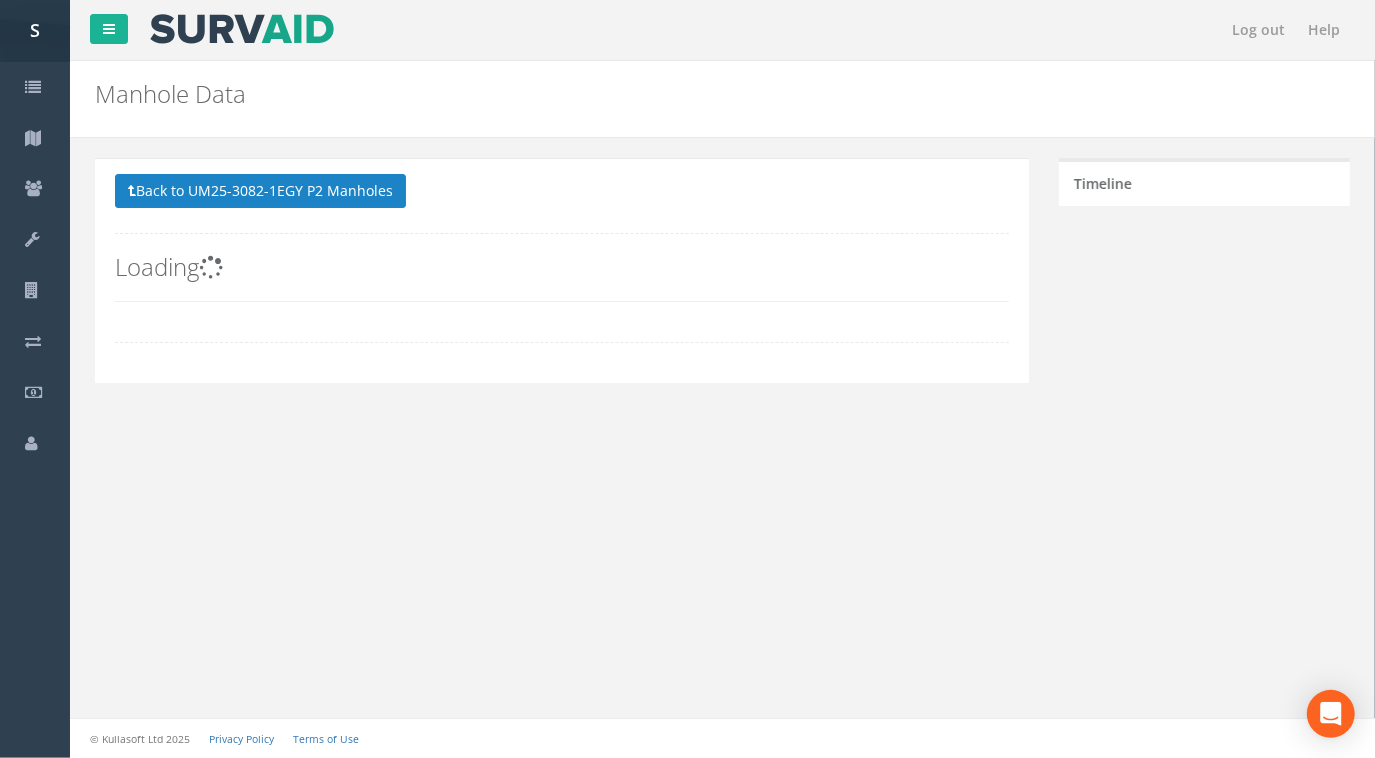 scroll, scrollTop: 0, scrollLeft: 0, axis: both 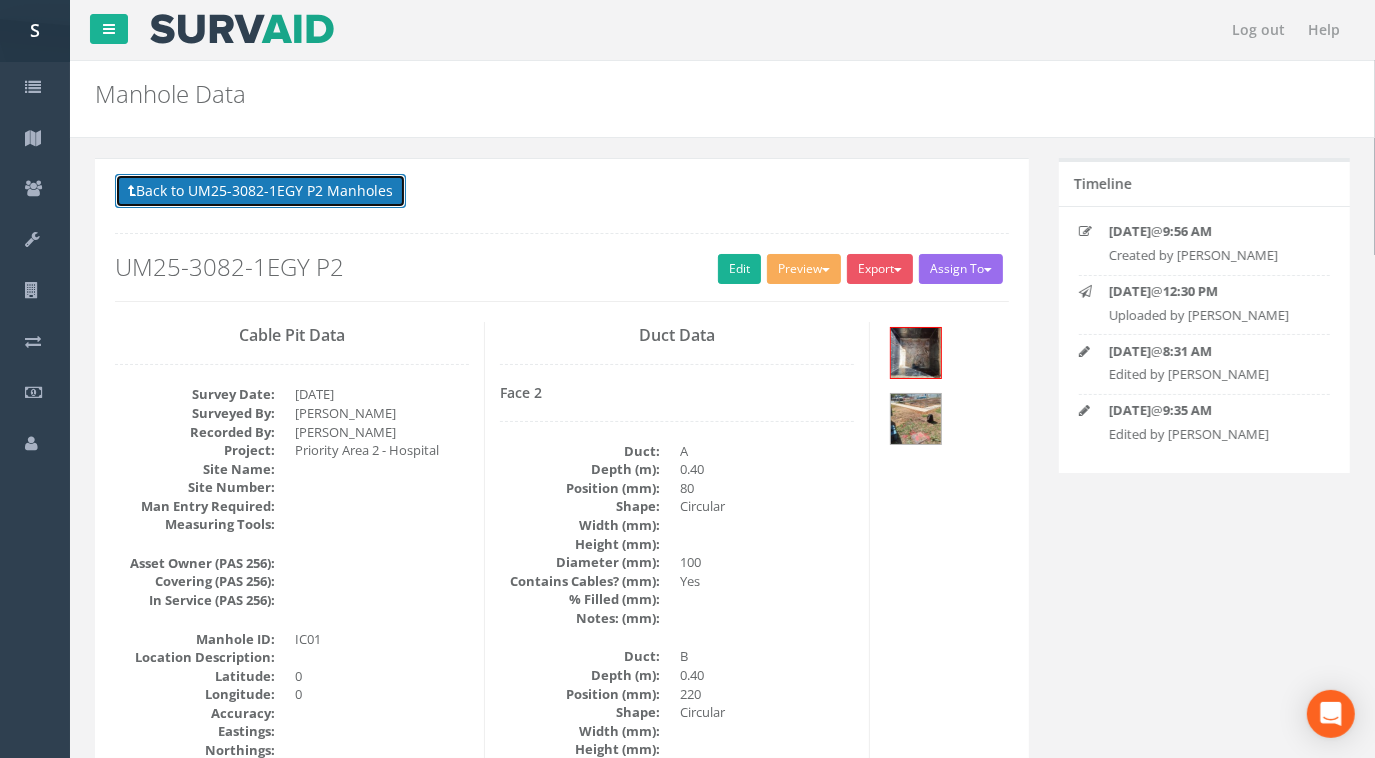 click on "Back to UM25-3082-1EGY P2 Manholes" at bounding box center [260, 191] 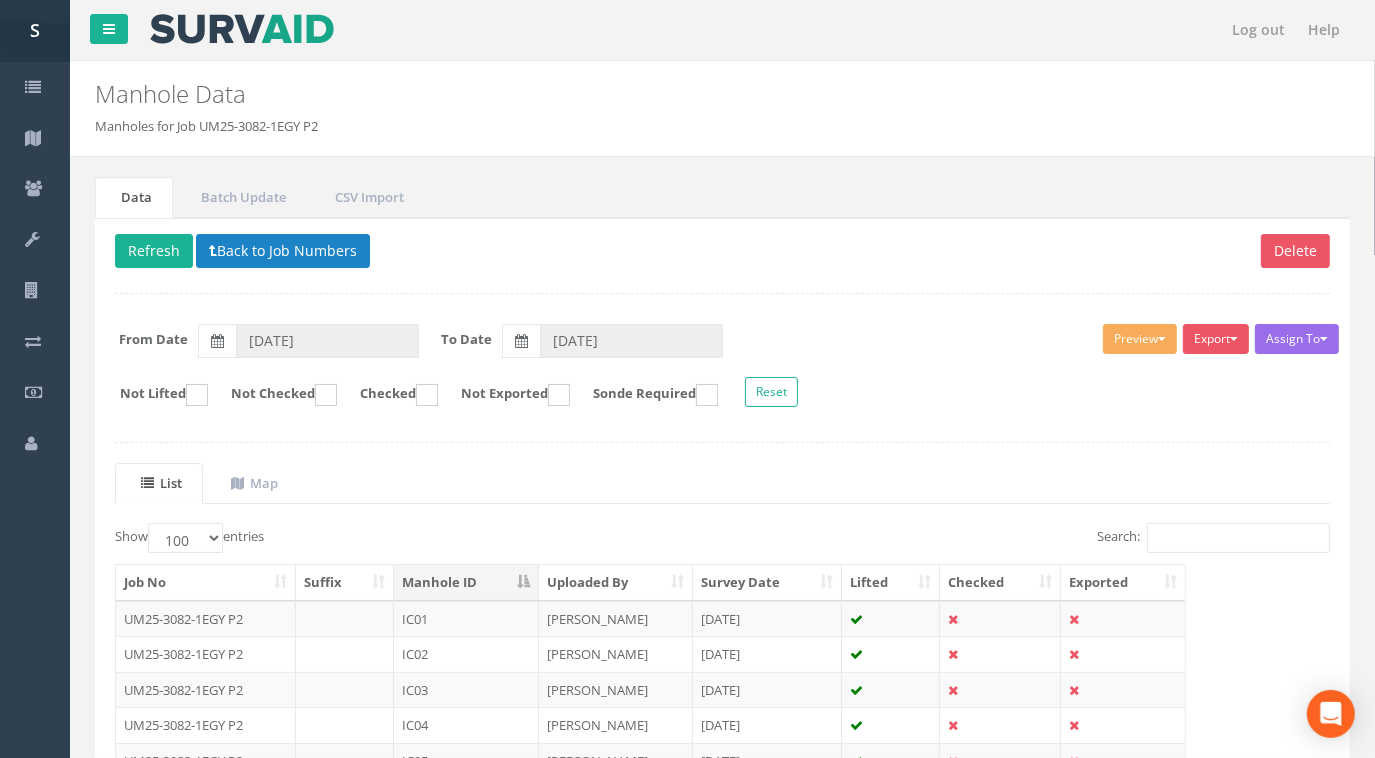 click on "[PERSON_NAME]     Utility Mapping         Logout        S          Jobs           Map             Team           Equipment           Company Details           Data Transfer           Billing             Profile                                           Log out       Help                     Manhole Data      Manholes for Job UM25-3082-1EGY P2              ×  There was an error fetching the Manhole data      ×  There was an error saving the Manhole details      ×  There was an error fetching the event details      ×  There was an error fetching the PDF information      ×  There was an error performing the batch update      ×  The batch update was successful      ×  The Manhole delete was successful      ×  The job was successfully deleted      ×        ×           ×           ×  There was an error fetching the Manholes to display on the map      ×  There was an error deleting the Manhole      ×  There was an error deleting the job      ×     ×        ×        ×" at bounding box center (687, 2158) 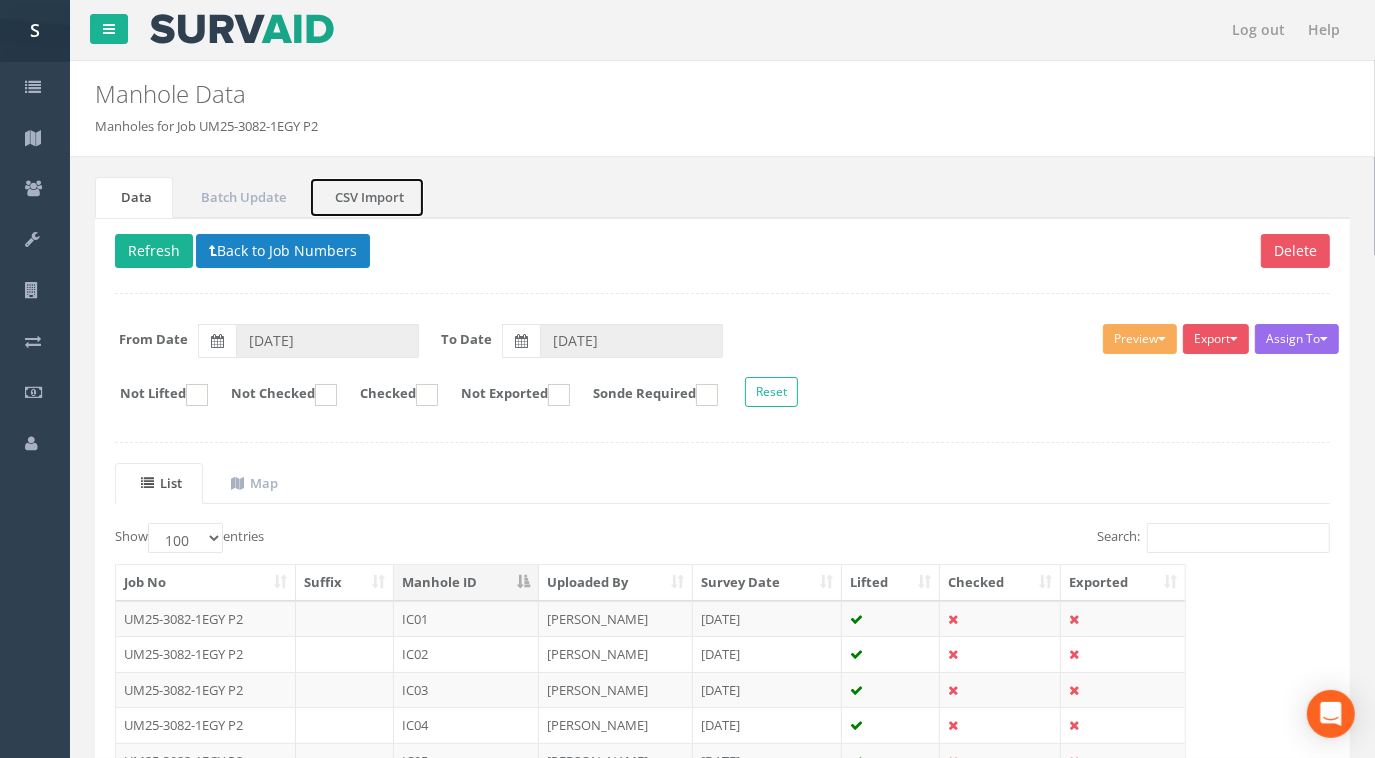 click on "CSV Import" at bounding box center [367, 197] 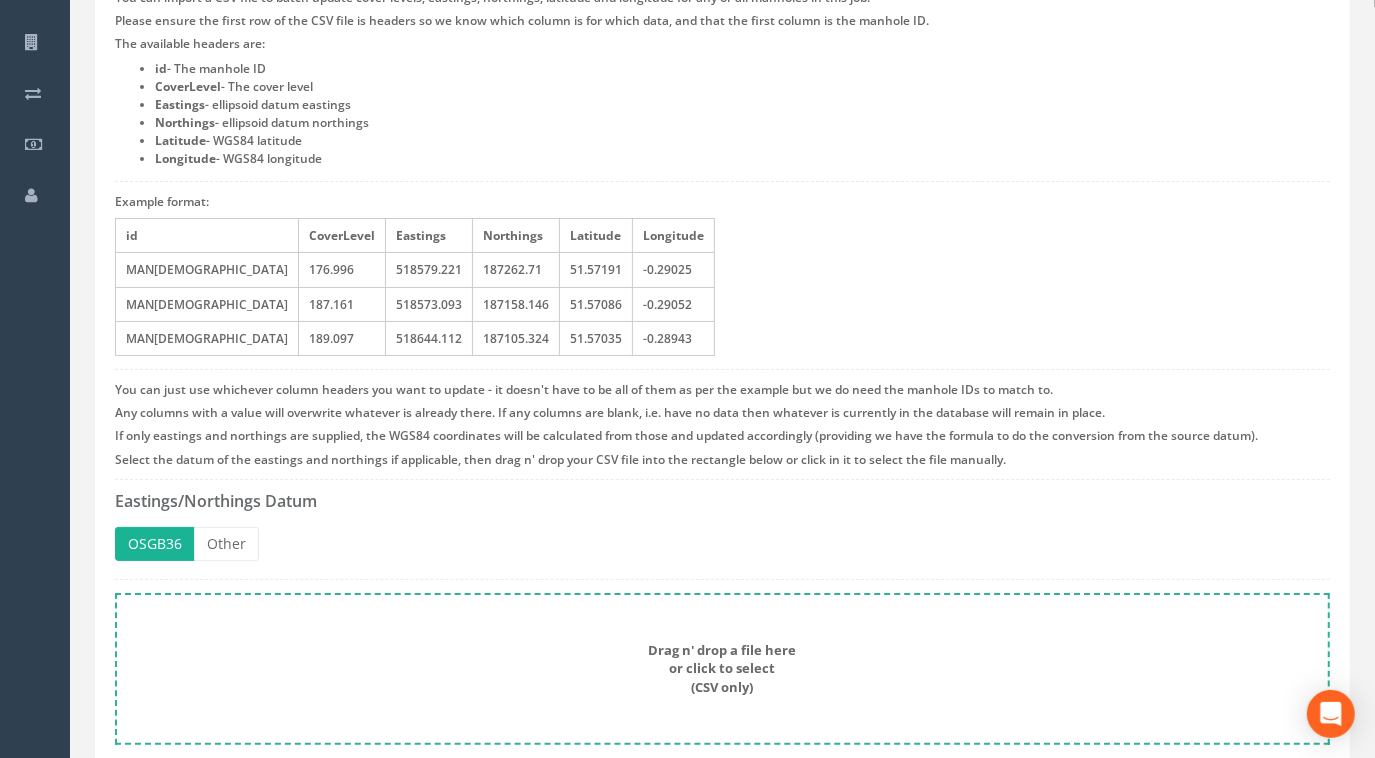 scroll, scrollTop: 272, scrollLeft: 0, axis: vertical 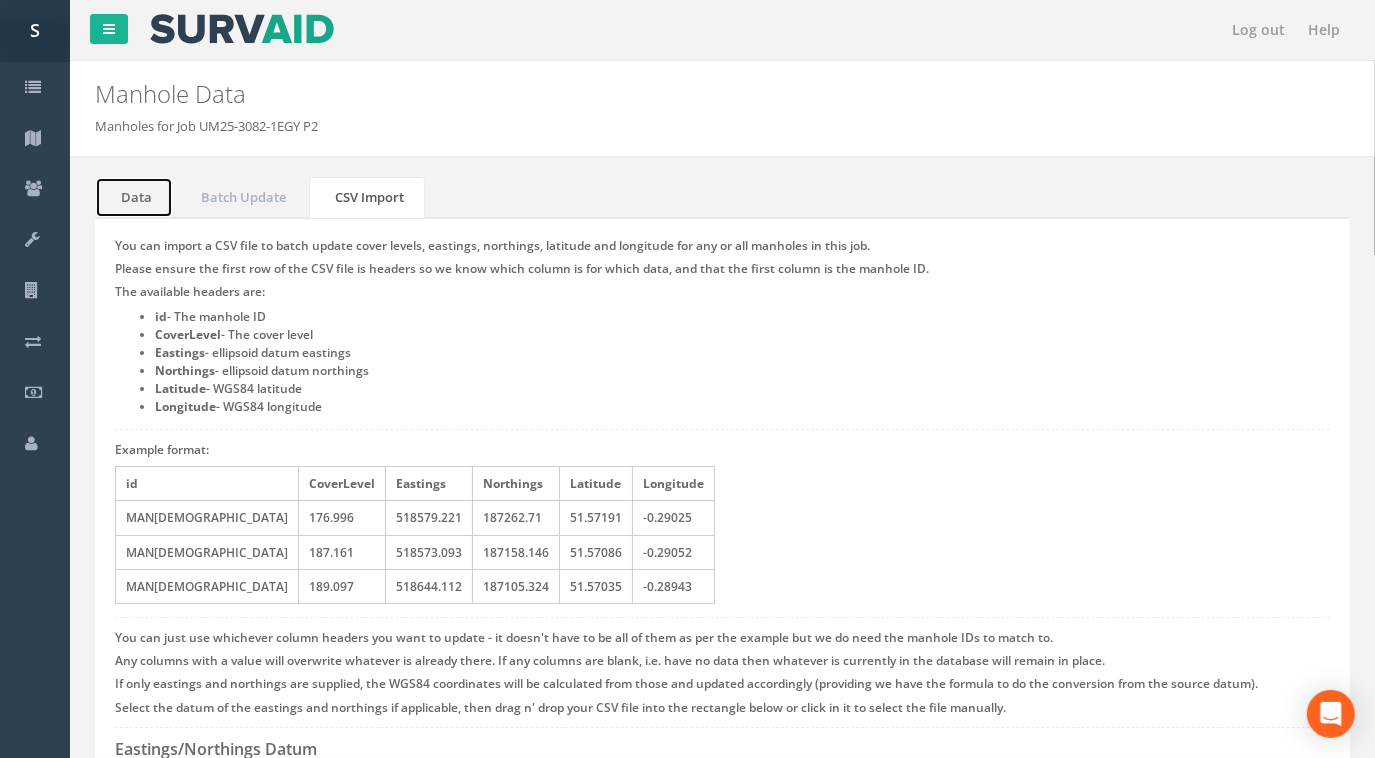 click on "Data" at bounding box center (134, 197) 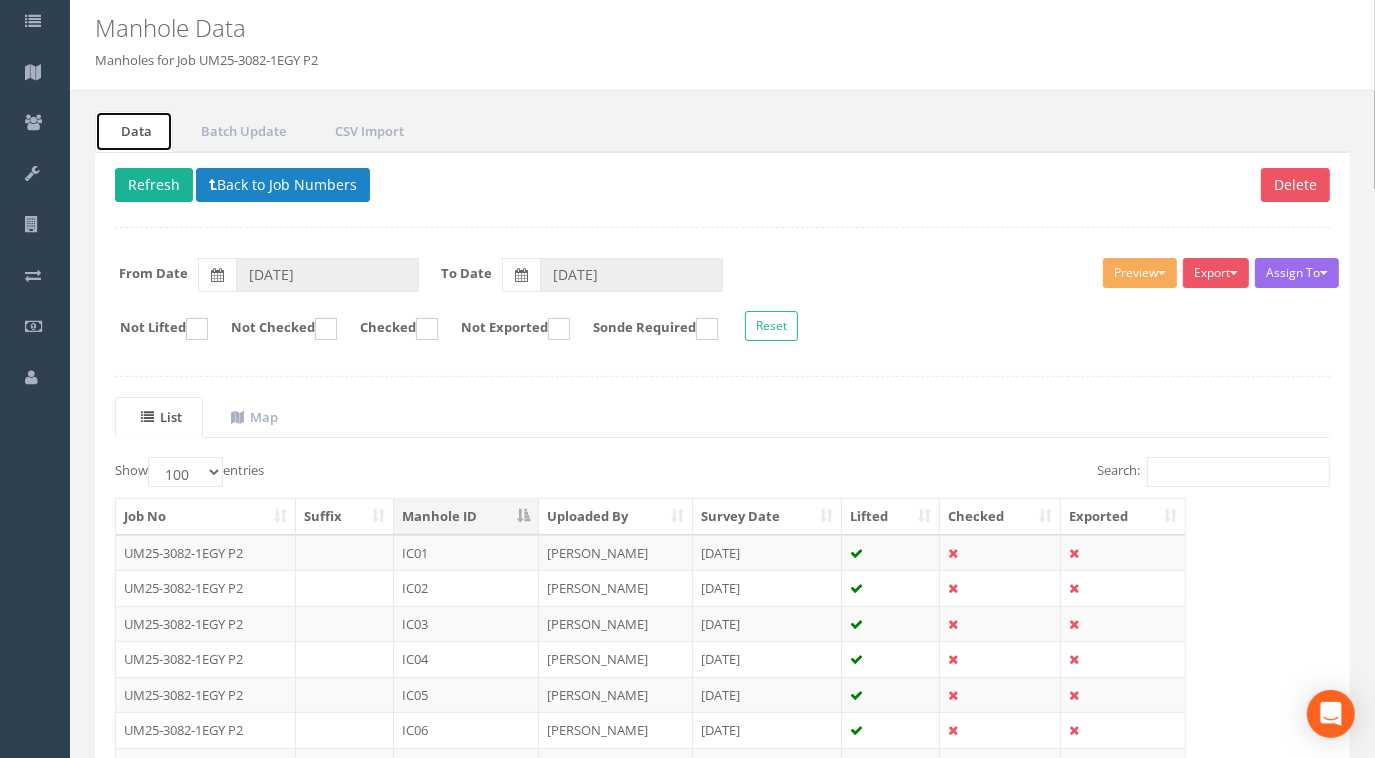 scroll, scrollTop: 90, scrollLeft: 0, axis: vertical 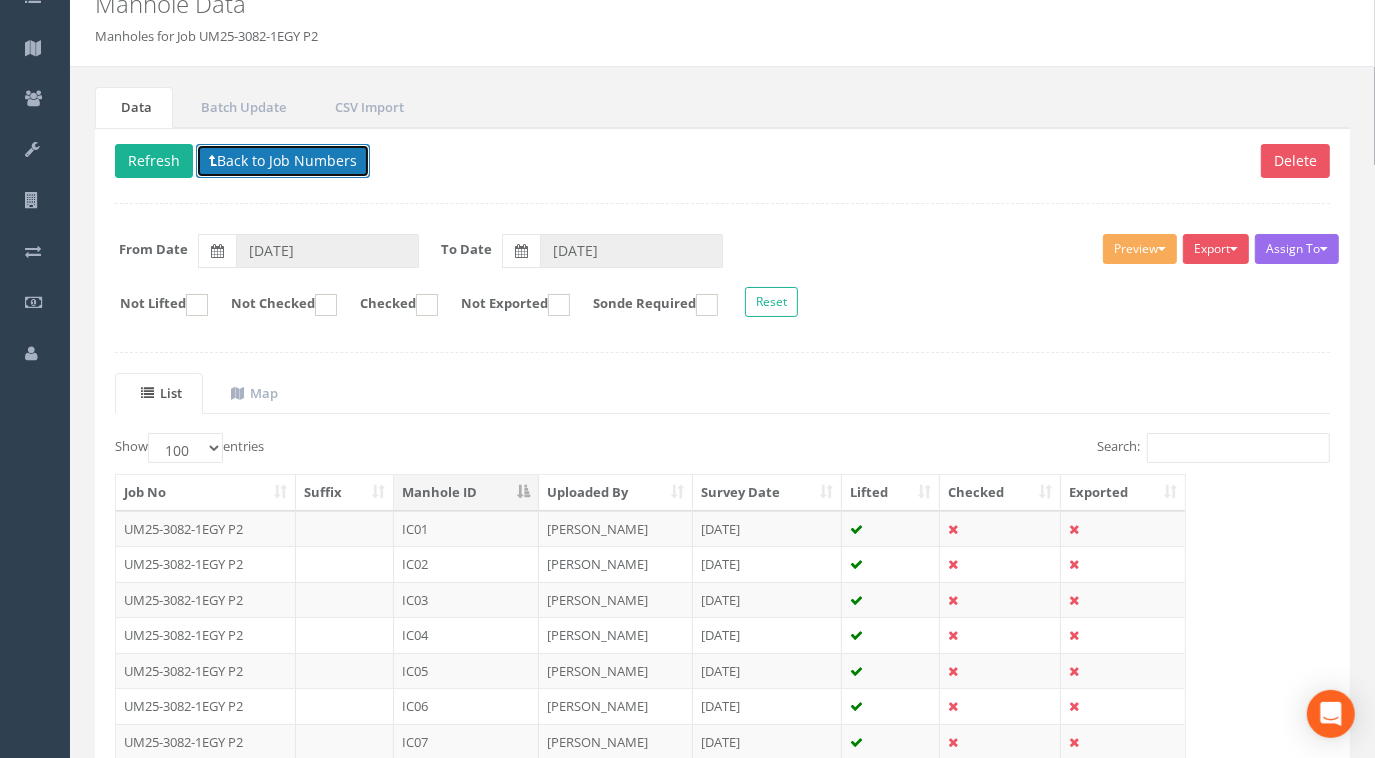 click on "Back to Job Numbers" at bounding box center (283, 161) 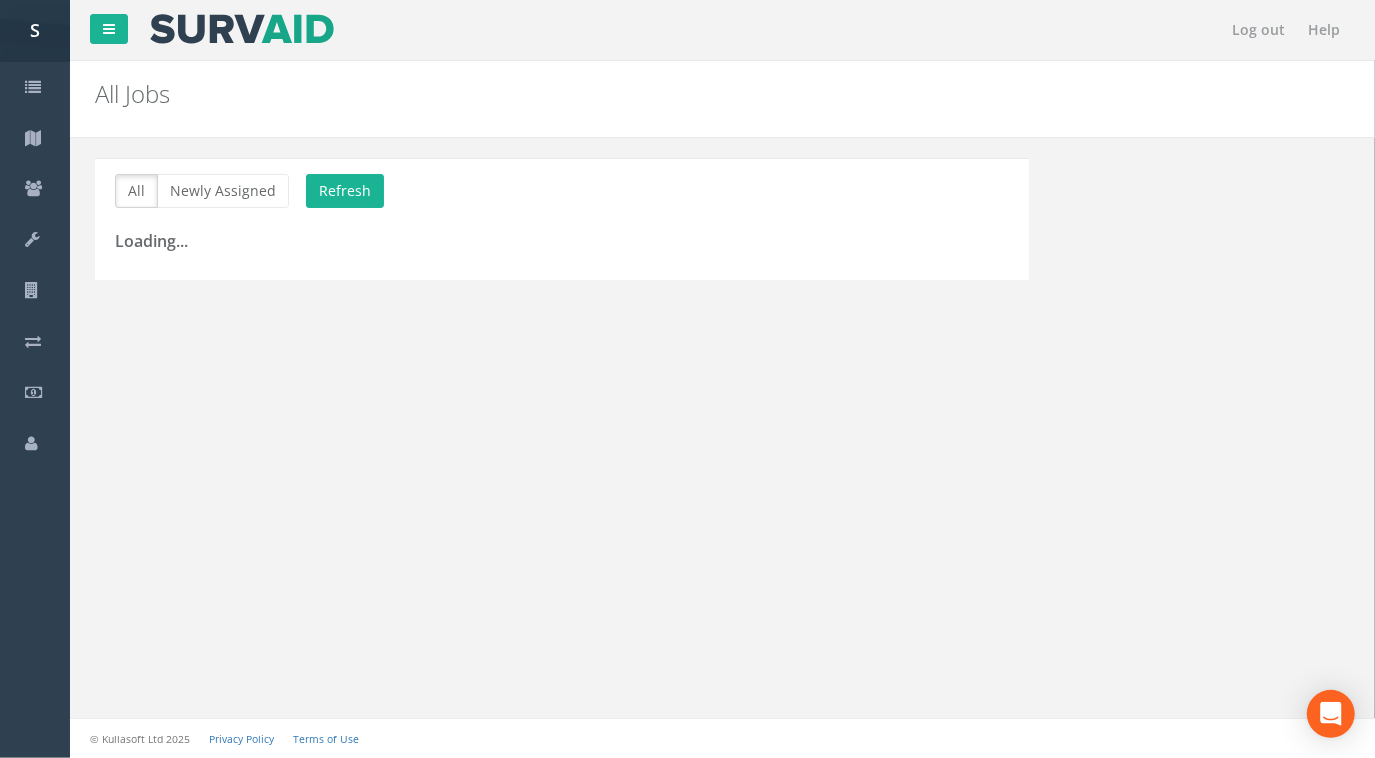scroll, scrollTop: 0, scrollLeft: 0, axis: both 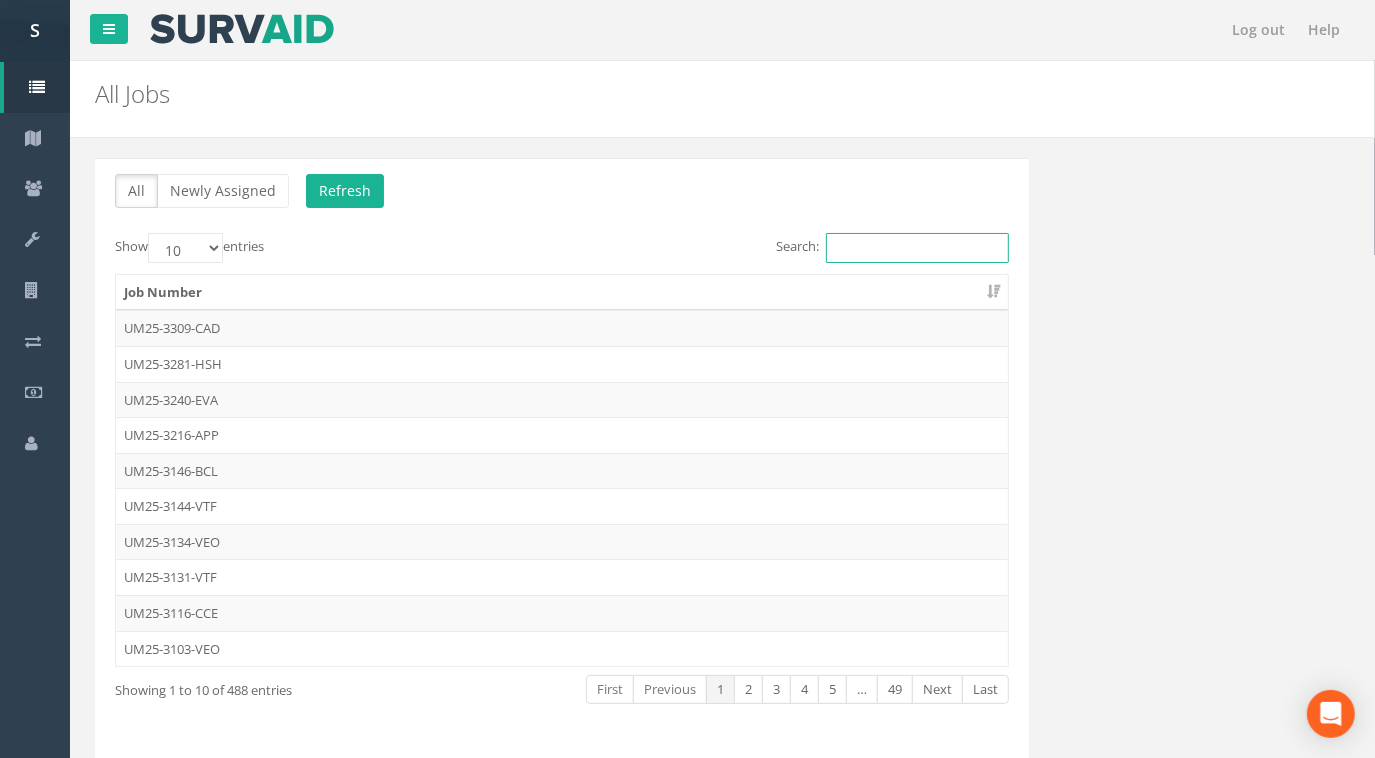 click on "Search:" at bounding box center (917, 248) 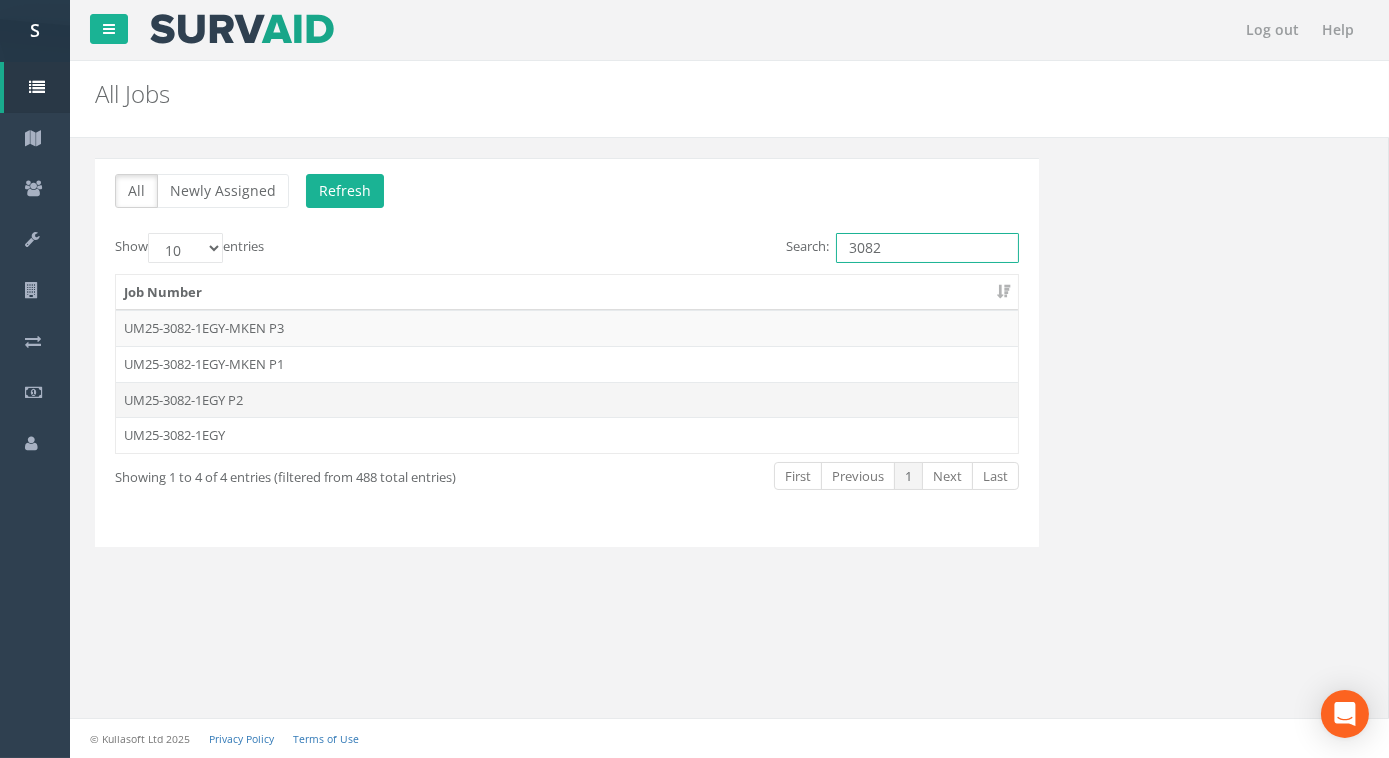 type on "3082" 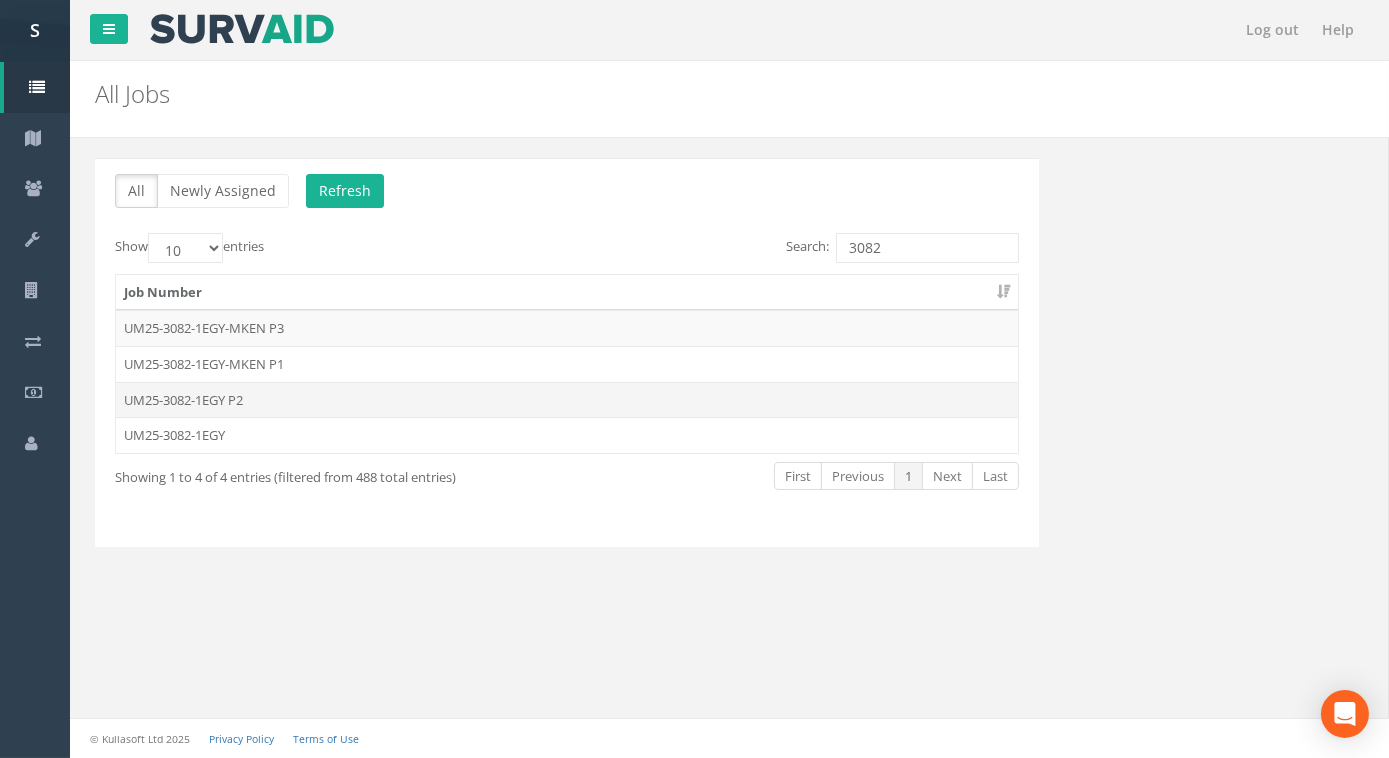 click on "UM25-3082-1EGY P2" at bounding box center [567, 400] 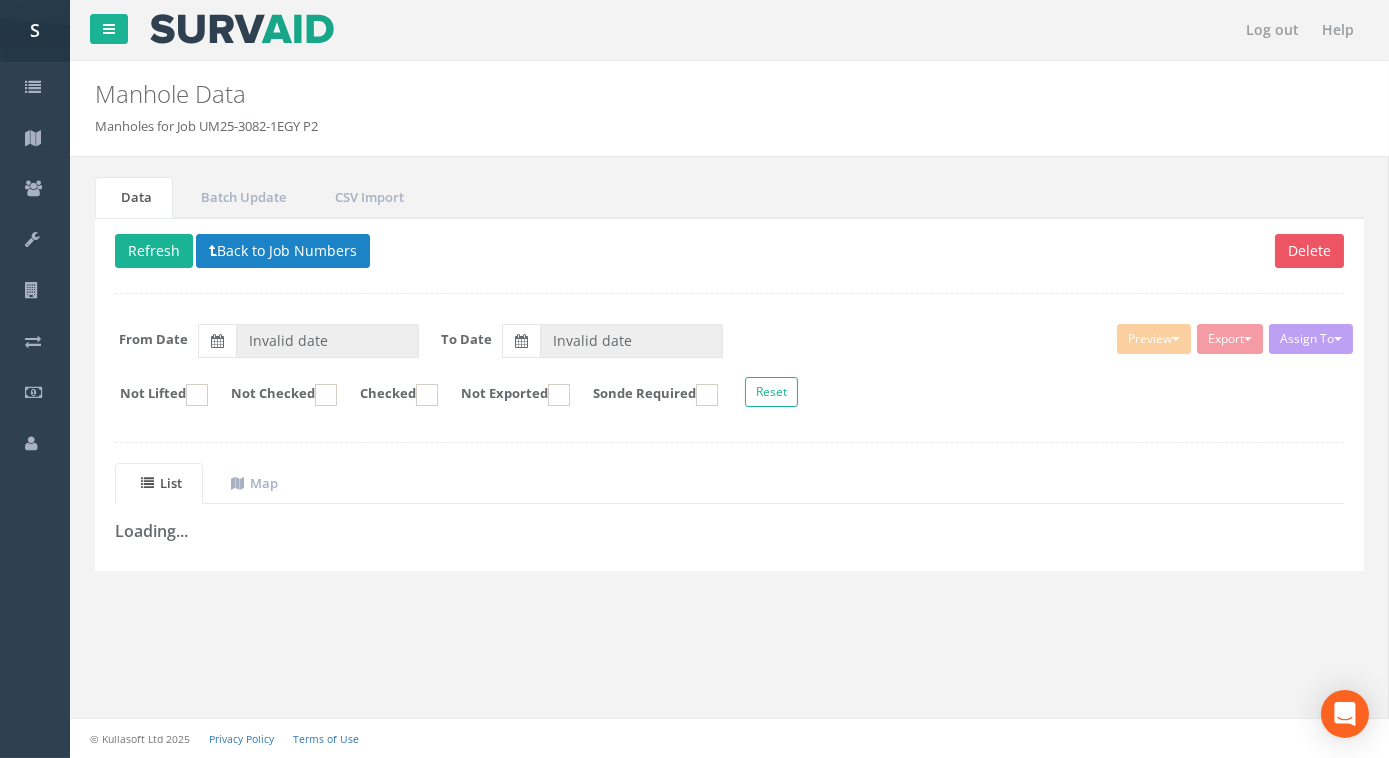 type on "[DATE]" 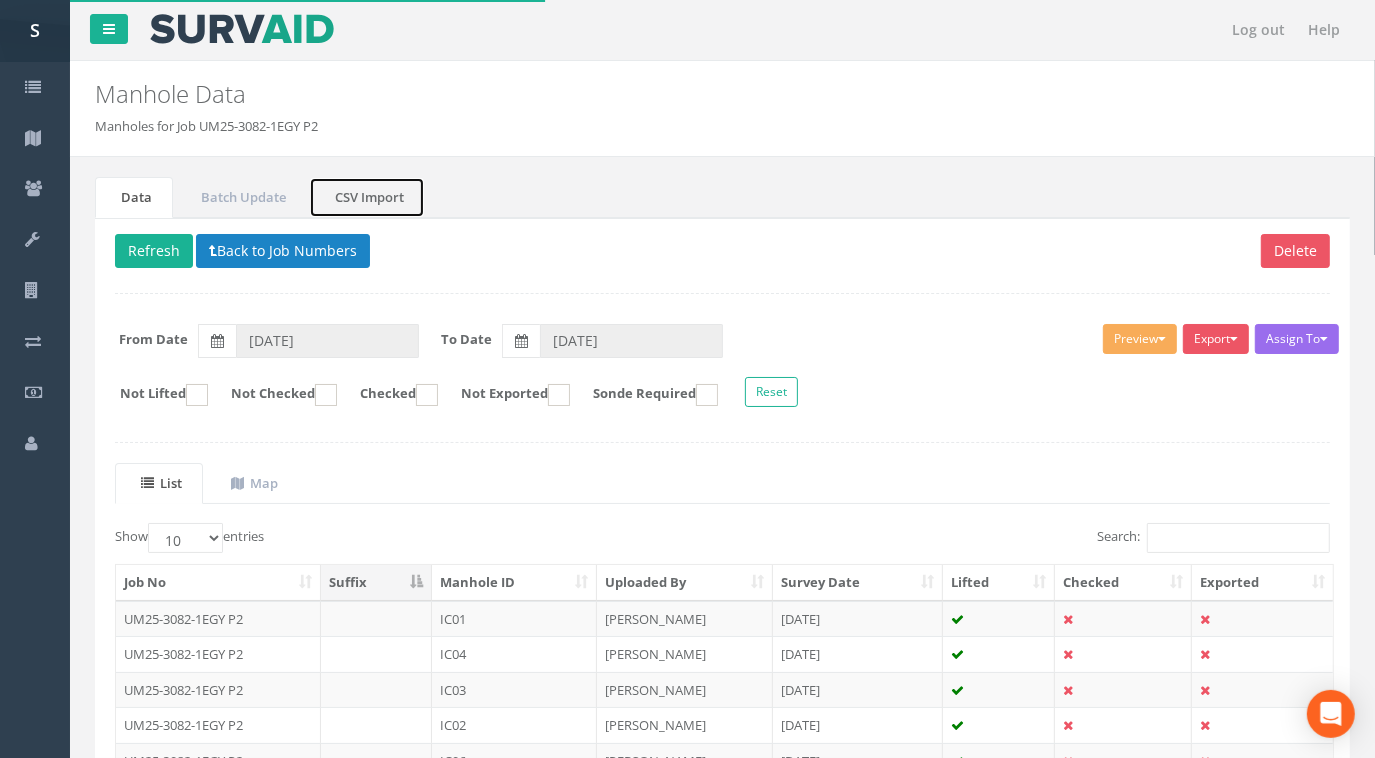 click on "CSV Import" at bounding box center [367, 197] 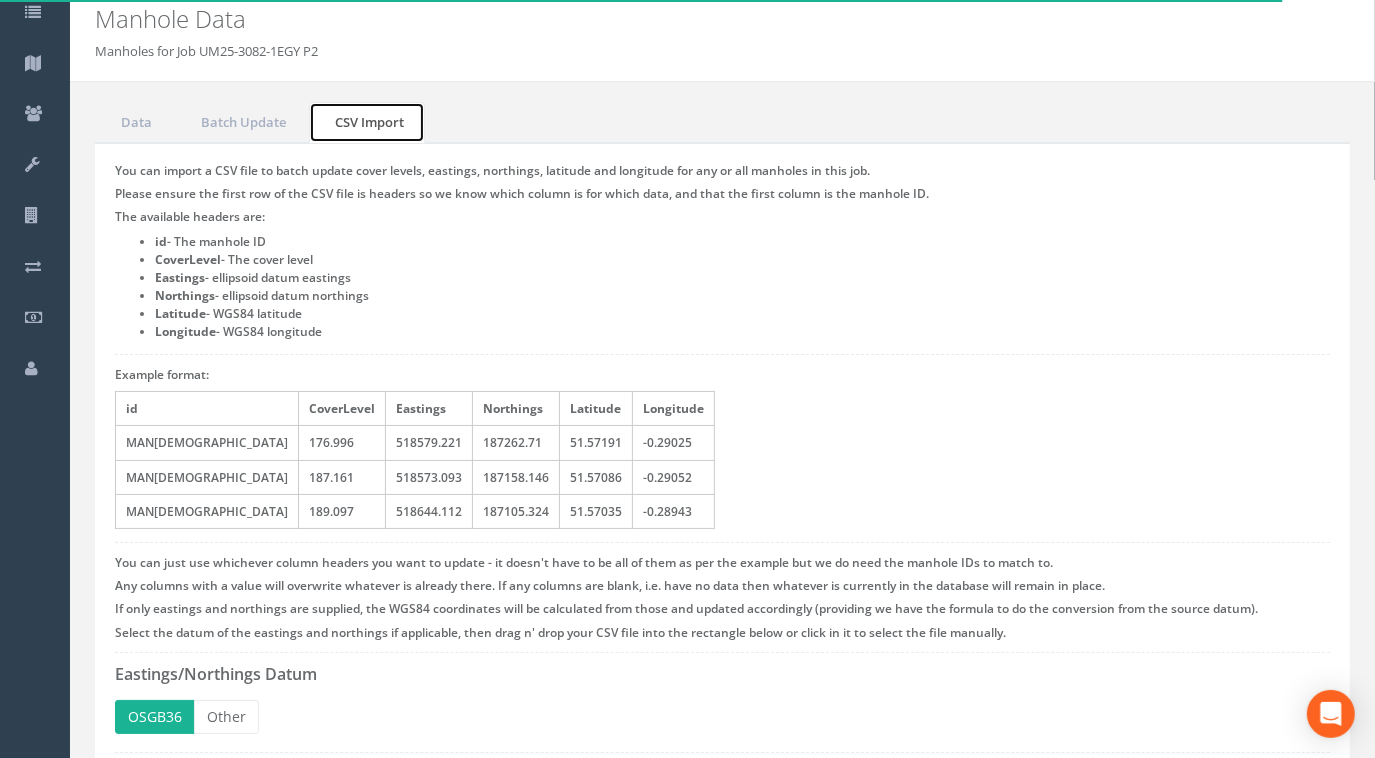 scroll, scrollTop: 90, scrollLeft: 0, axis: vertical 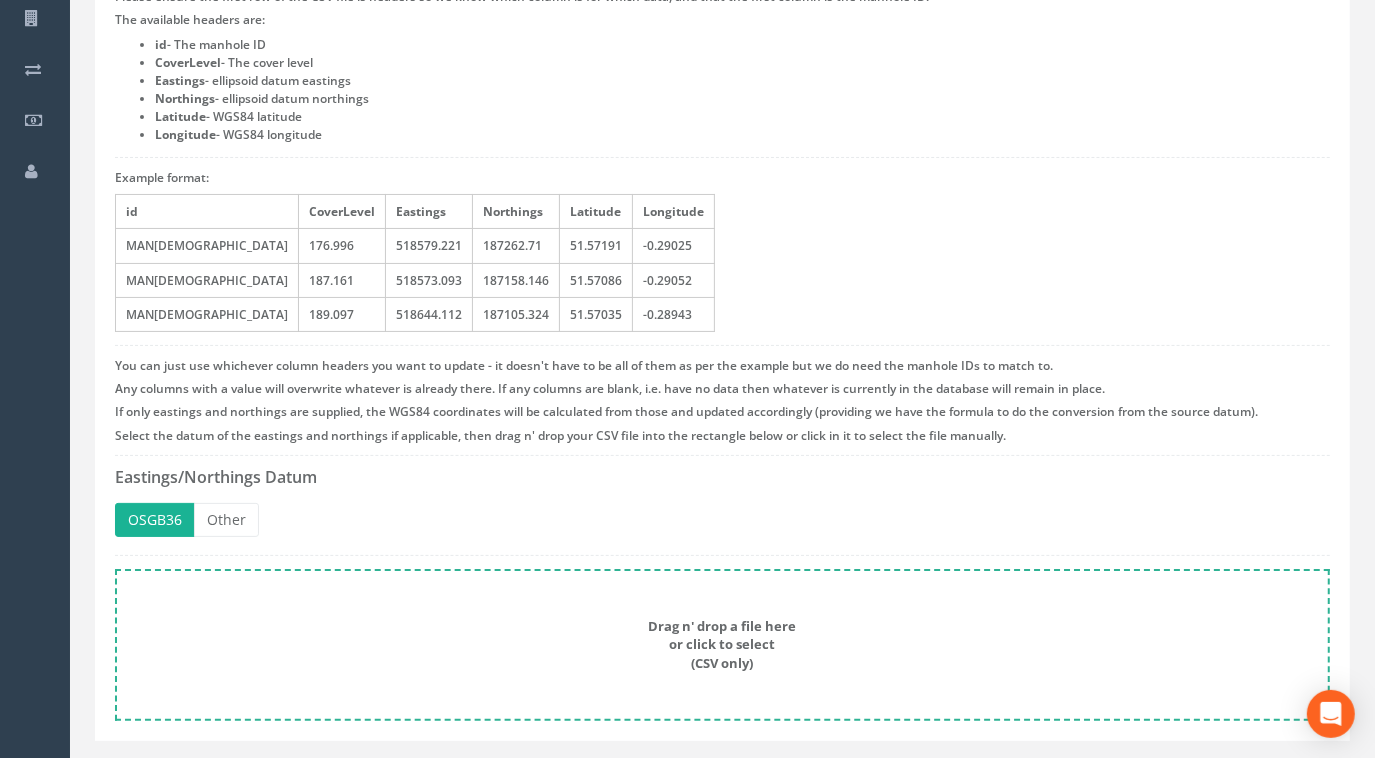 click on "Drag n' drop a file here or click to select (CSV only)" at bounding box center [722, 645] 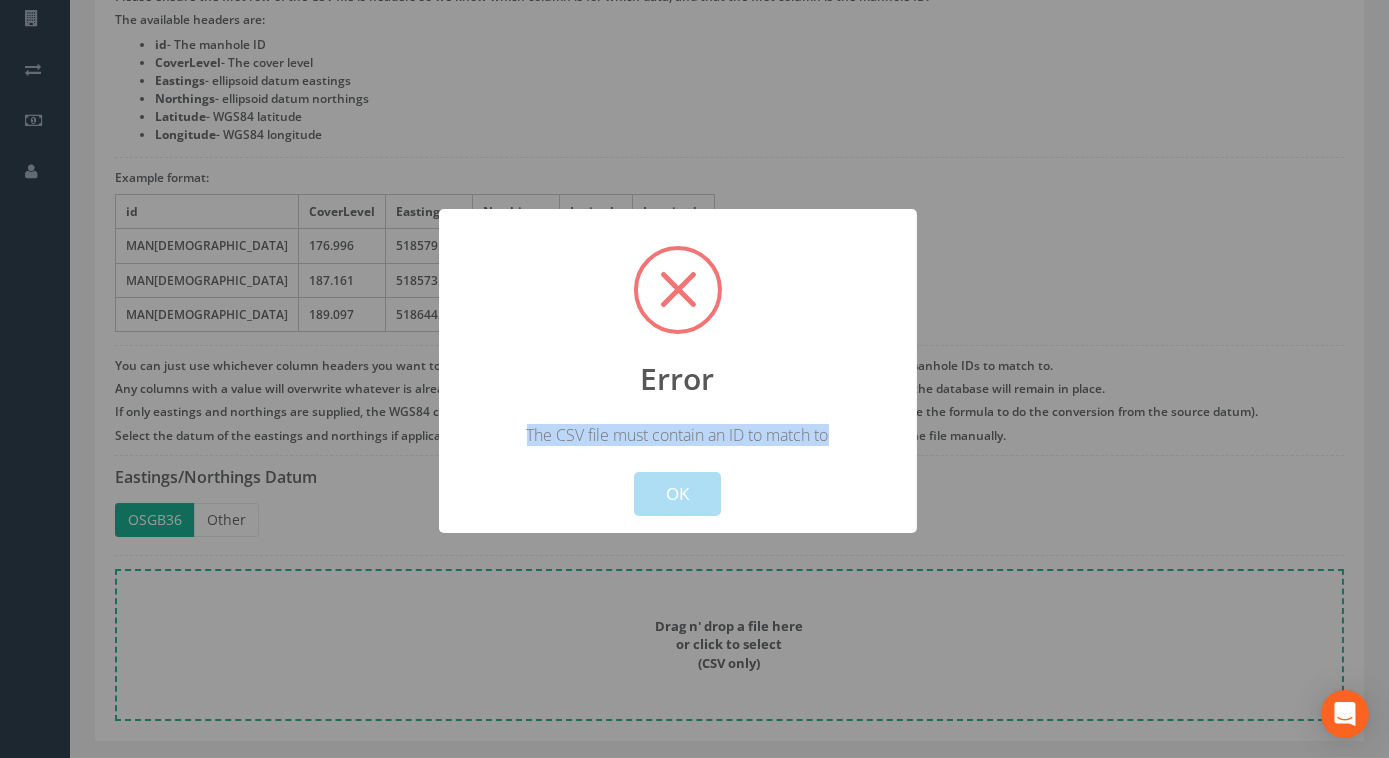 drag, startPoint x: 832, startPoint y: 433, endPoint x: 521, endPoint y: 424, distance: 311.1302 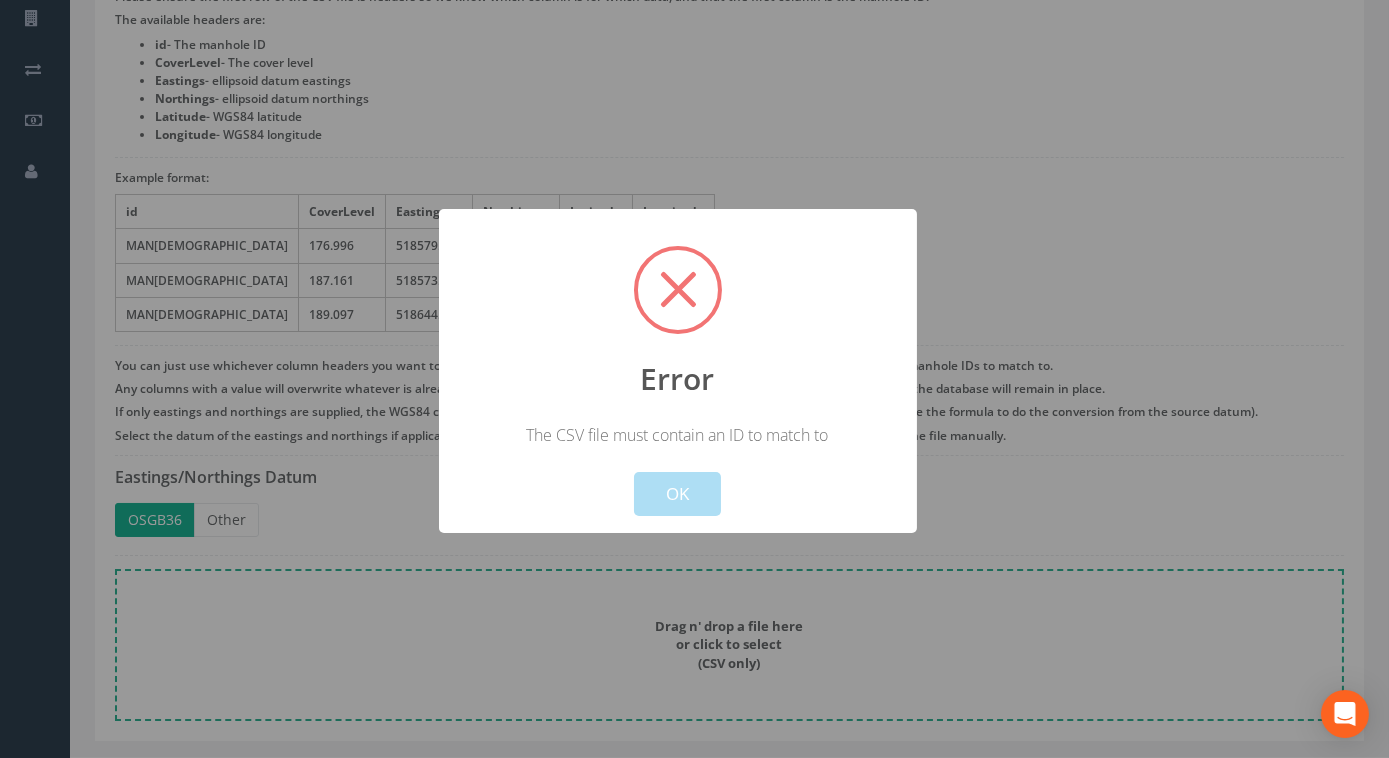 drag, startPoint x: 521, startPoint y: 424, endPoint x: 720, endPoint y: 253, distance: 262.3776 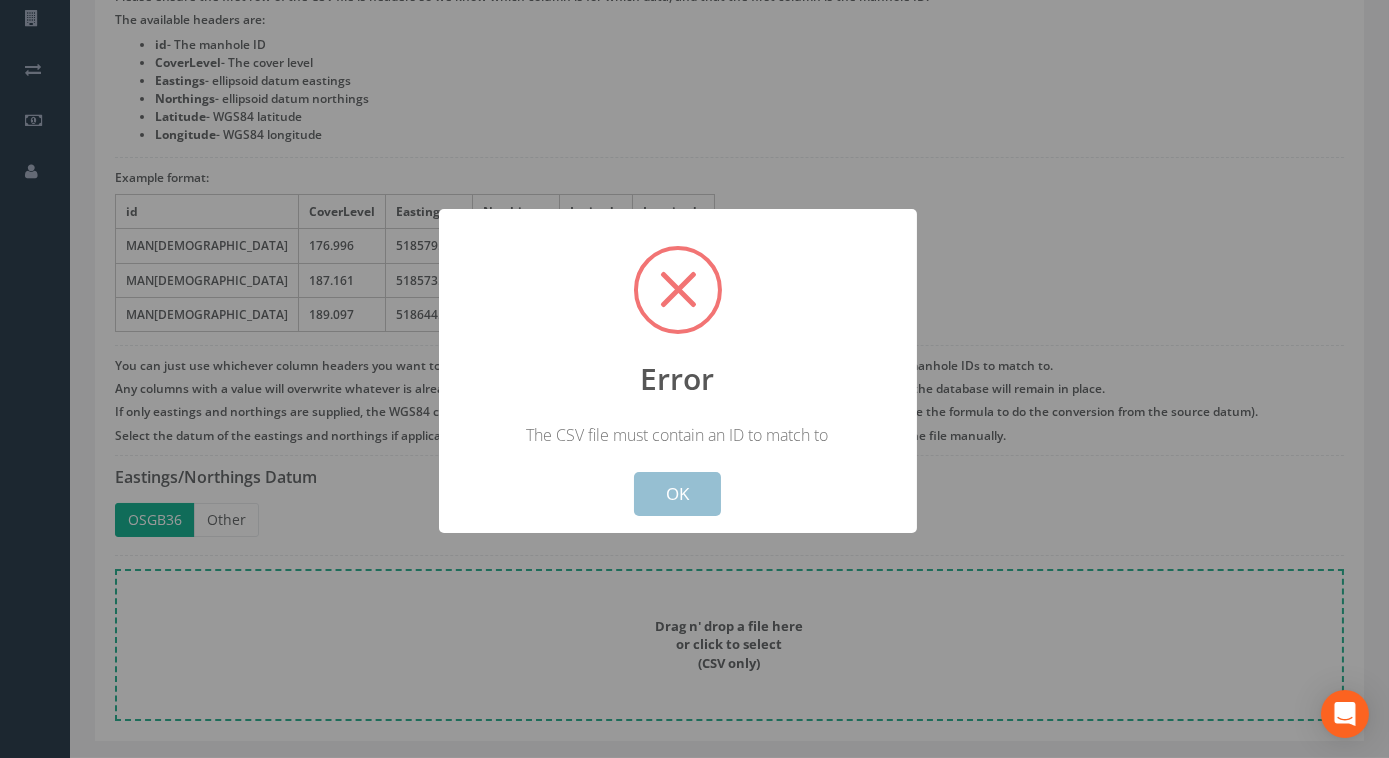 click on "OK" at bounding box center [677, 494] 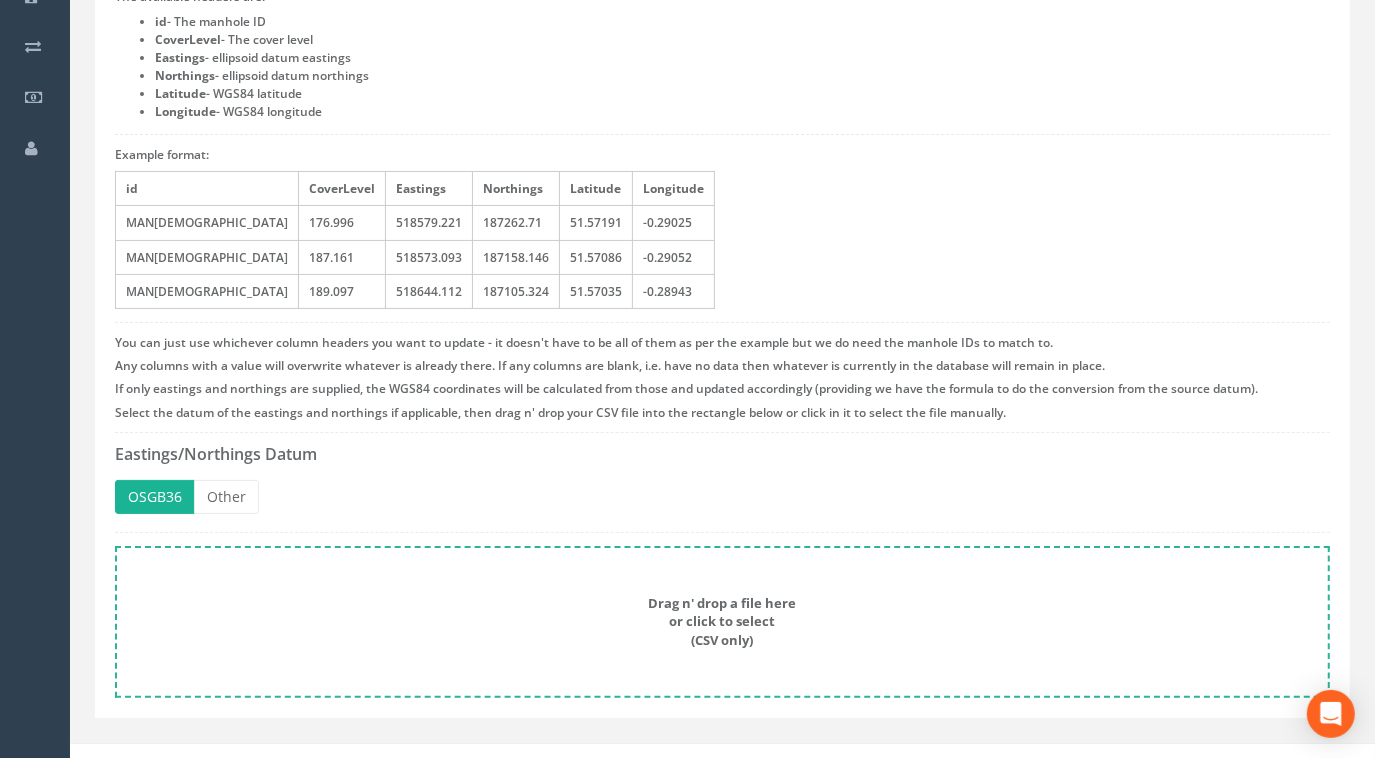 scroll, scrollTop: 315, scrollLeft: 0, axis: vertical 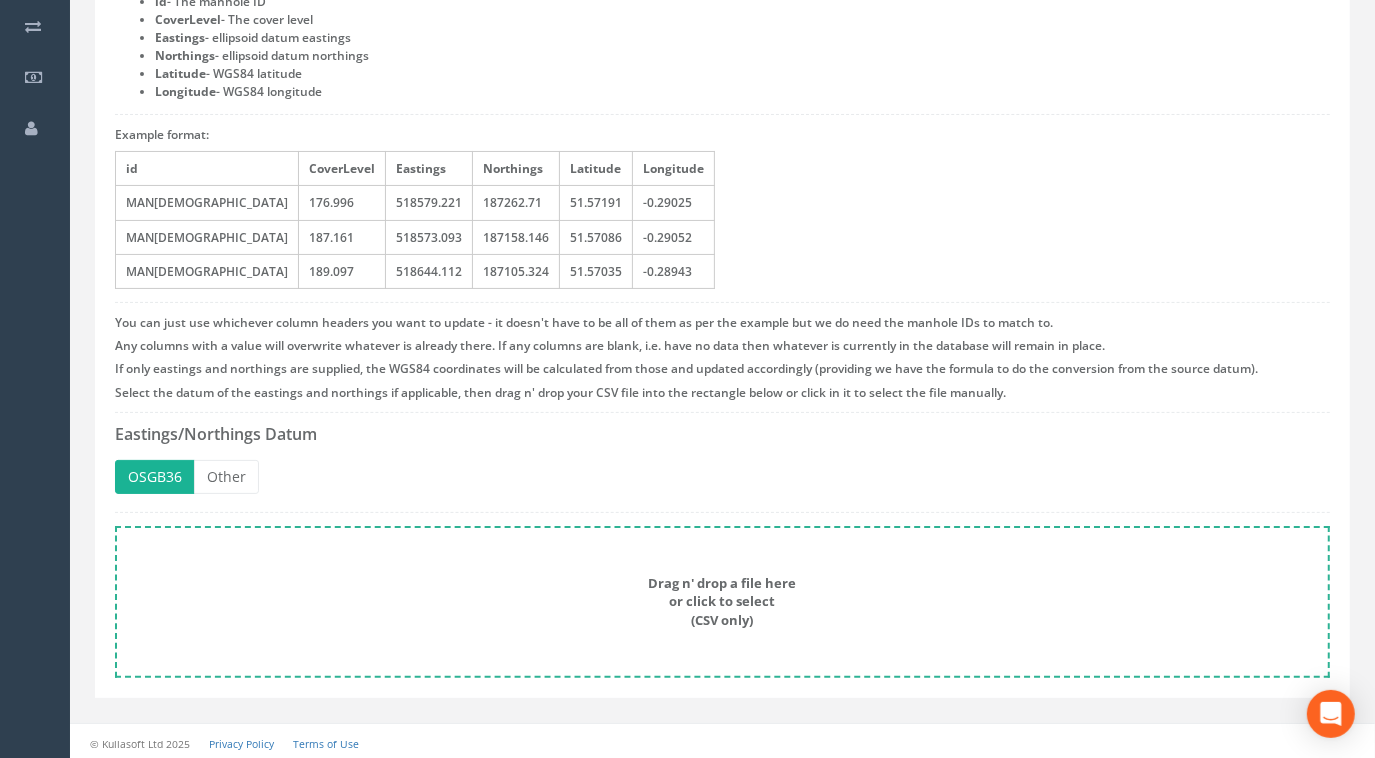 click on "Drag n' drop a file here or click to select (CSV only)" at bounding box center (722, 602) 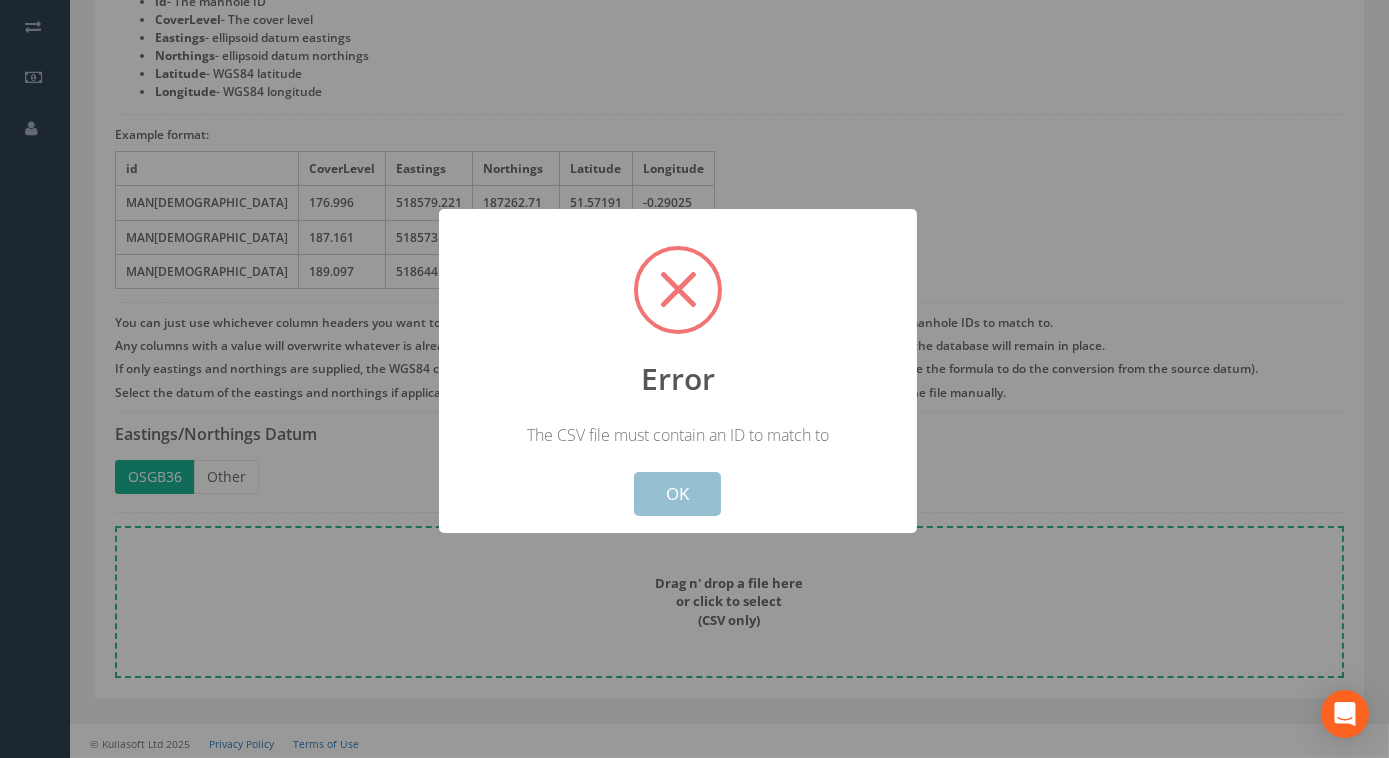 click on "OK" at bounding box center (677, 494) 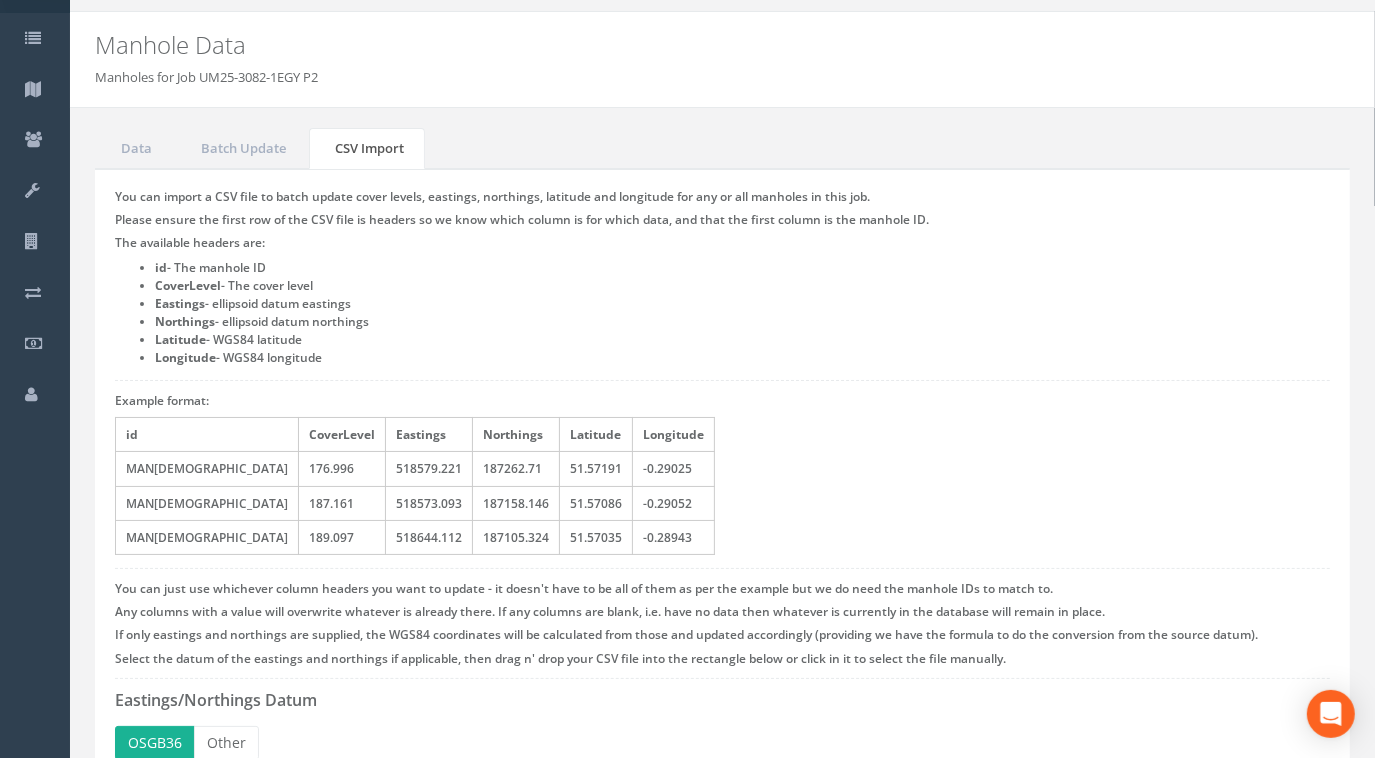 scroll, scrollTop: 0, scrollLeft: 0, axis: both 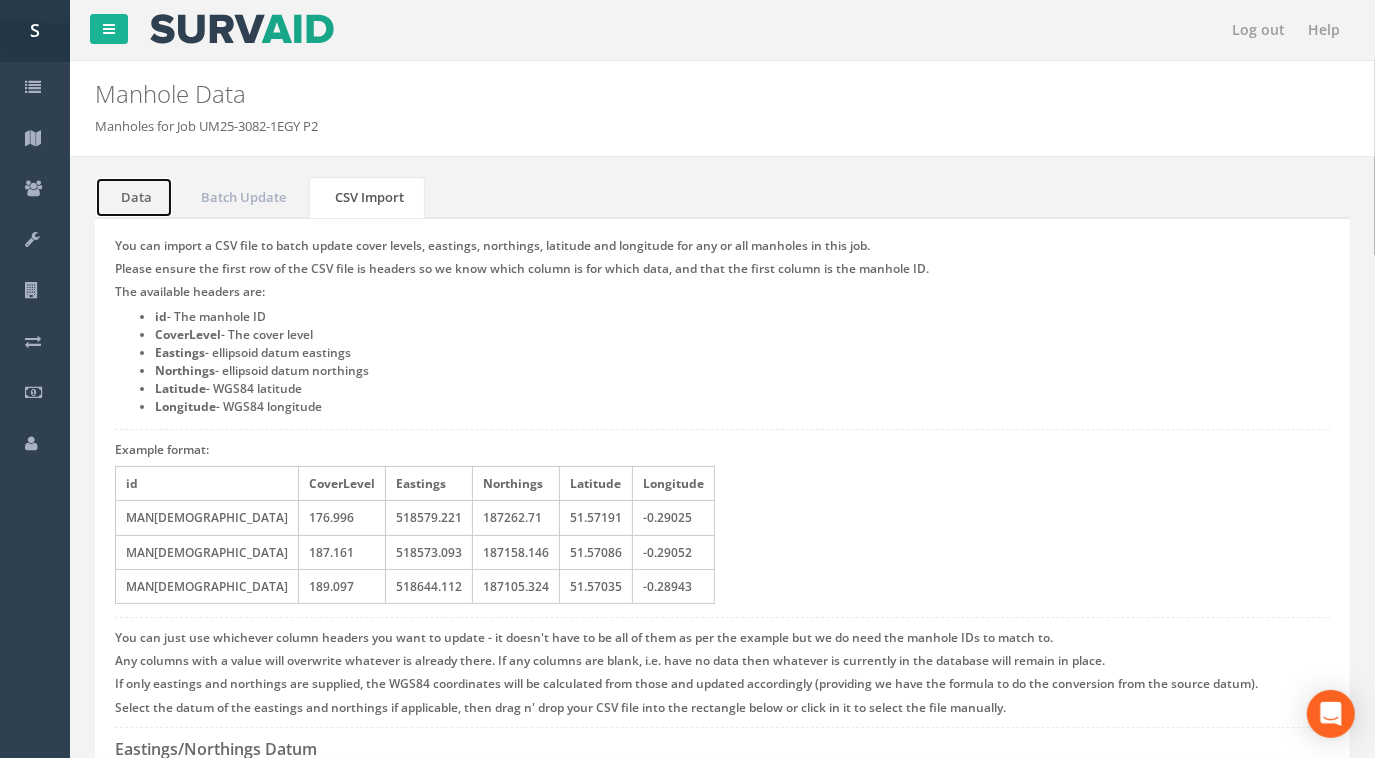 click on "Data" at bounding box center (134, 197) 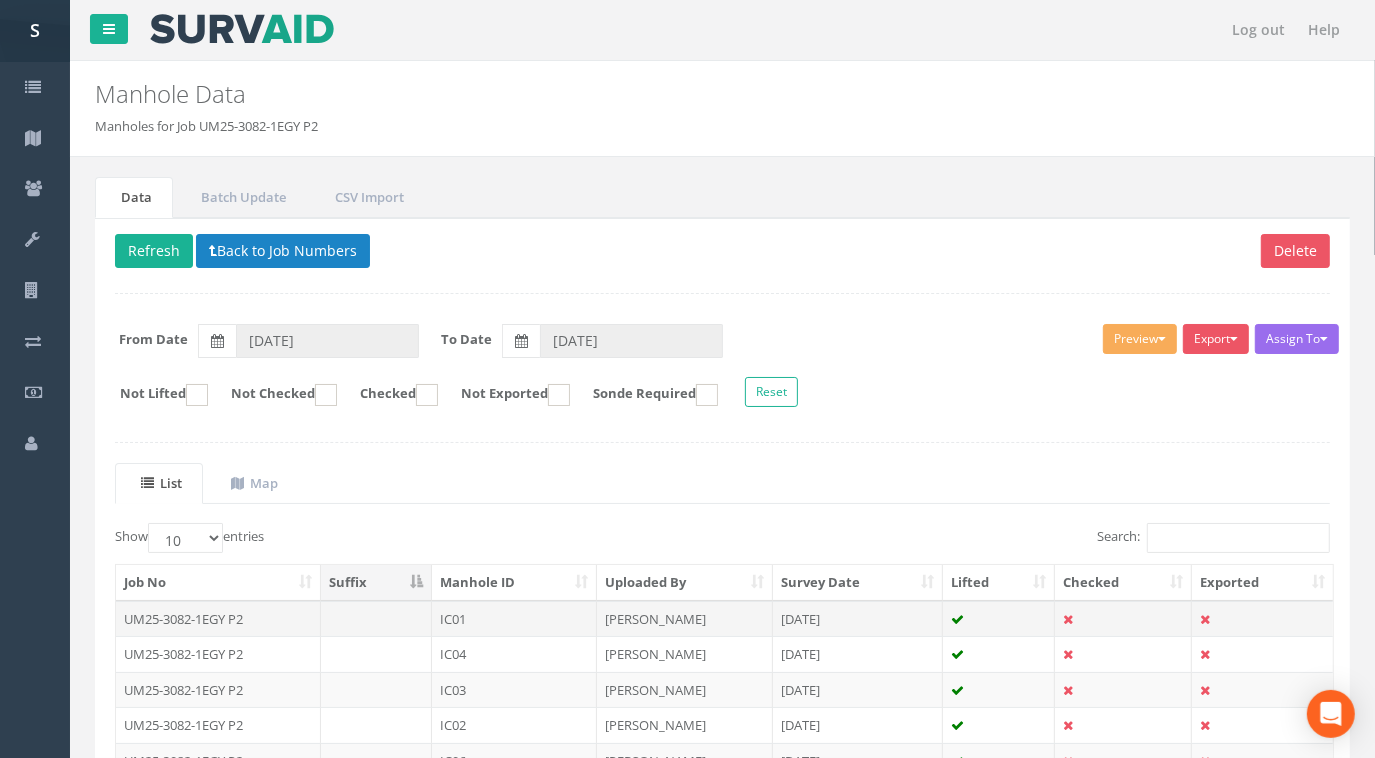 click on "IC01" at bounding box center [514, 619] 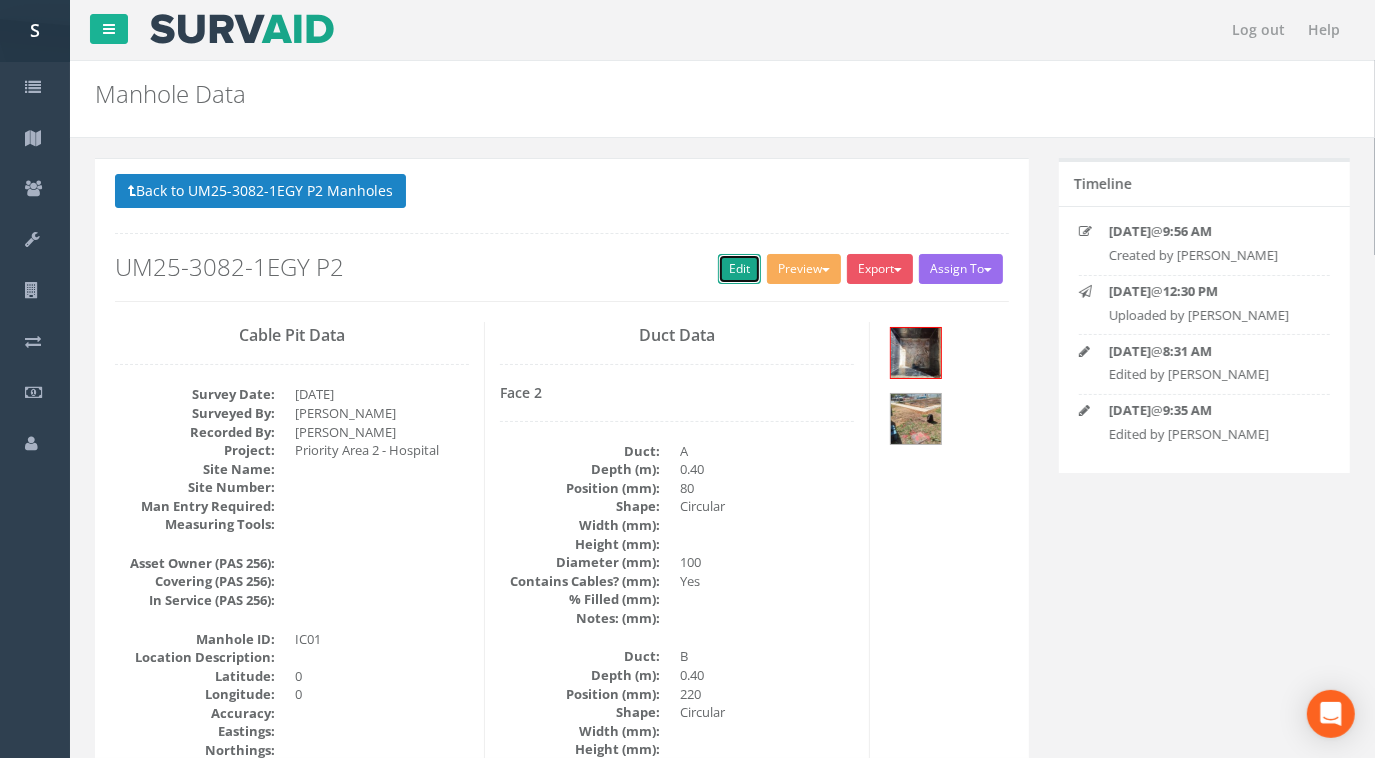 click on "Edit" at bounding box center (739, 269) 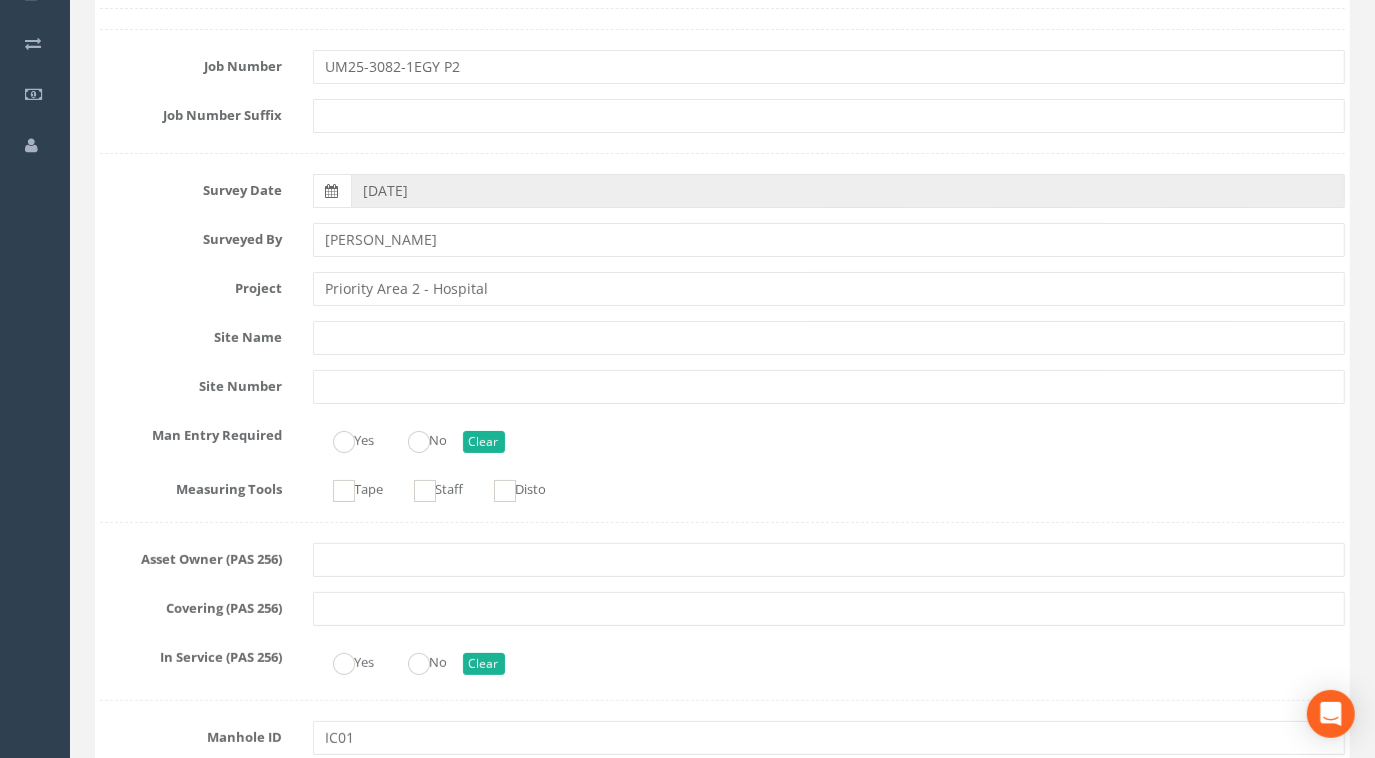 scroll, scrollTop: 363, scrollLeft: 0, axis: vertical 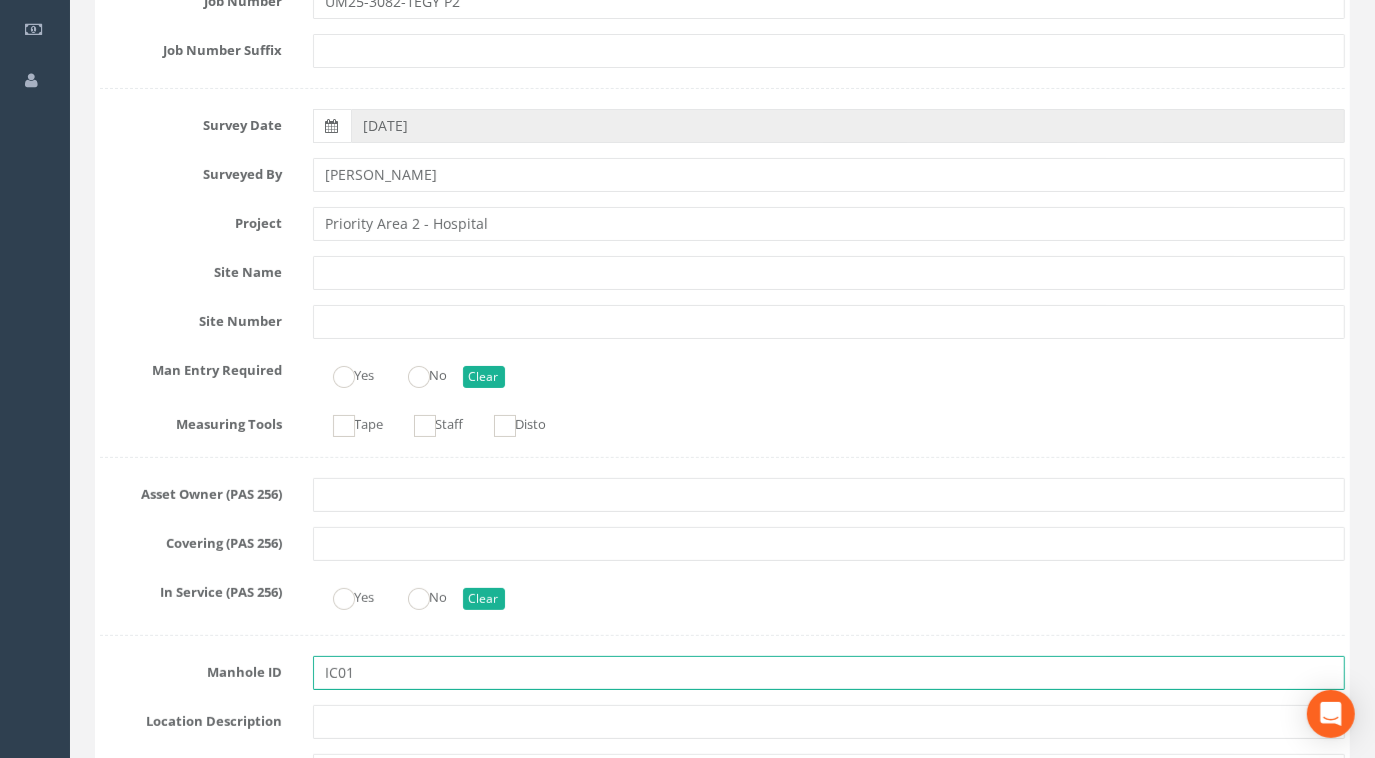 click on "IC01" at bounding box center [829, 673] 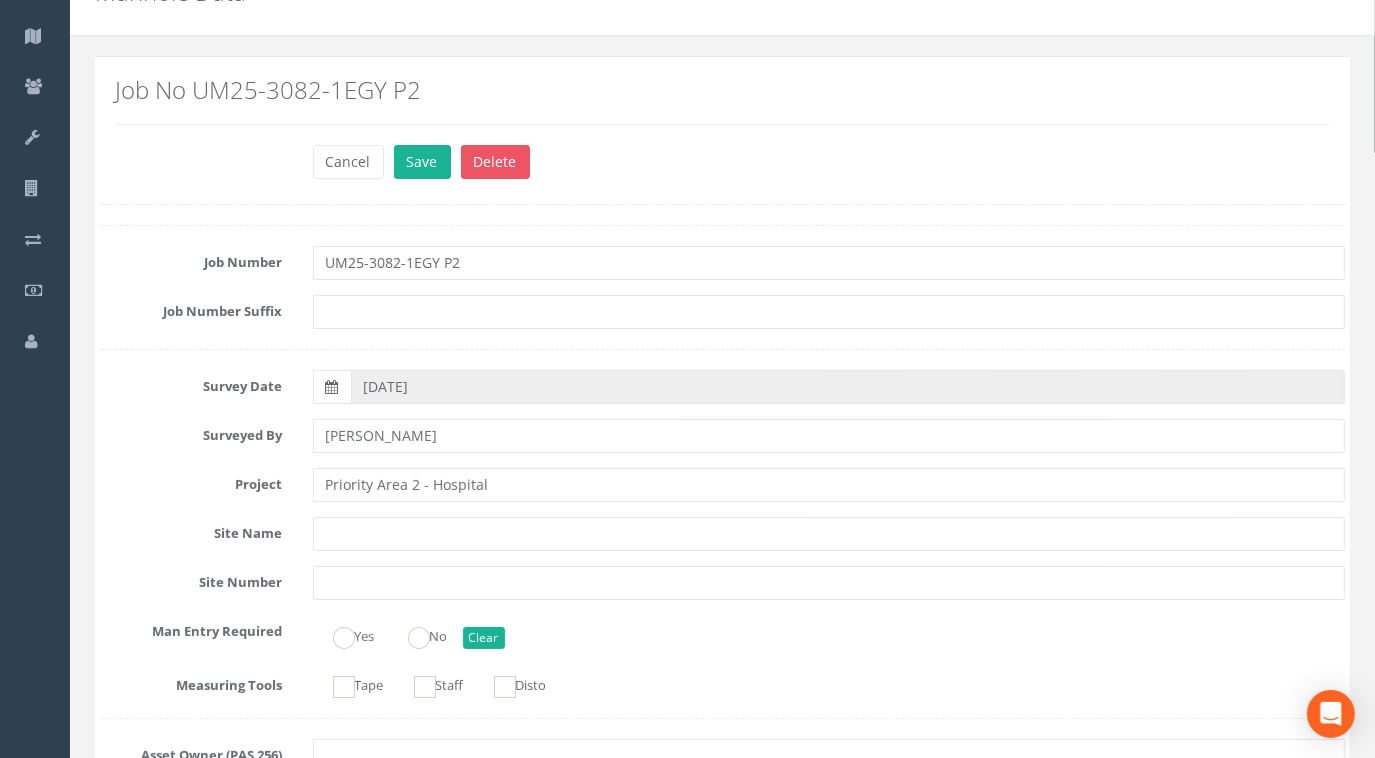 scroll, scrollTop: 0, scrollLeft: 0, axis: both 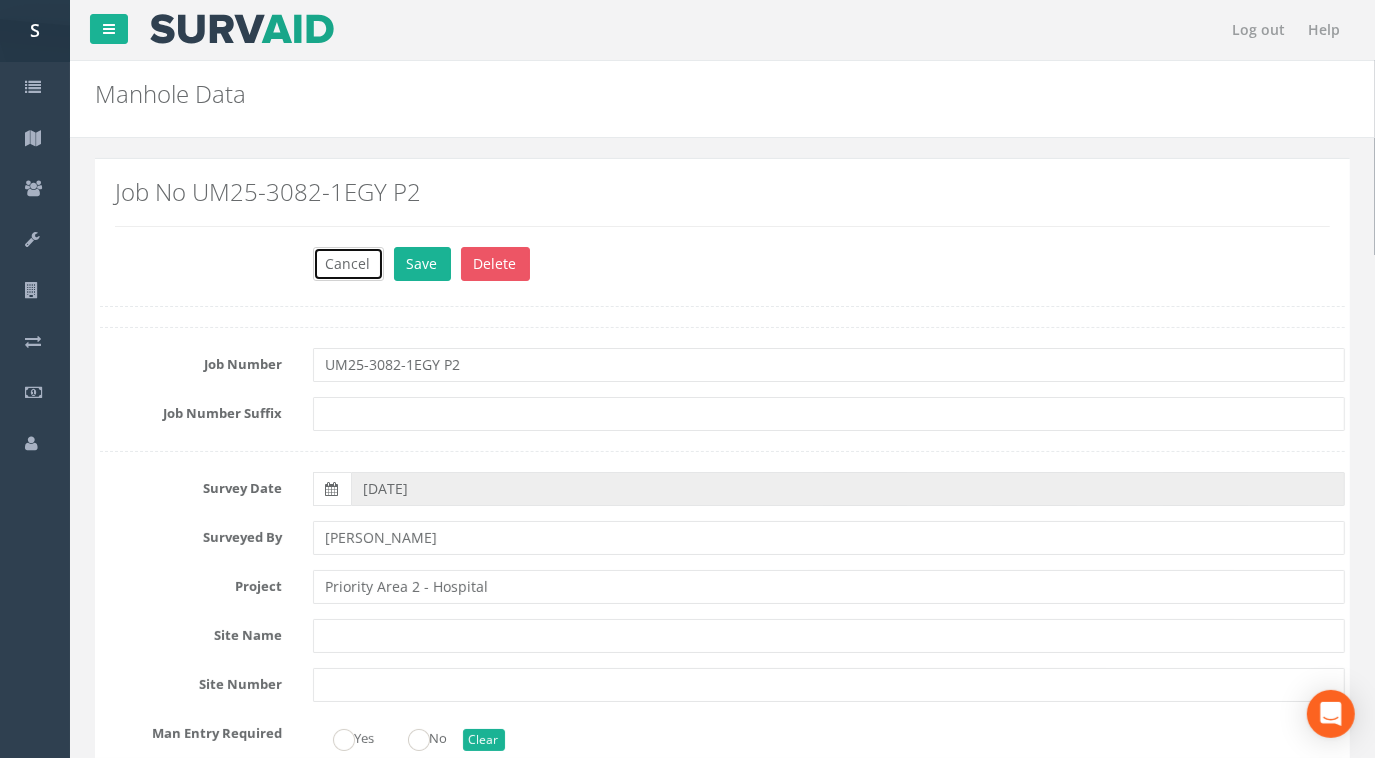 click on "Cancel" at bounding box center (348, 264) 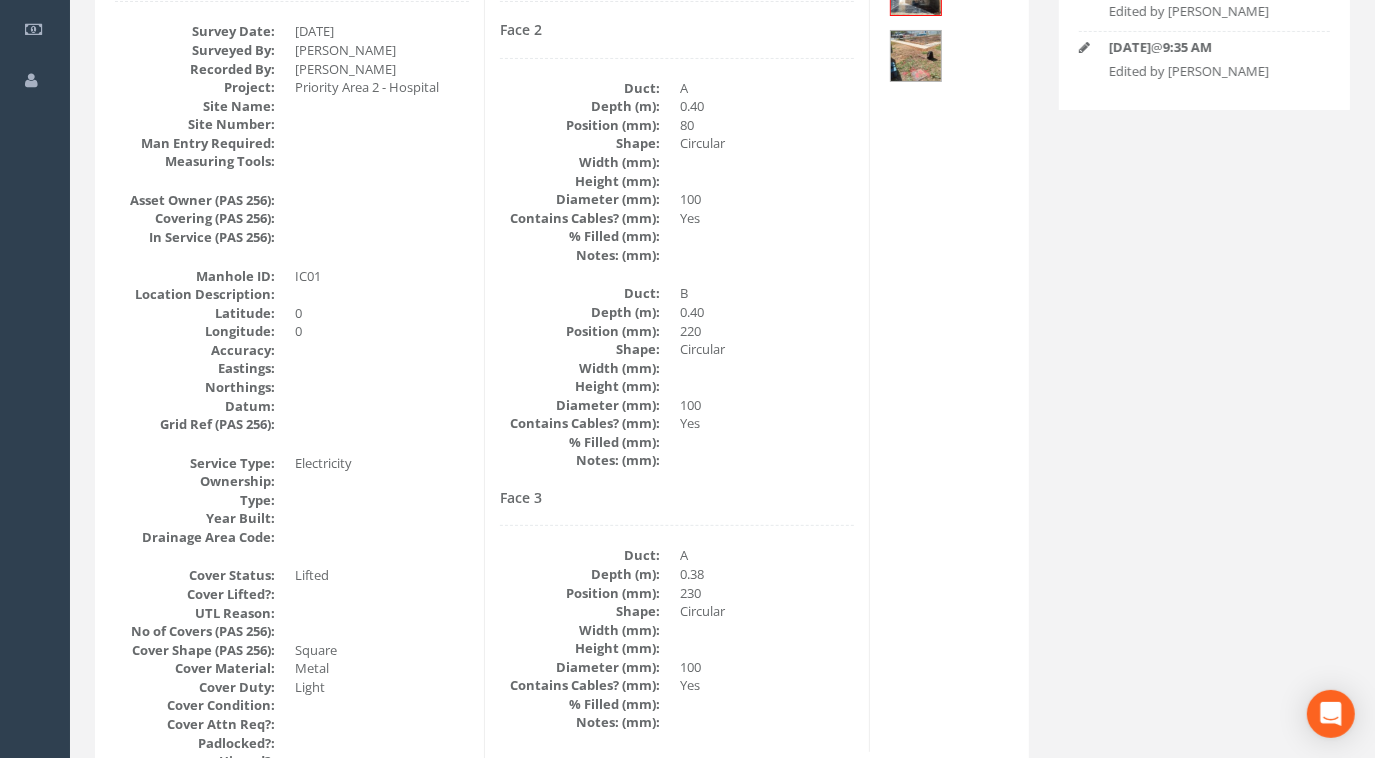 scroll, scrollTop: 0, scrollLeft: 0, axis: both 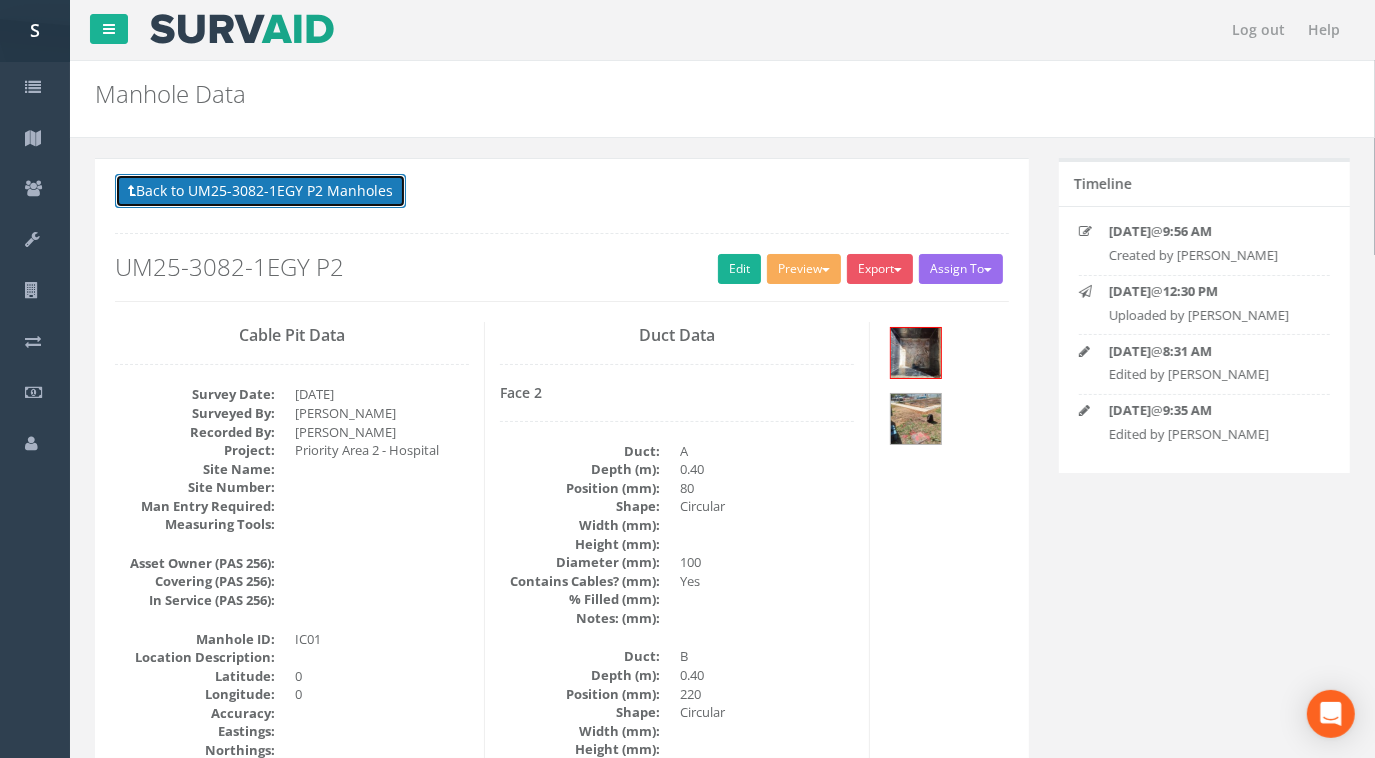 click on "Back to UM25-3082-1EGY P2 Manholes" at bounding box center [260, 191] 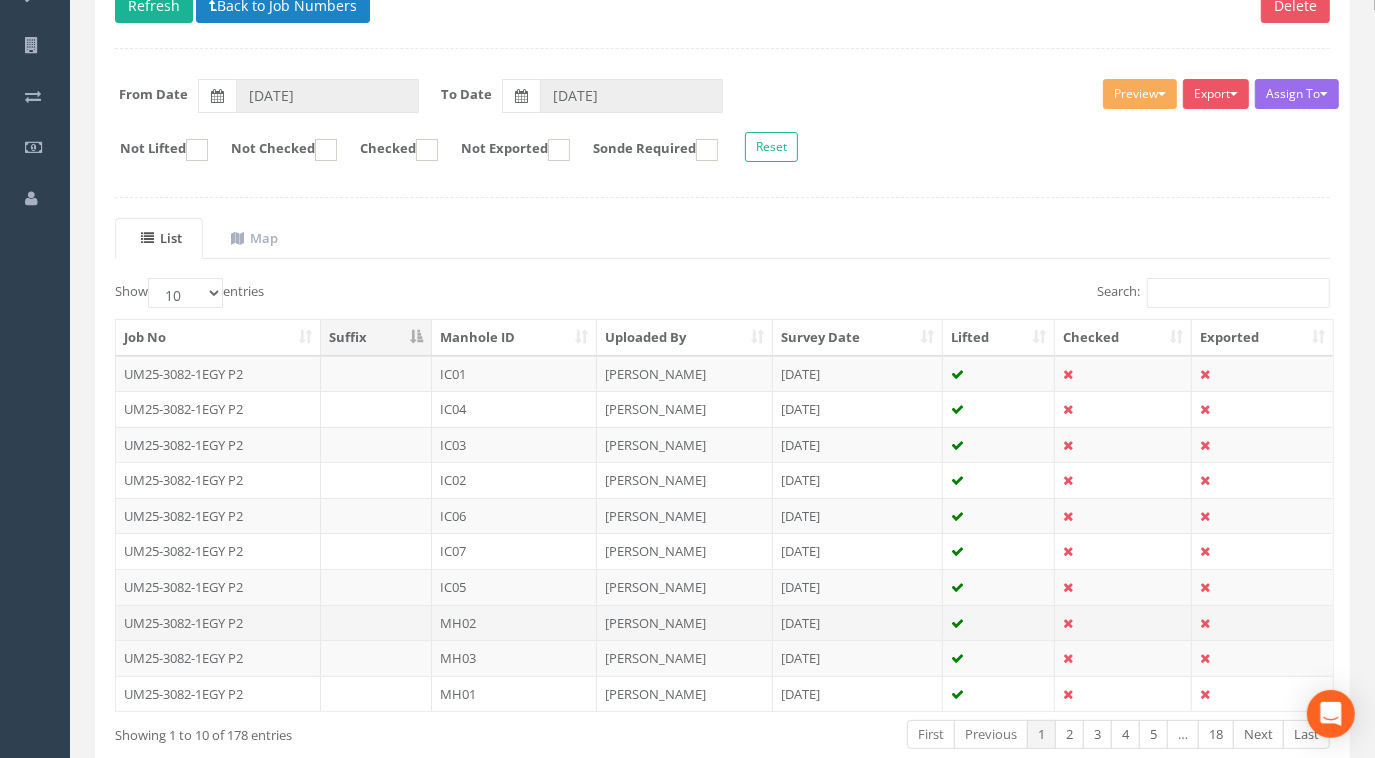 scroll, scrollTop: 349, scrollLeft: 0, axis: vertical 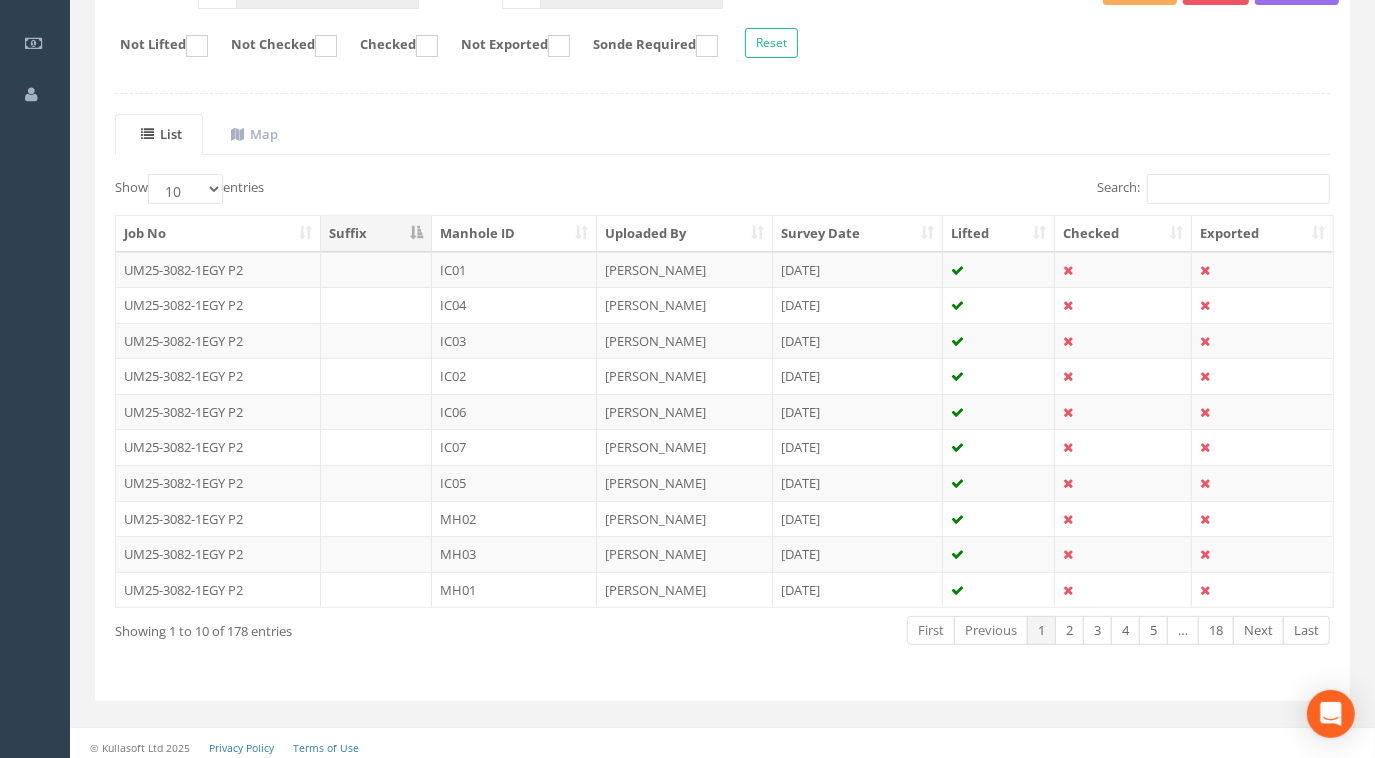 click on "Manhole ID" at bounding box center [514, 234] 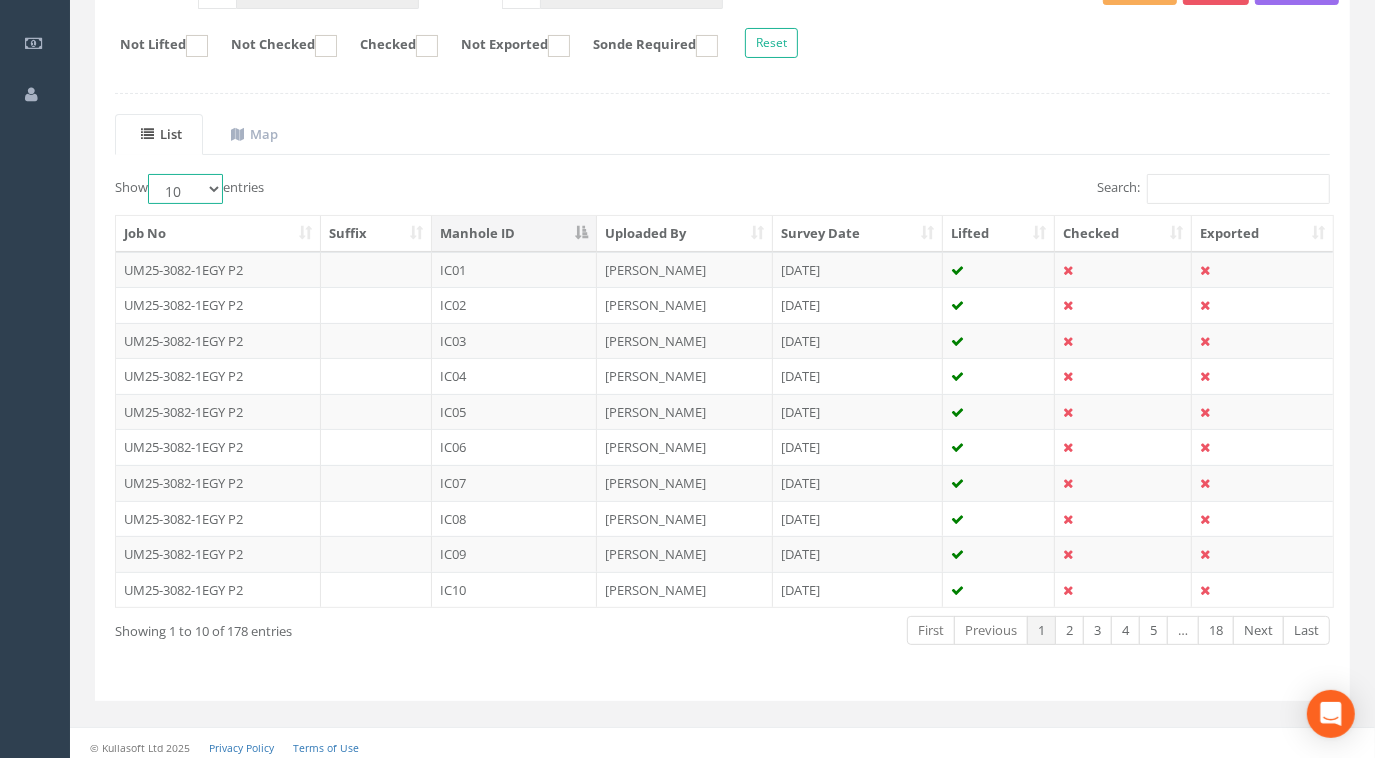 click on "10 25 50 100" at bounding box center (185, 189) 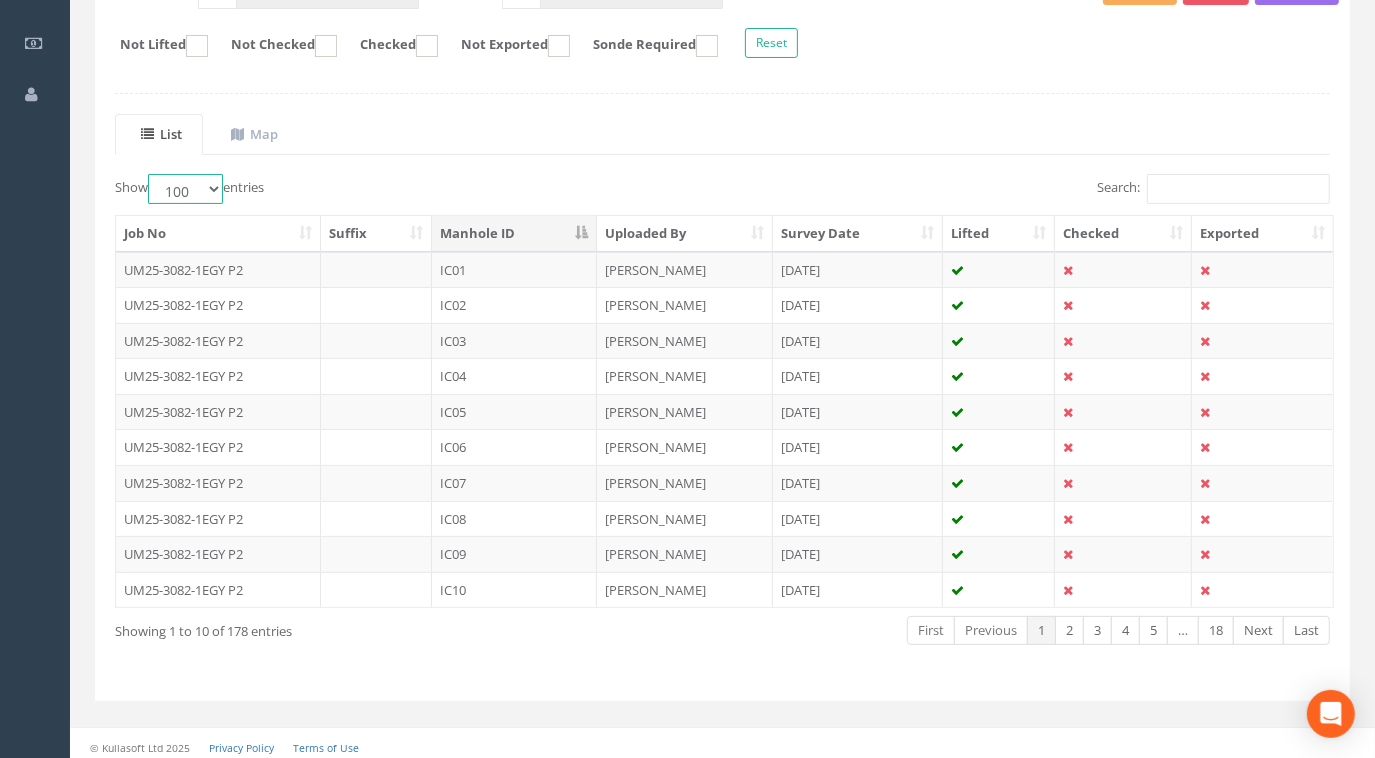 click on "10 25 50 100" at bounding box center [185, 189] 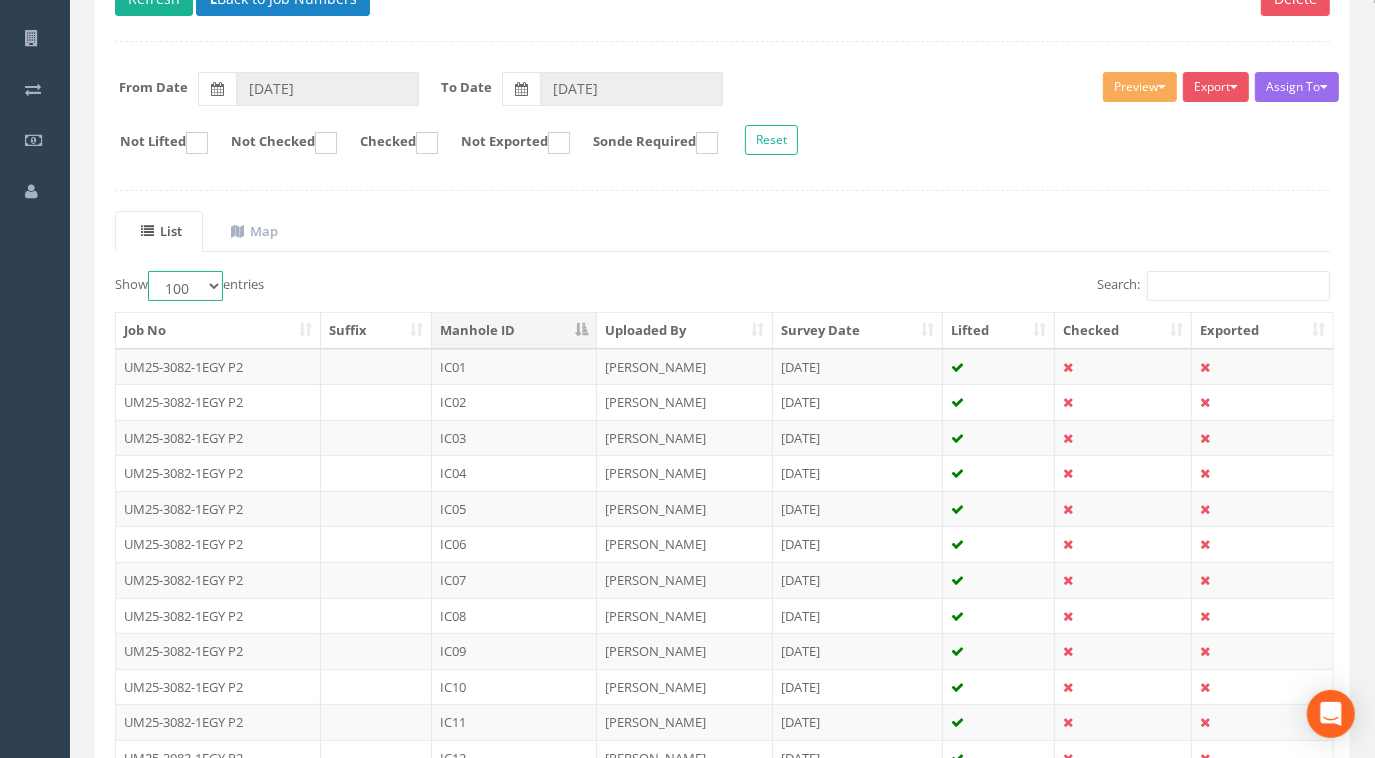 scroll, scrollTop: 0, scrollLeft: 0, axis: both 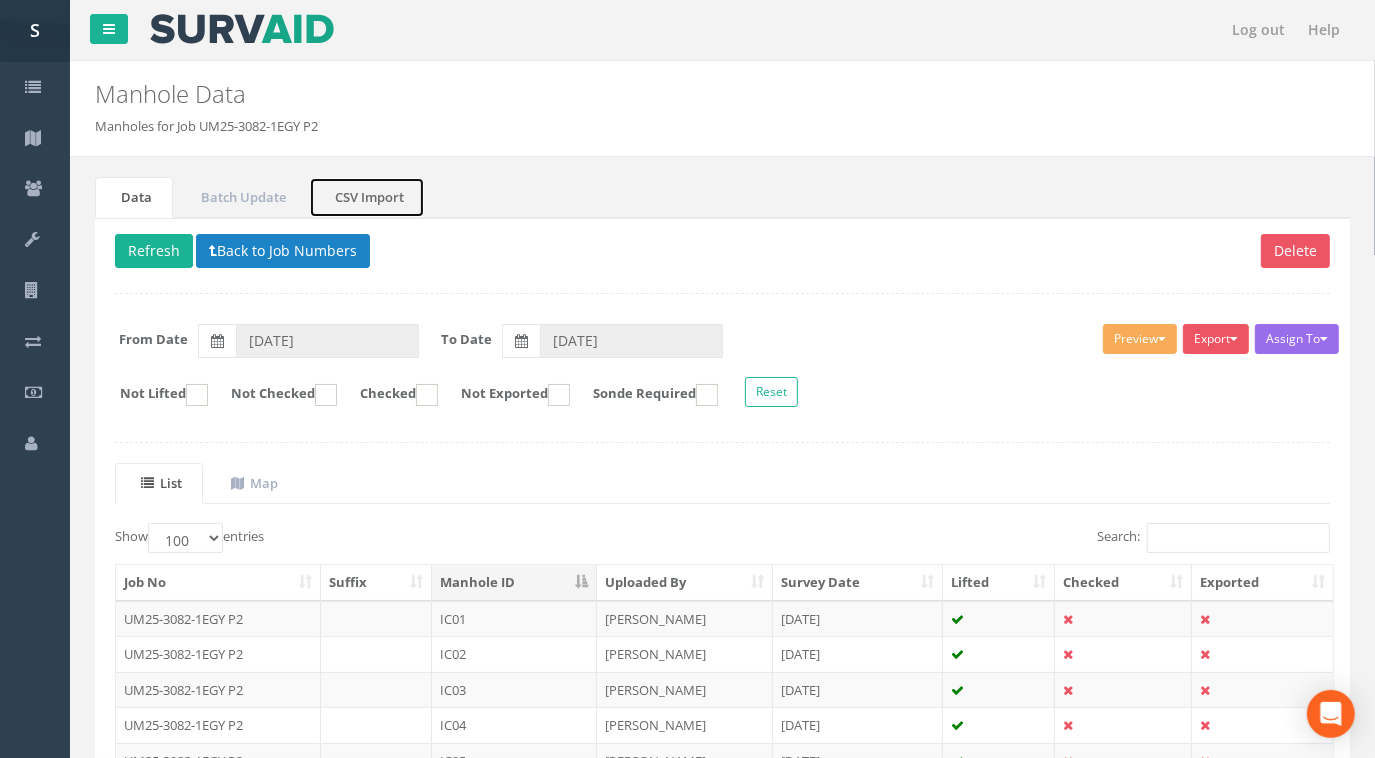 click on "CSV Import" at bounding box center (367, 197) 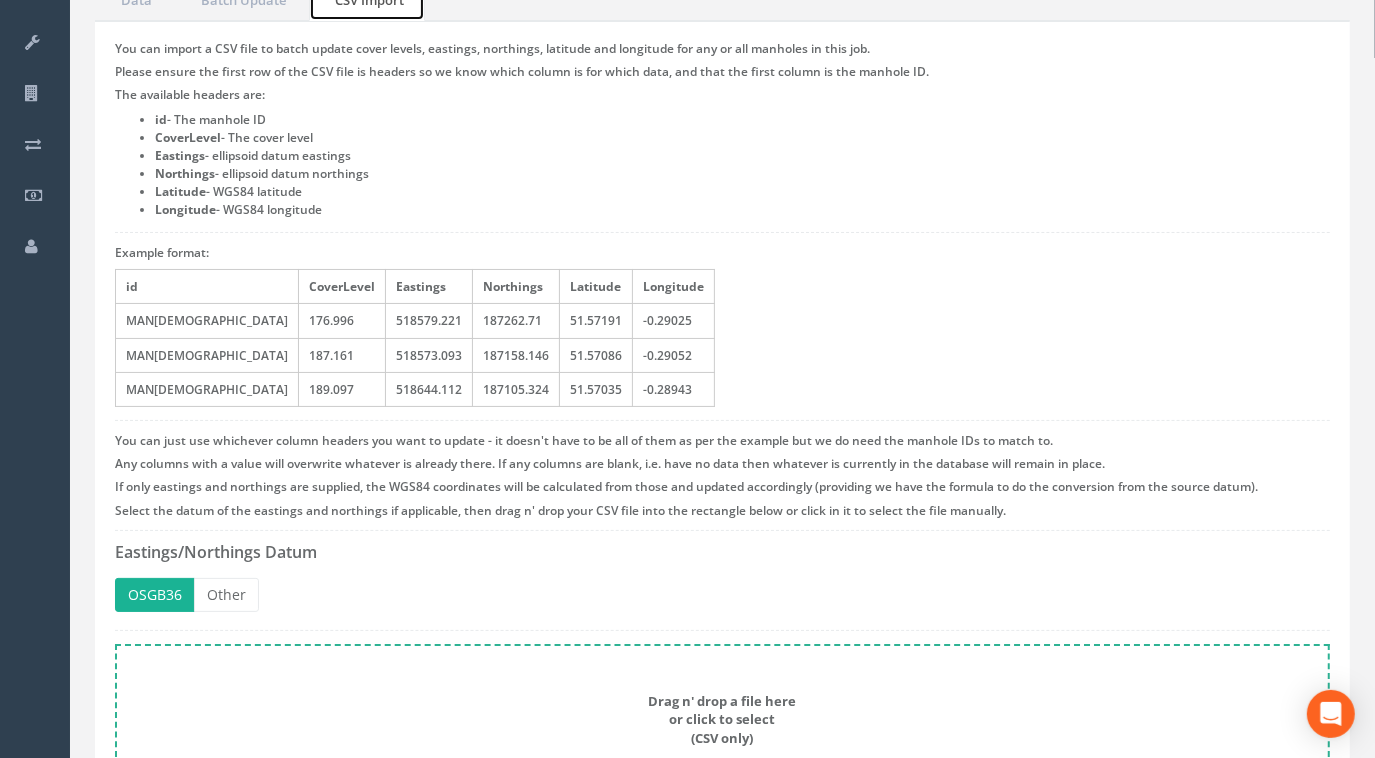 scroll, scrollTop: 315, scrollLeft: 0, axis: vertical 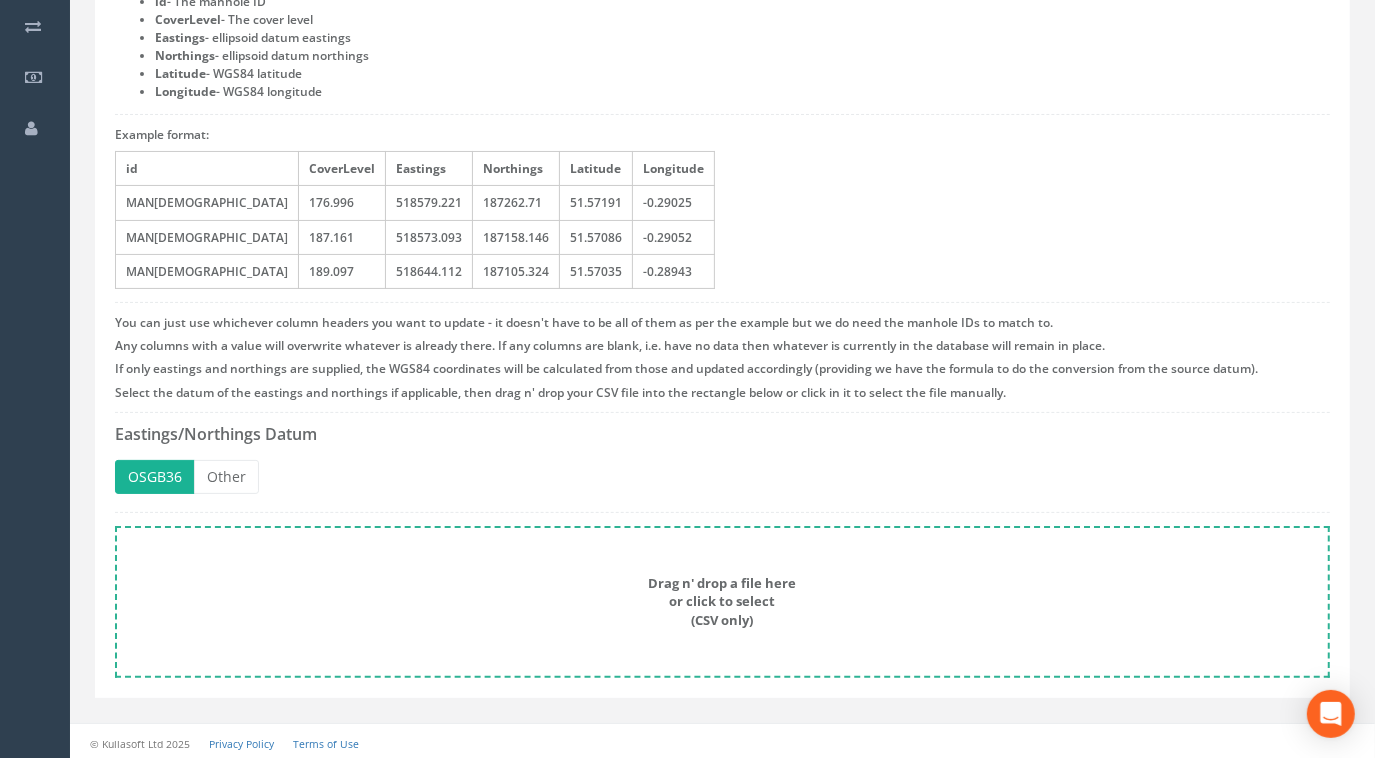 click on "Drag n' drop a file here or click to select (CSV only)" at bounding box center (722, 602) 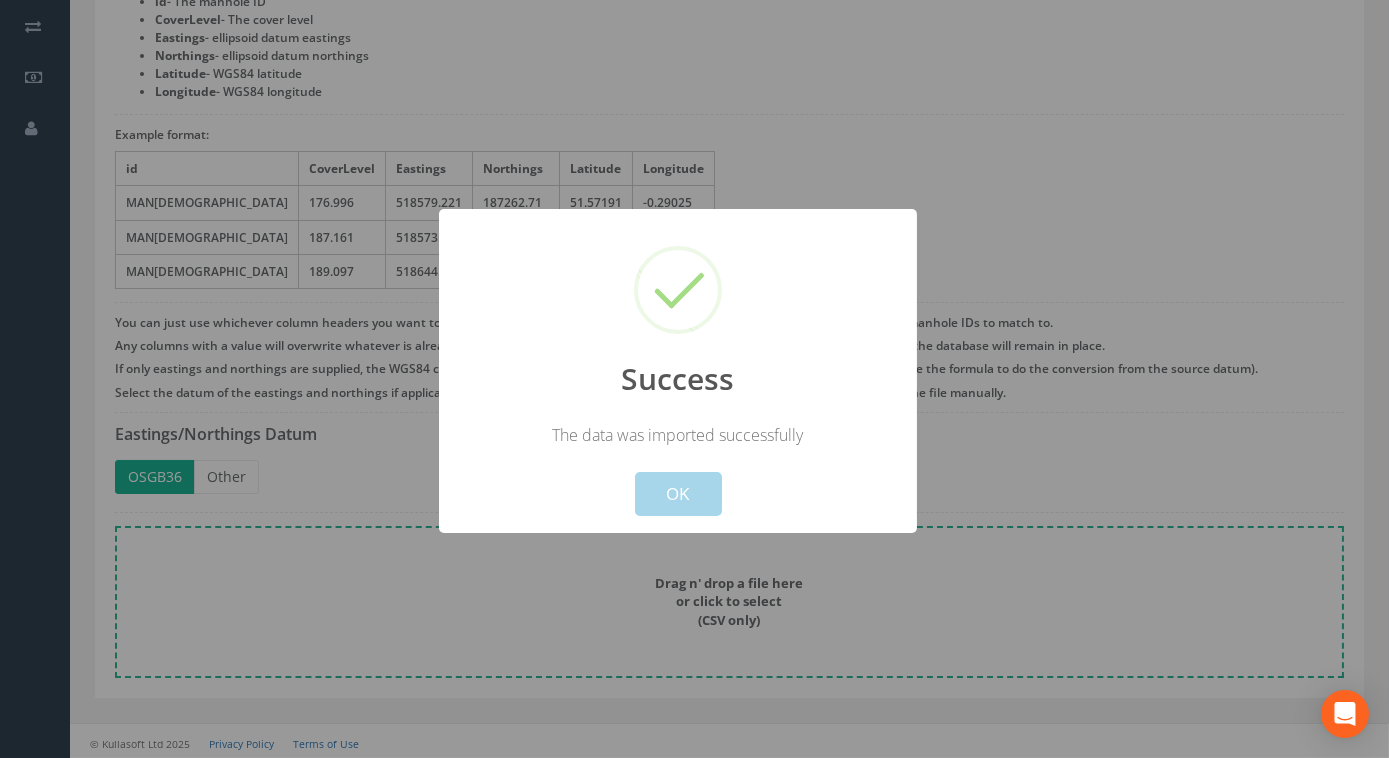 click on "OK" at bounding box center (677, 494) 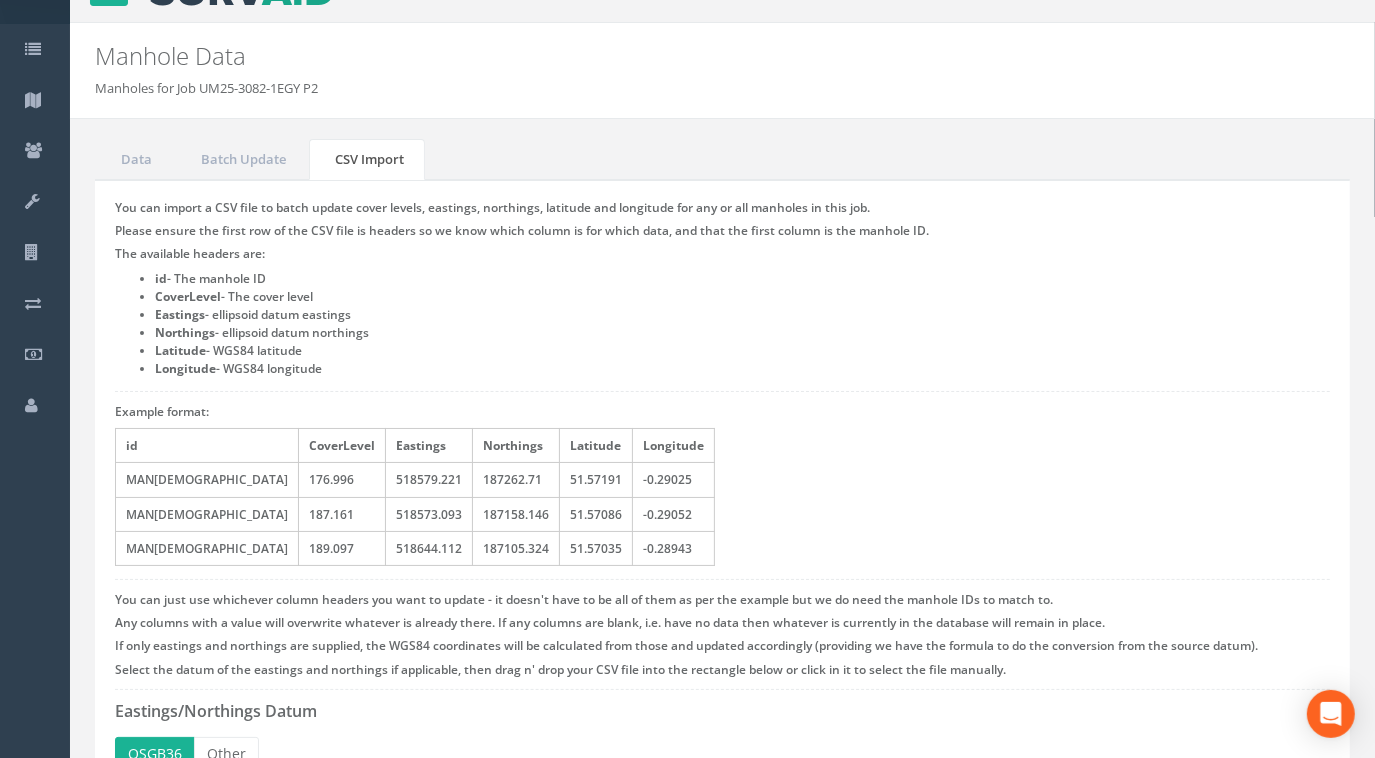 scroll, scrollTop: 0, scrollLeft: 0, axis: both 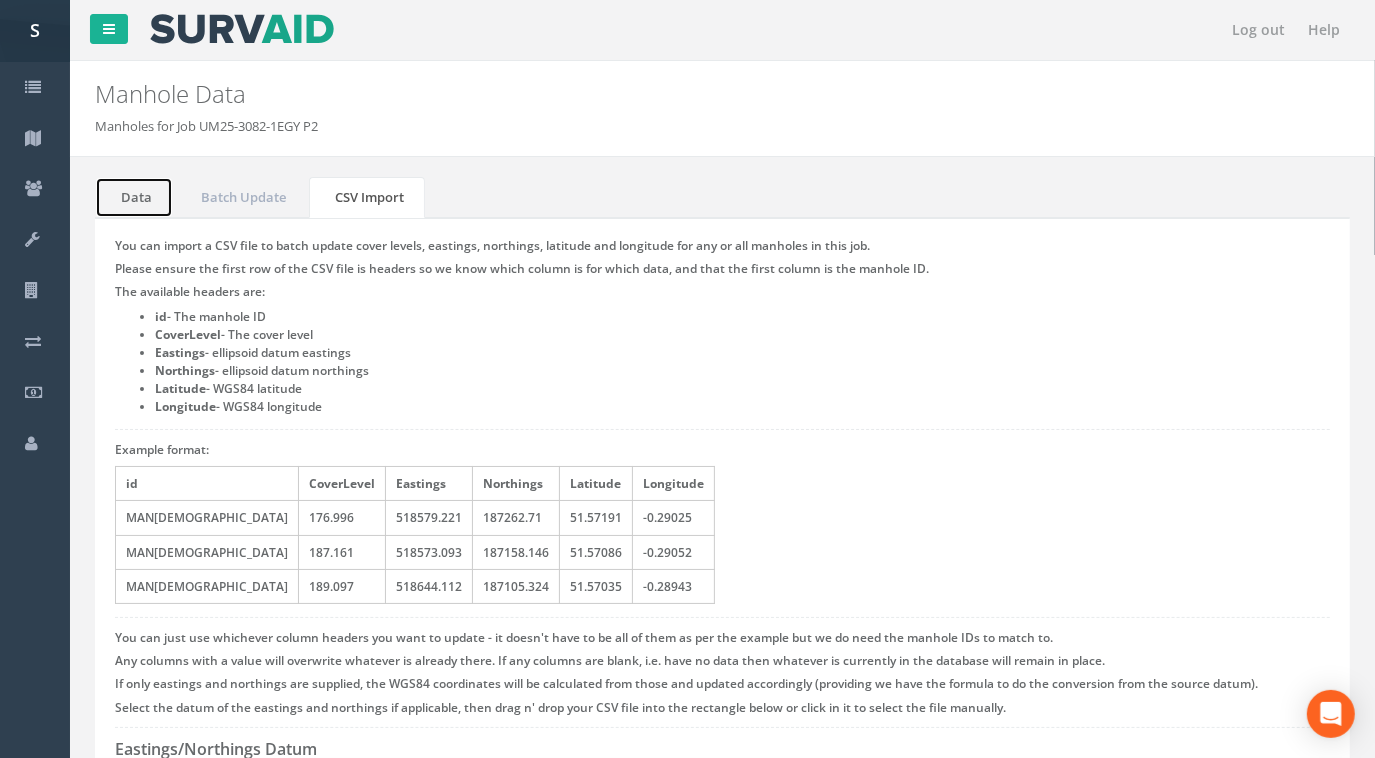 click on "Data" at bounding box center (134, 197) 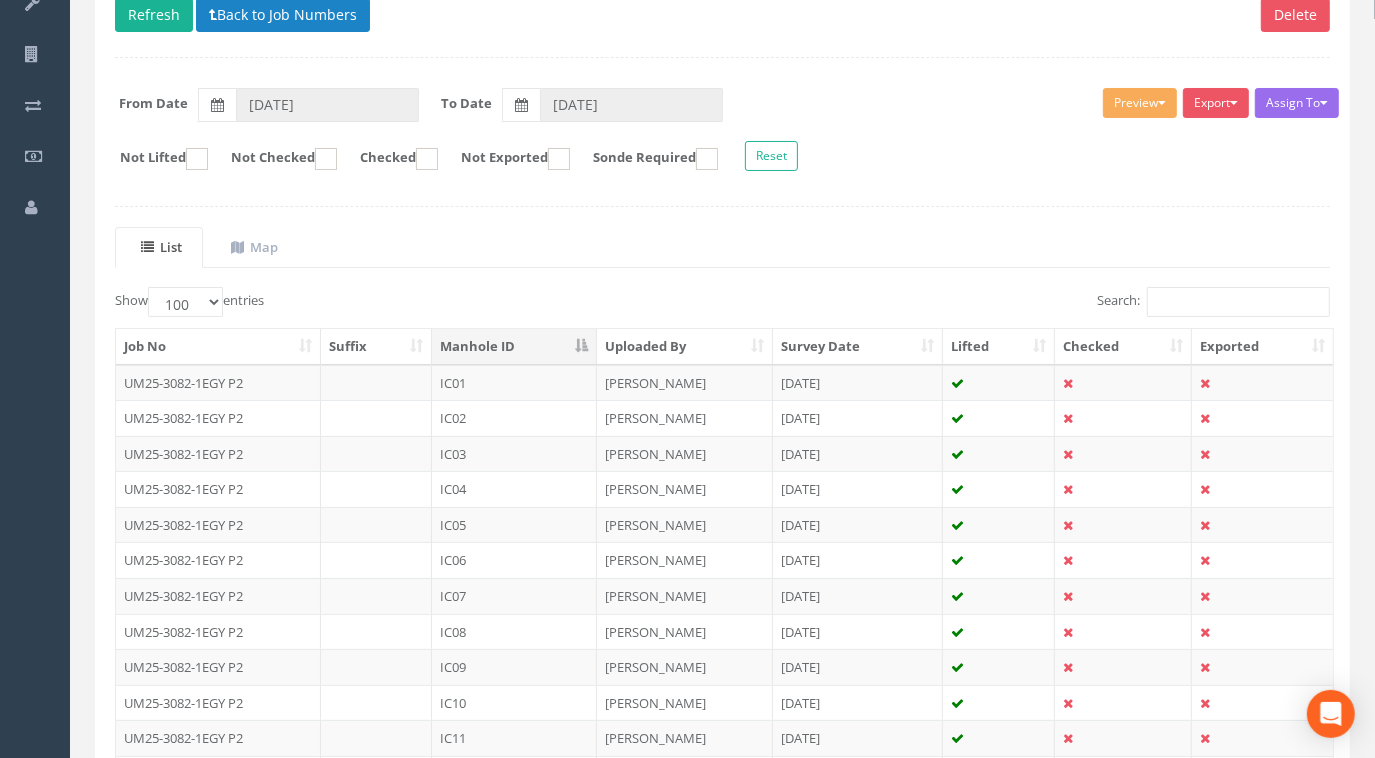 scroll, scrollTop: 272, scrollLeft: 0, axis: vertical 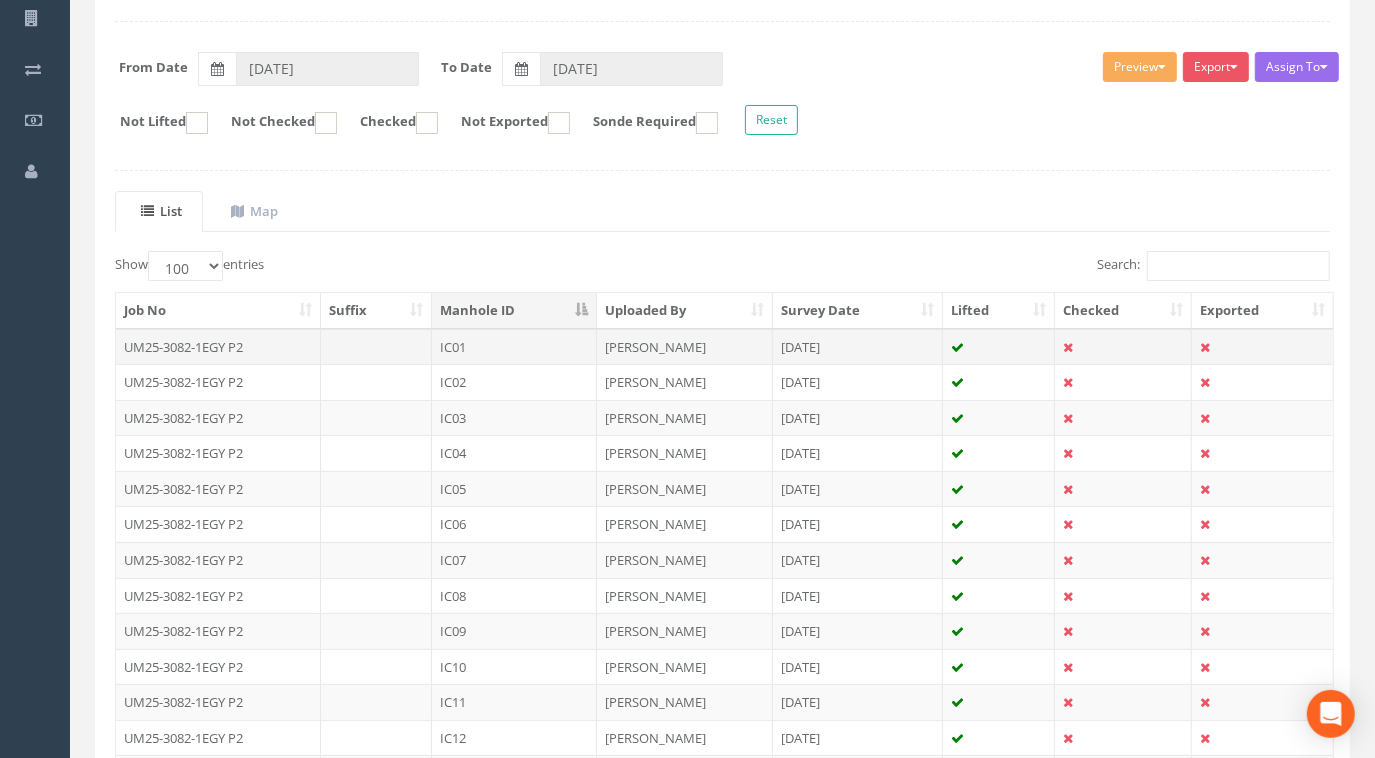 click on "IC01" at bounding box center (514, 347) 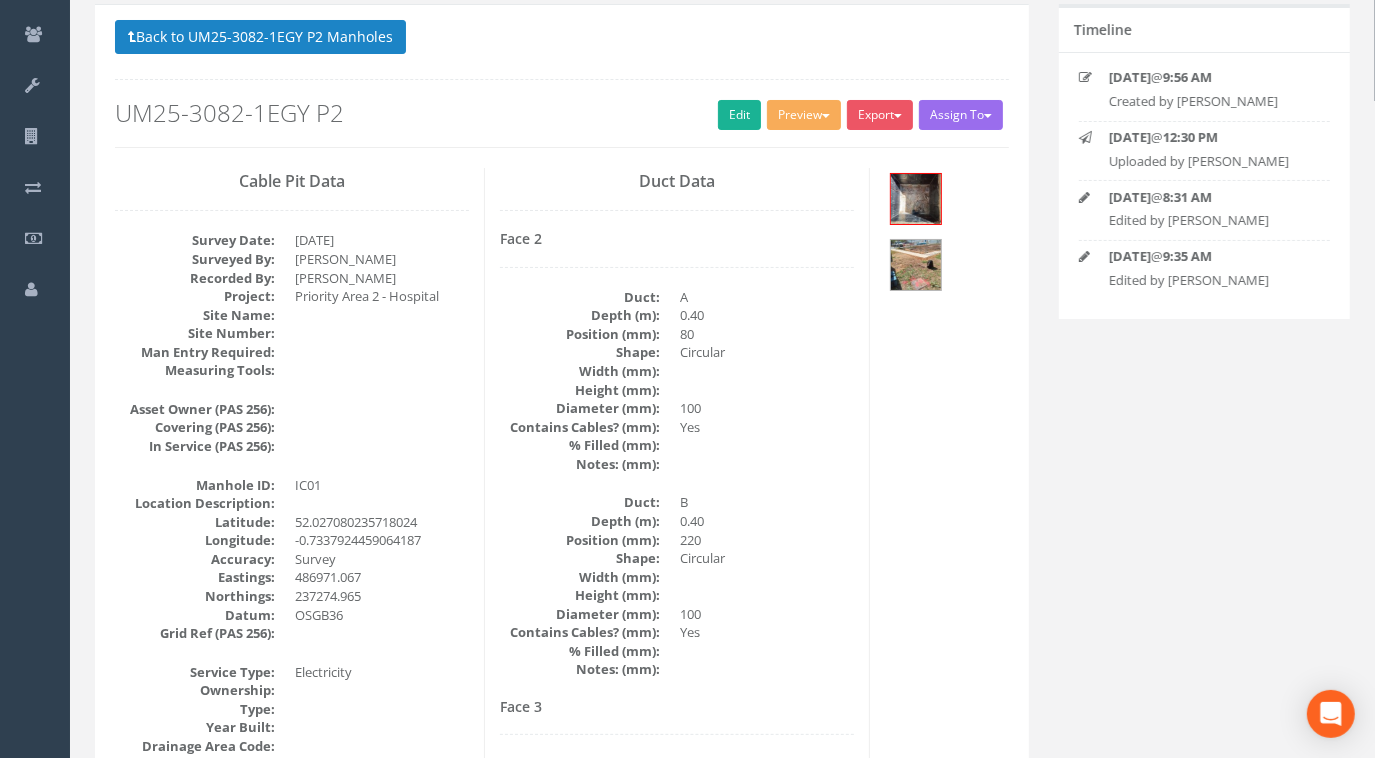 scroll, scrollTop: 90, scrollLeft: 0, axis: vertical 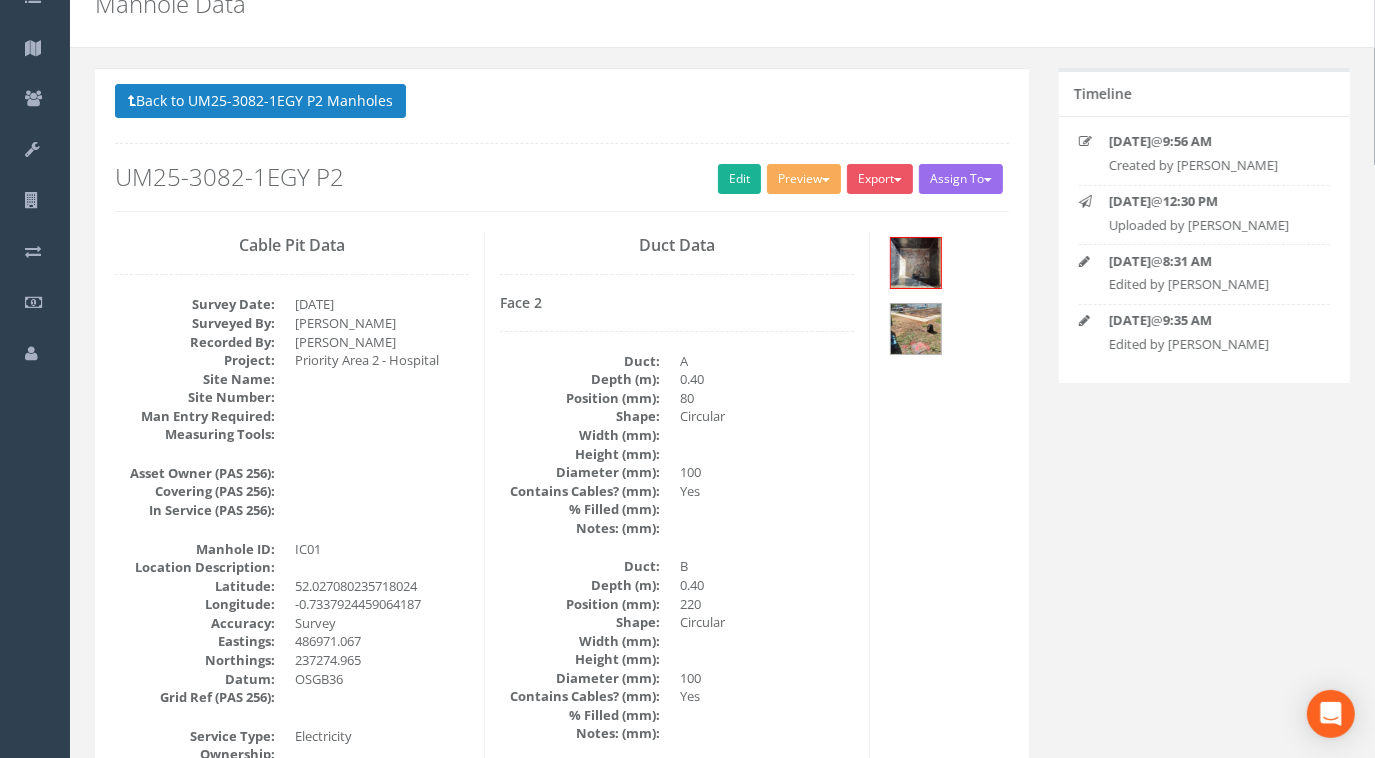 click on "Back to UM25-3082-1EGY P2 Manholes       Back to Map" at bounding box center [562, 103] 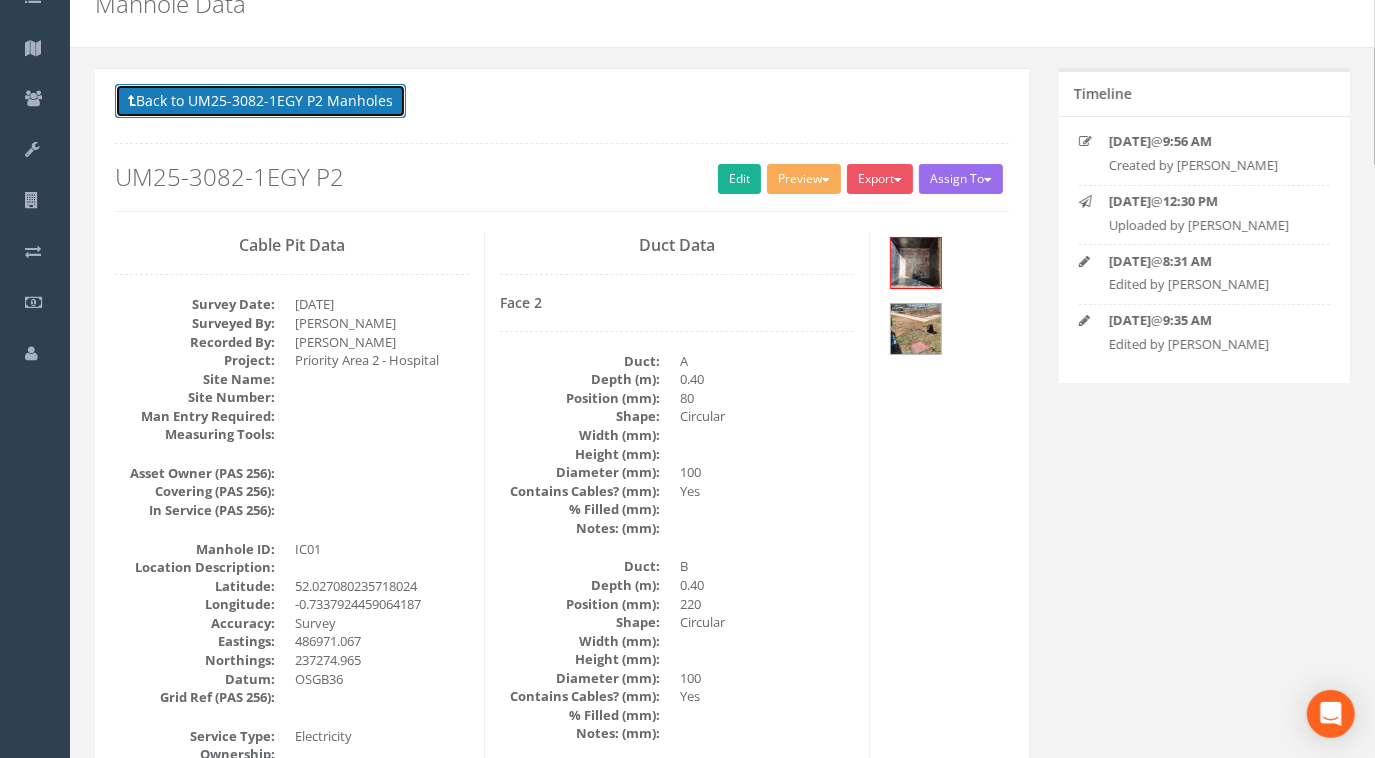 click on "Back to UM25-3082-1EGY P2 Manholes" at bounding box center [260, 101] 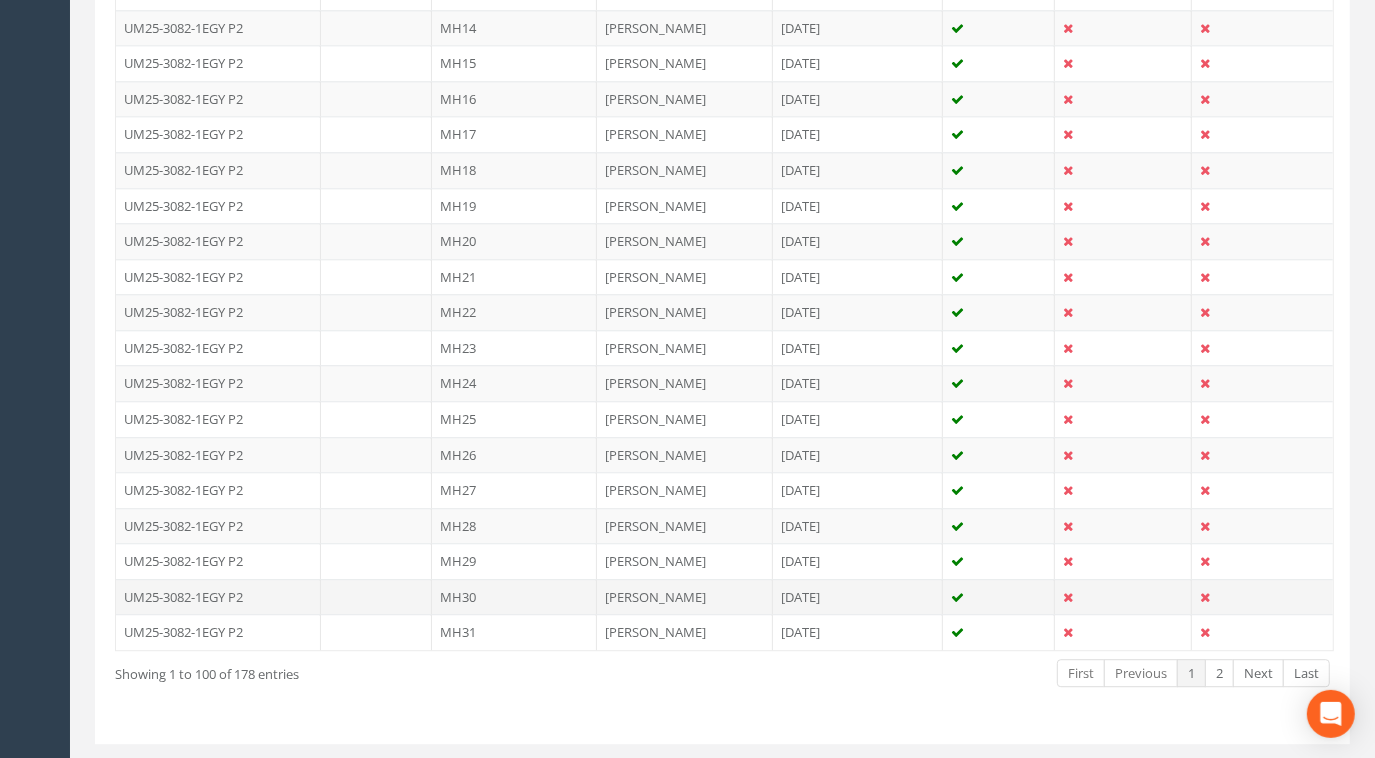 scroll, scrollTop: 3526, scrollLeft: 0, axis: vertical 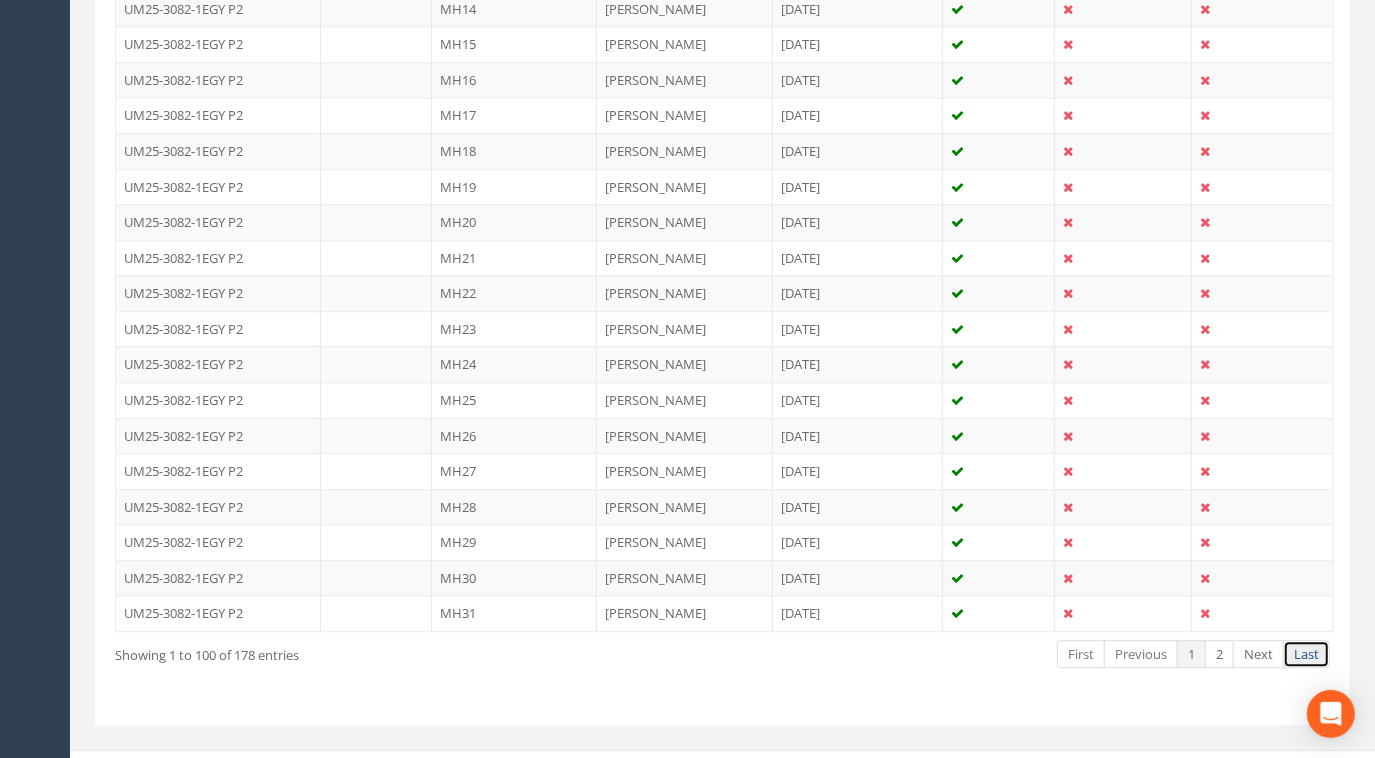 click on "Last" at bounding box center [1306, 654] 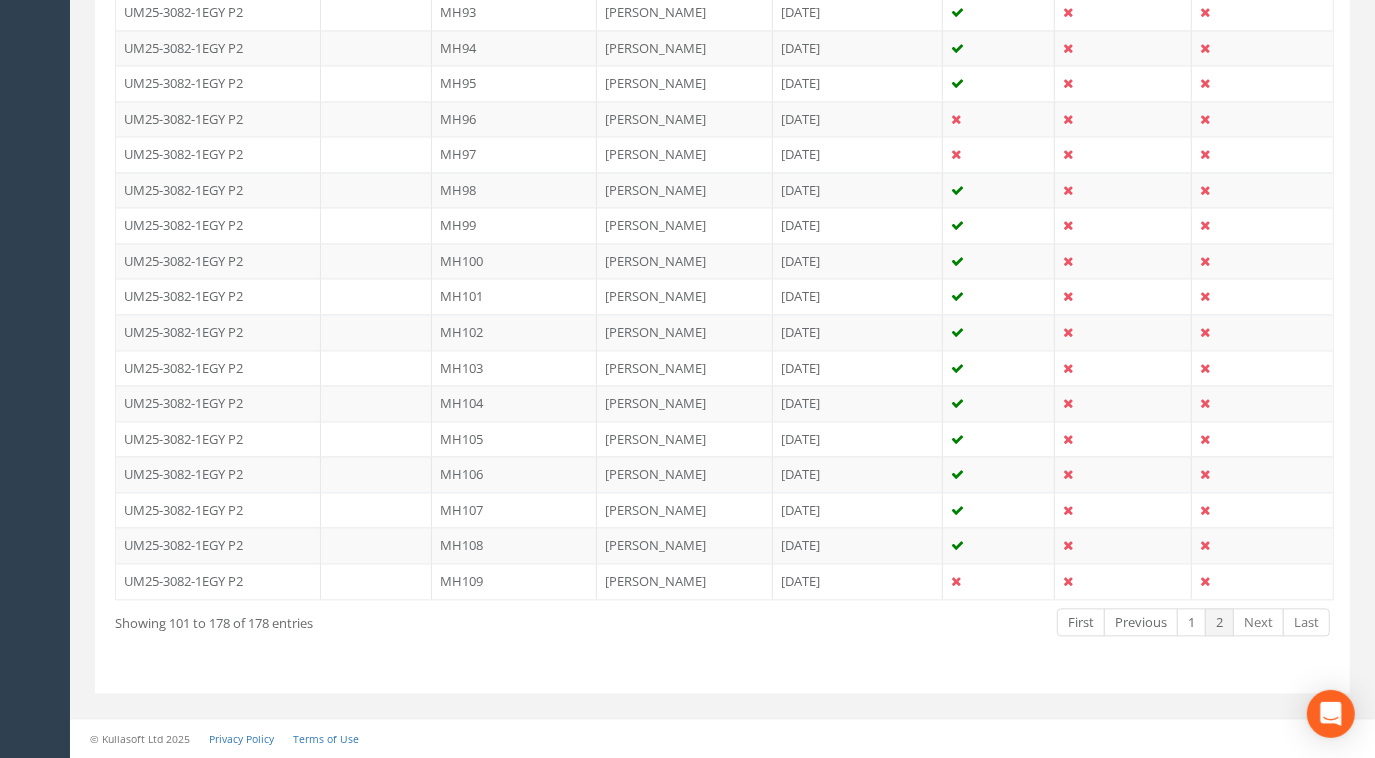 scroll, scrollTop: 2749, scrollLeft: 0, axis: vertical 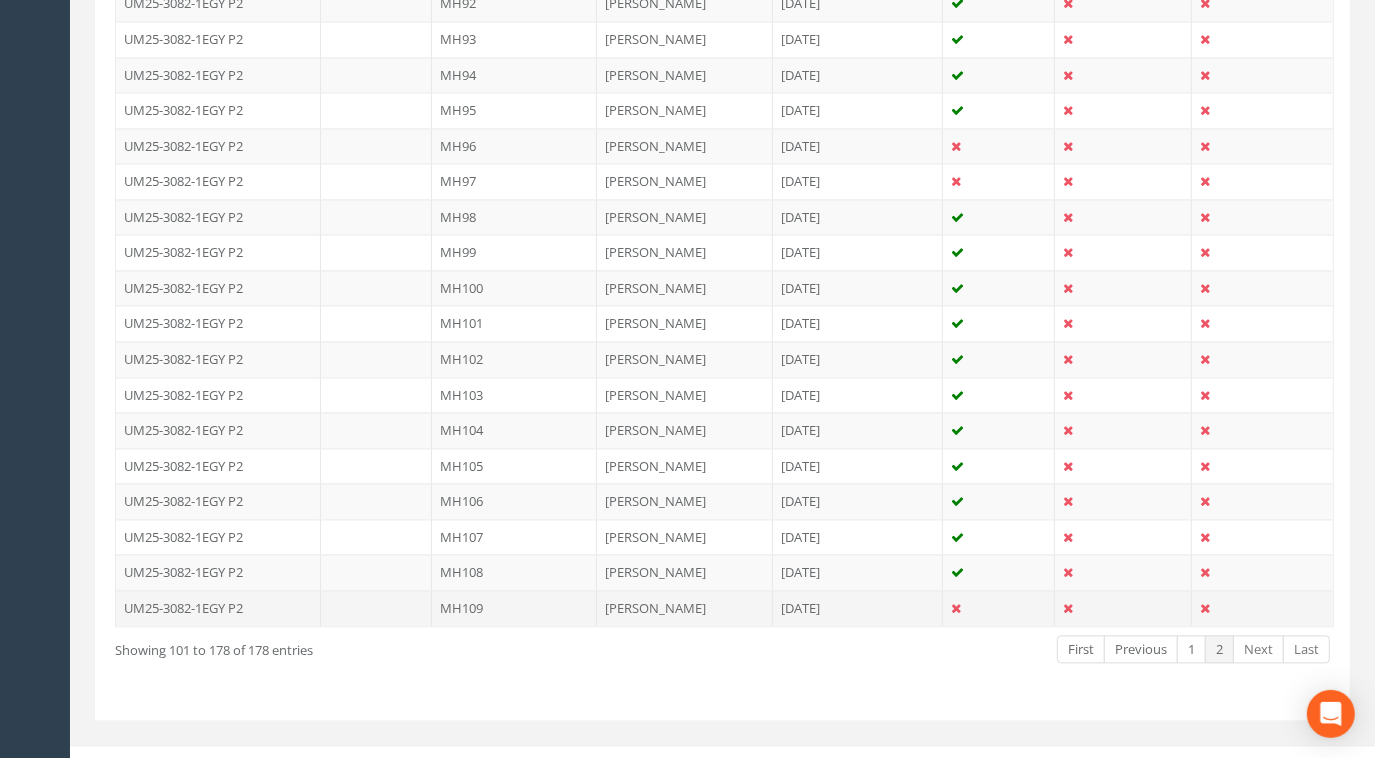 click on "MH109" at bounding box center (514, 608) 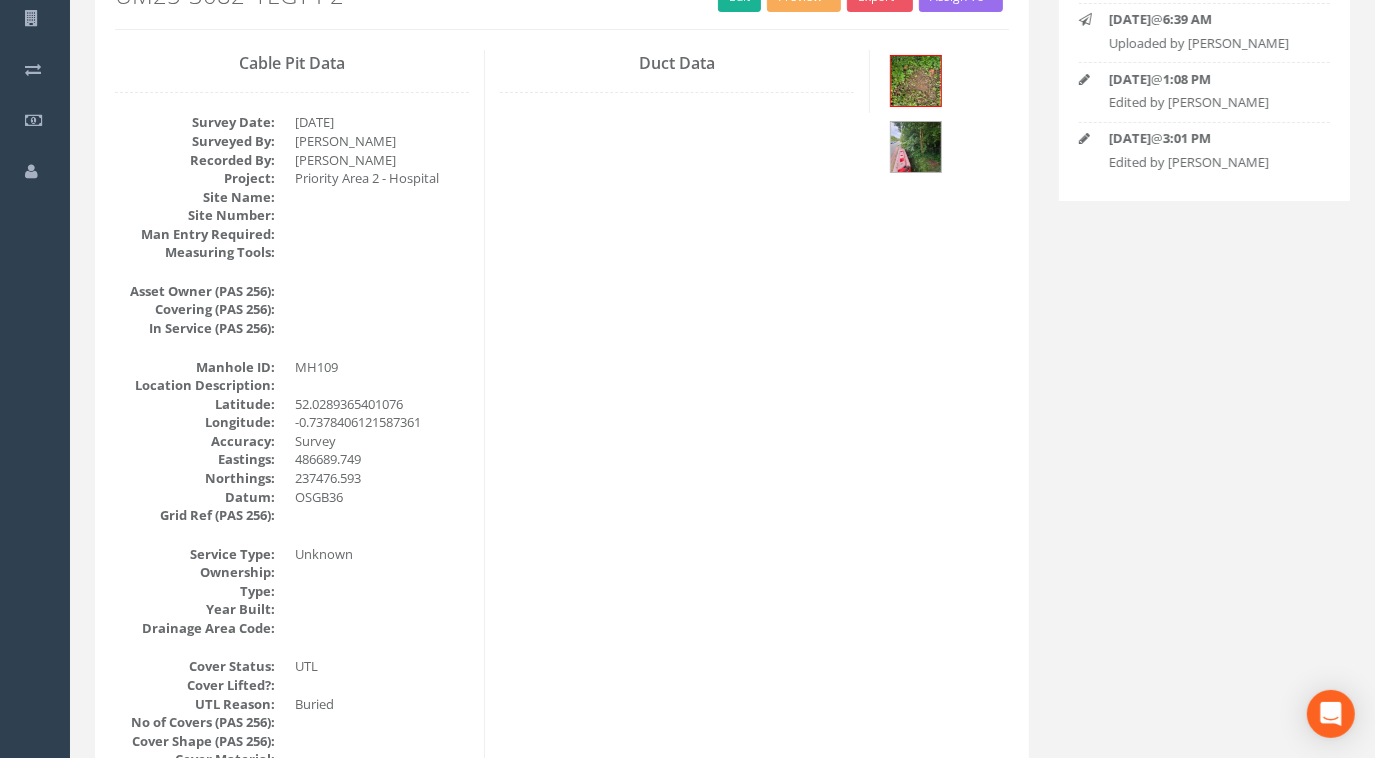 scroll, scrollTop: 0, scrollLeft: 0, axis: both 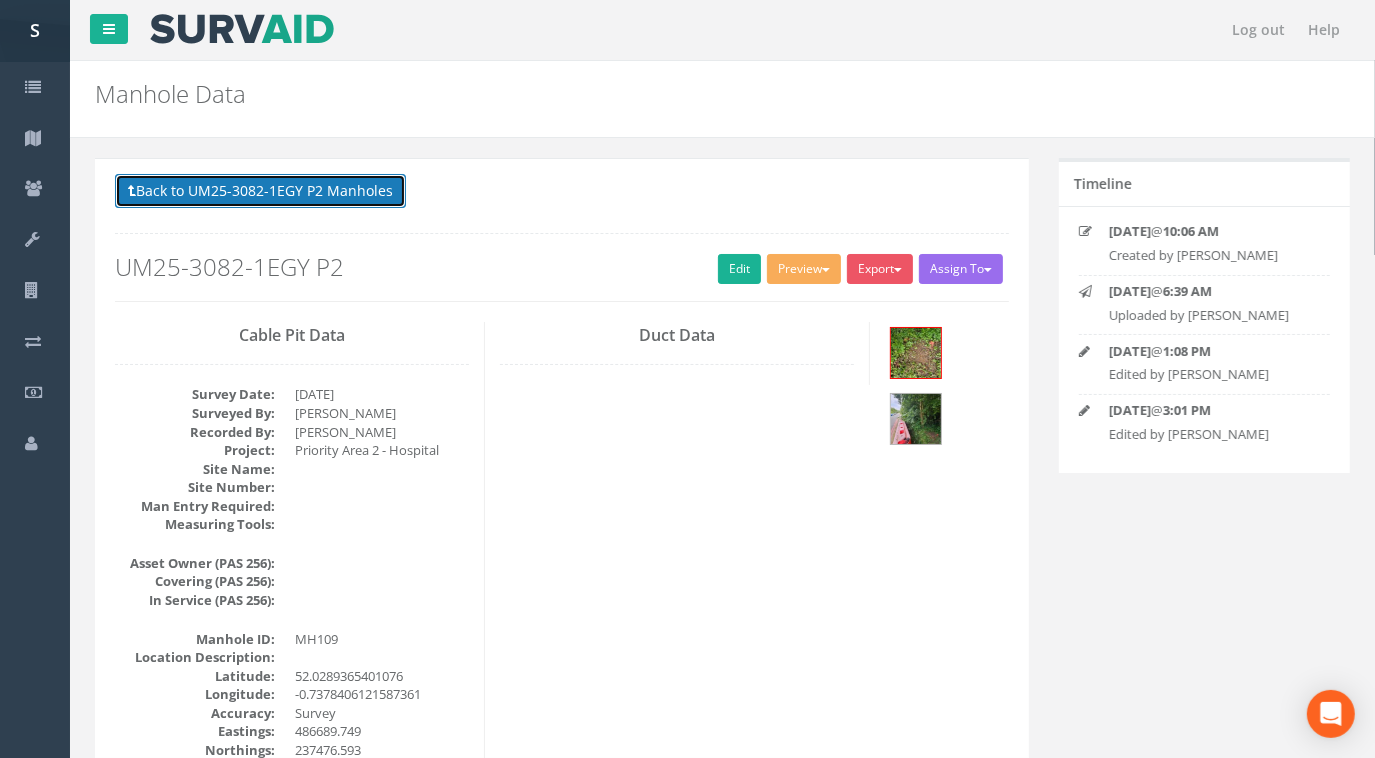 click on "Back to UM25-3082-1EGY P2 Manholes" at bounding box center (260, 191) 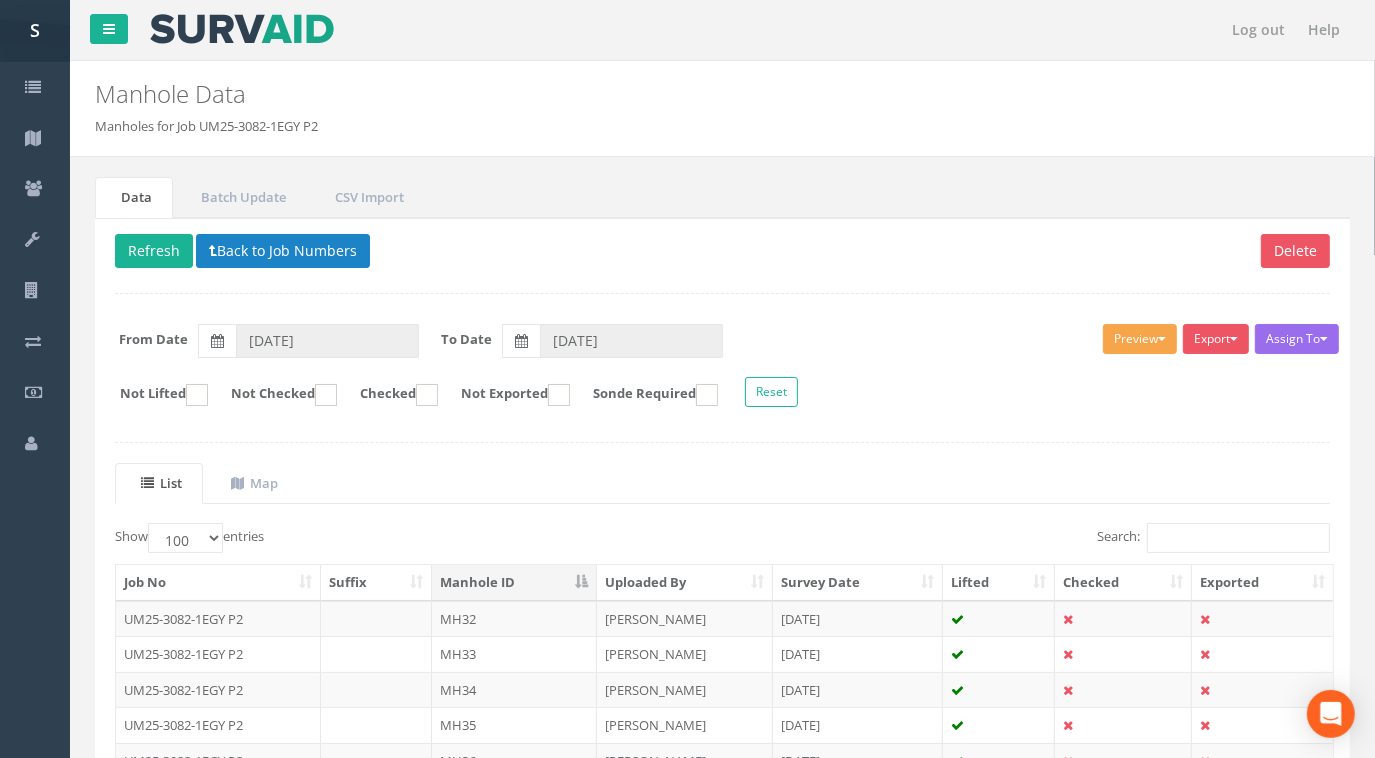 click on "Preview" at bounding box center (1140, 339) 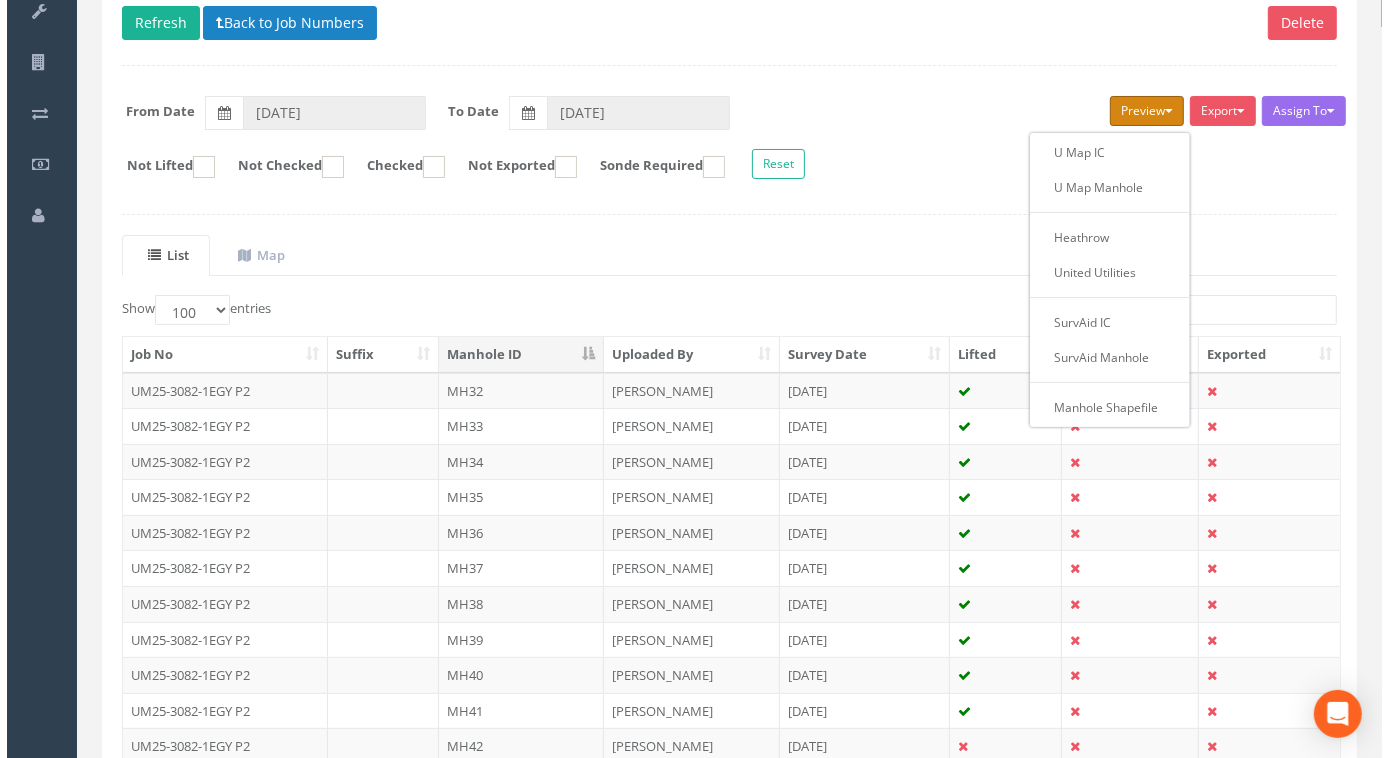 scroll, scrollTop: 272, scrollLeft: 0, axis: vertical 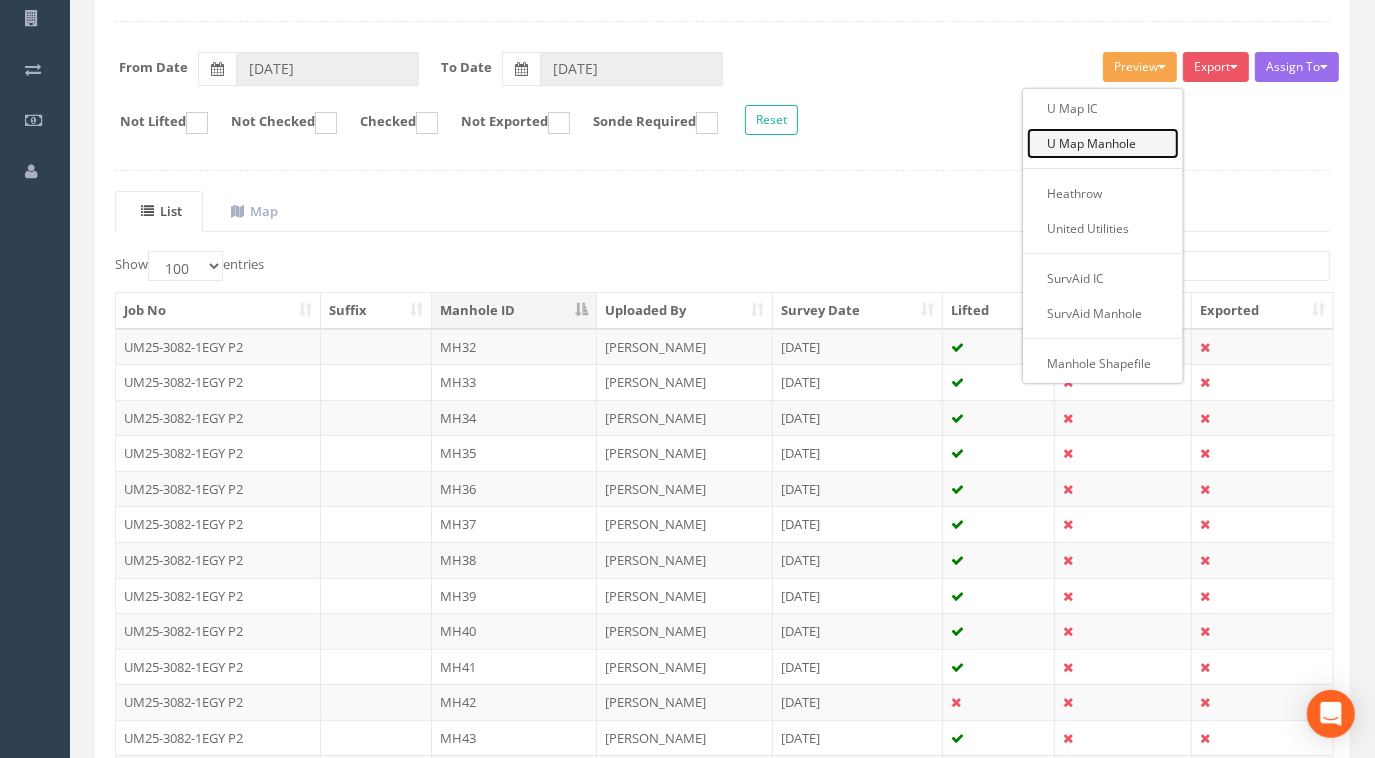 click on "U Map Manhole" at bounding box center (1103, 143) 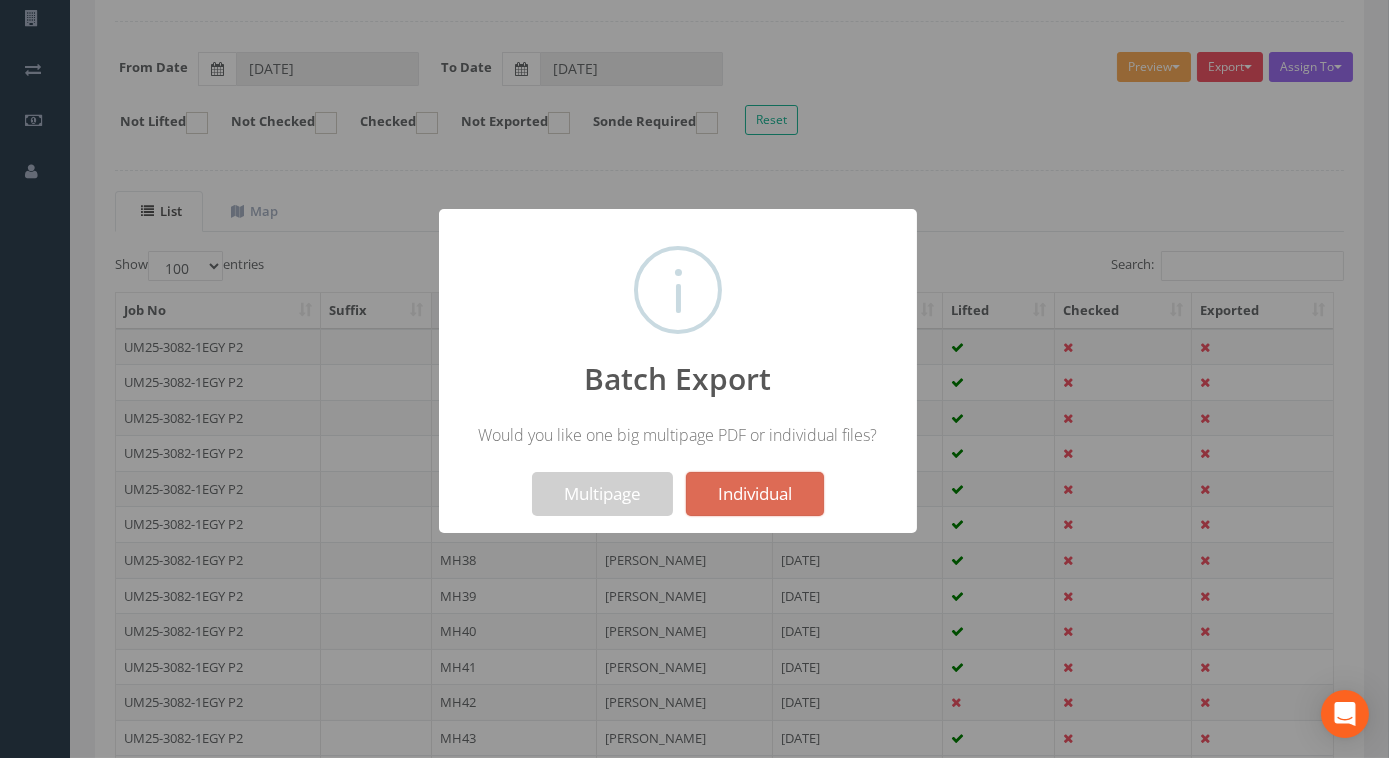 click at bounding box center [694, 379] 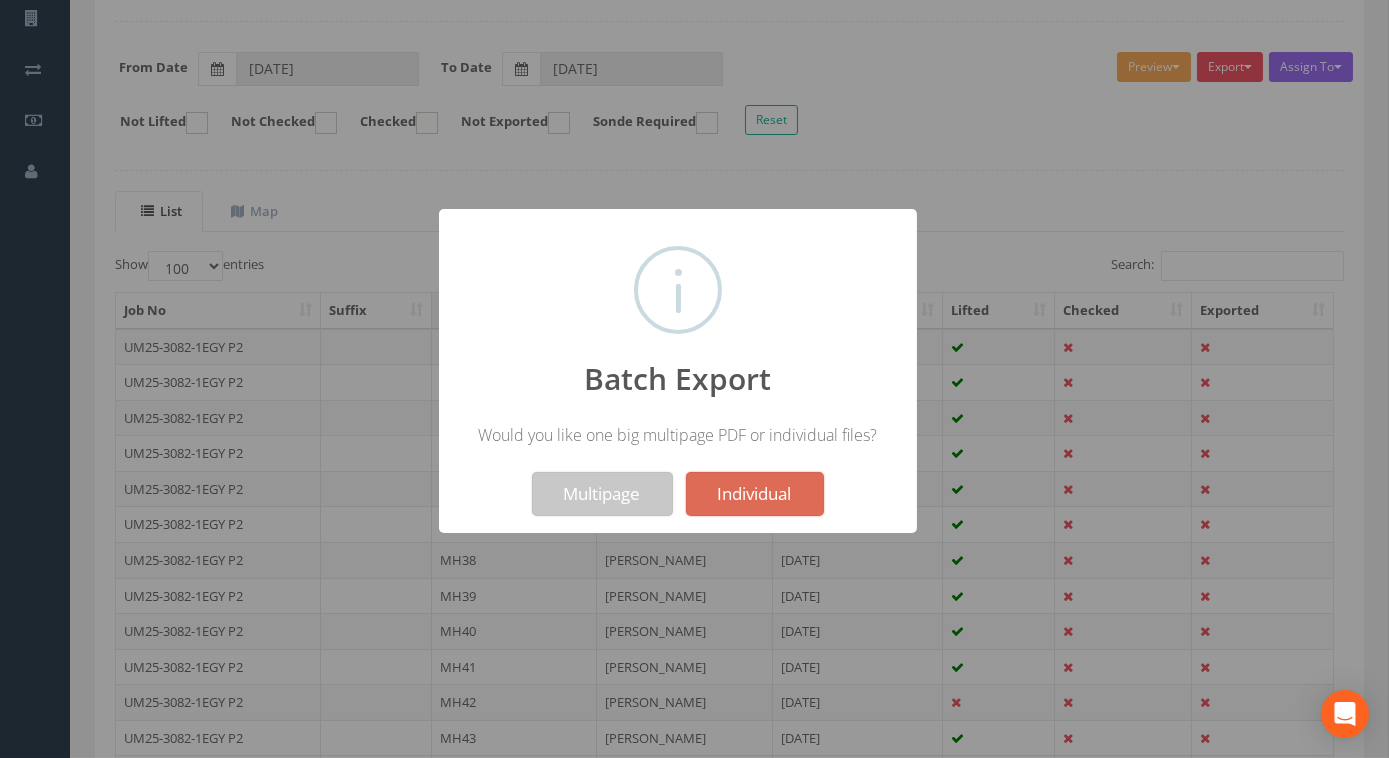 click on "Multipage" at bounding box center (602, 494) 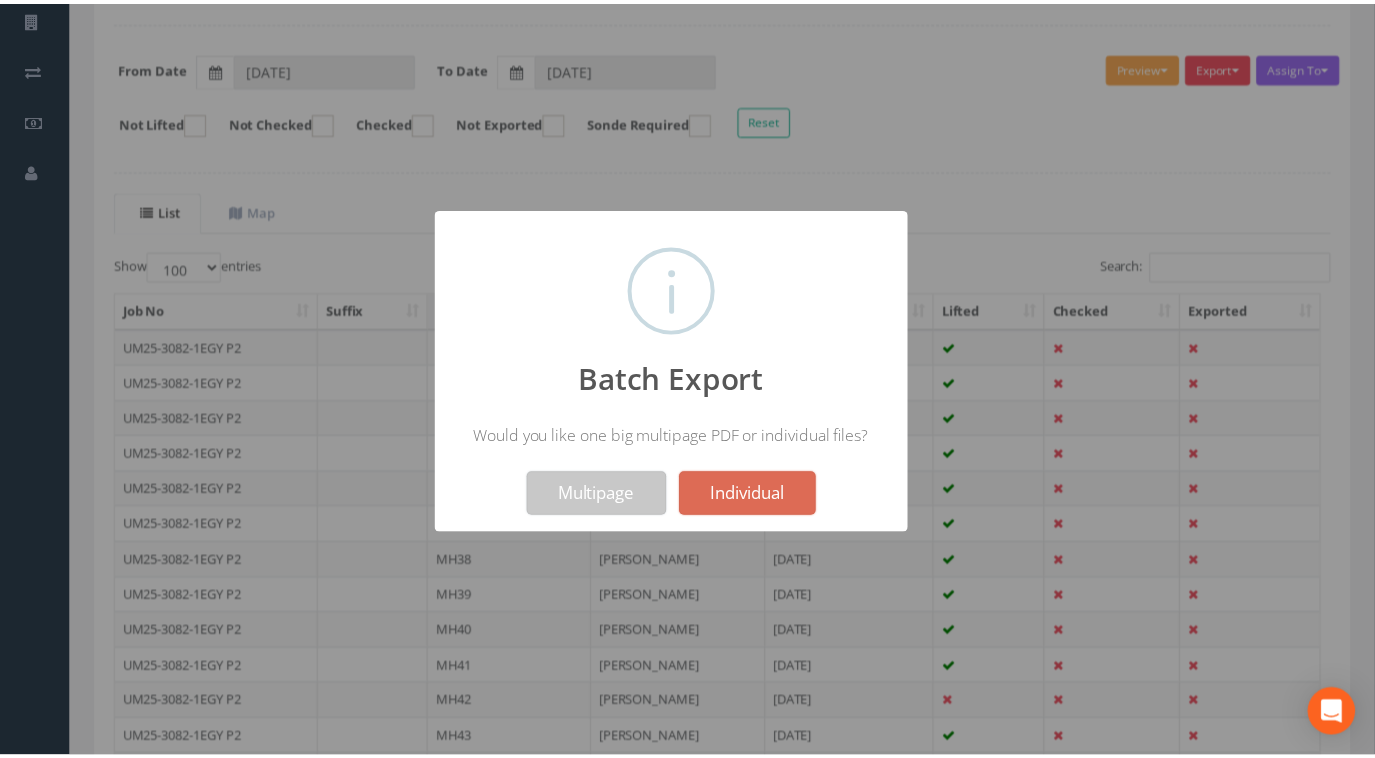 scroll, scrollTop: 336, scrollLeft: 0, axis: vertical 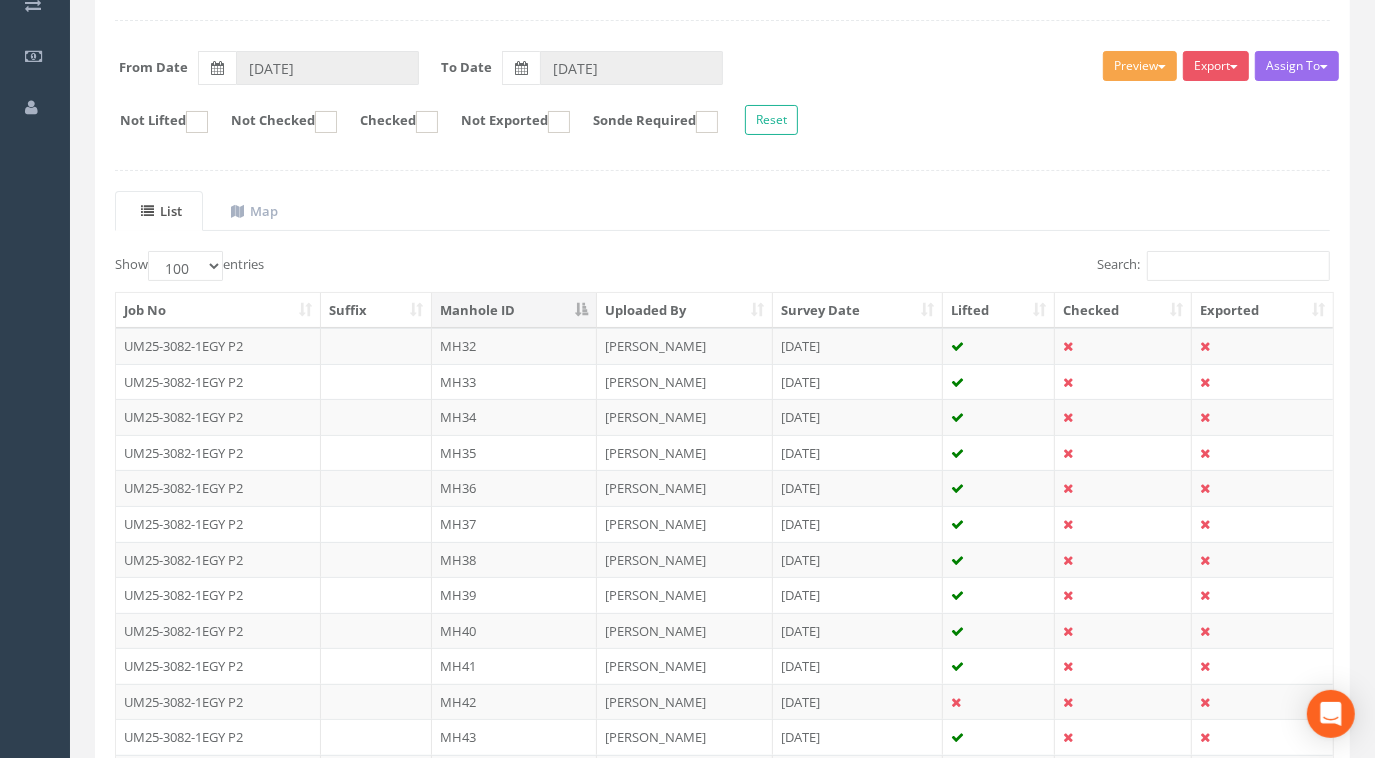 click on "Preview" at bounding box center [1140, 66] 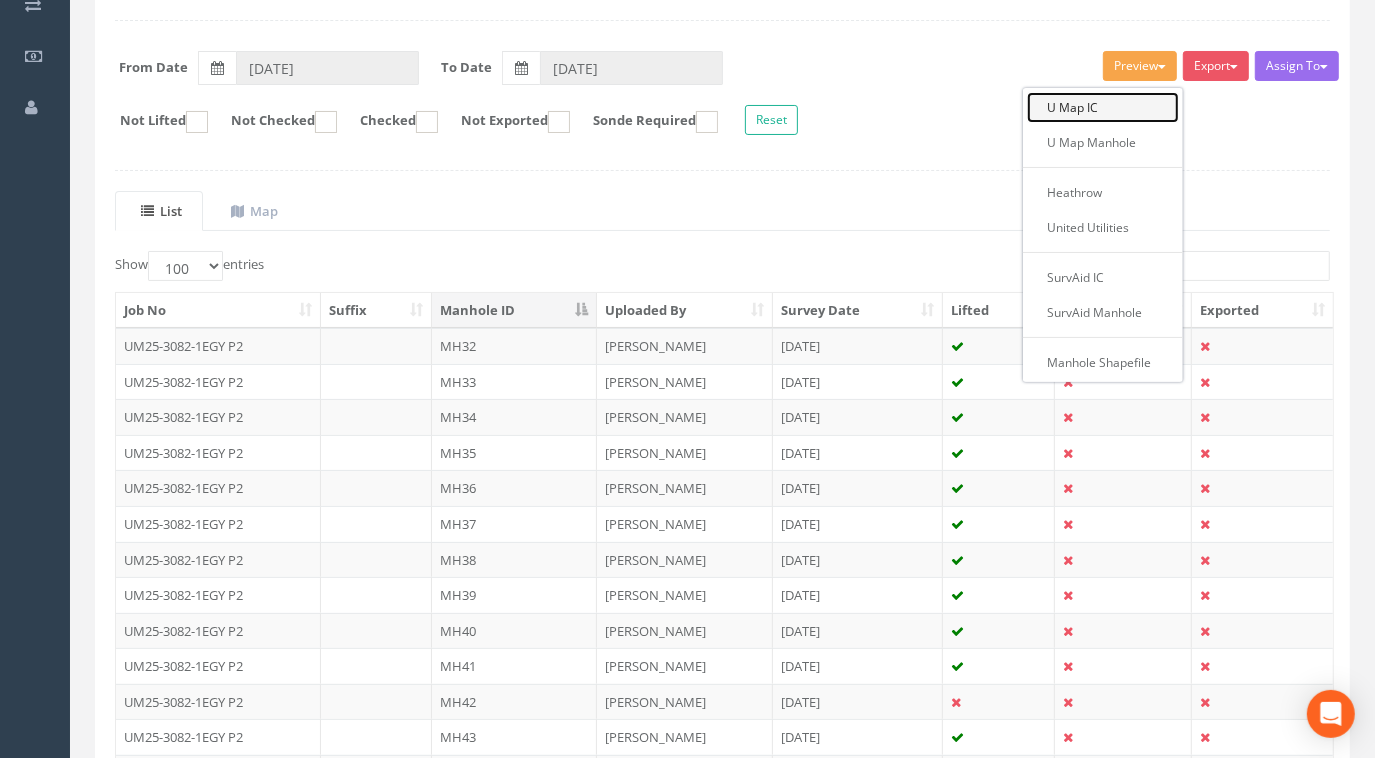 click on "U Map IC" at bounding box center [1103, 107] 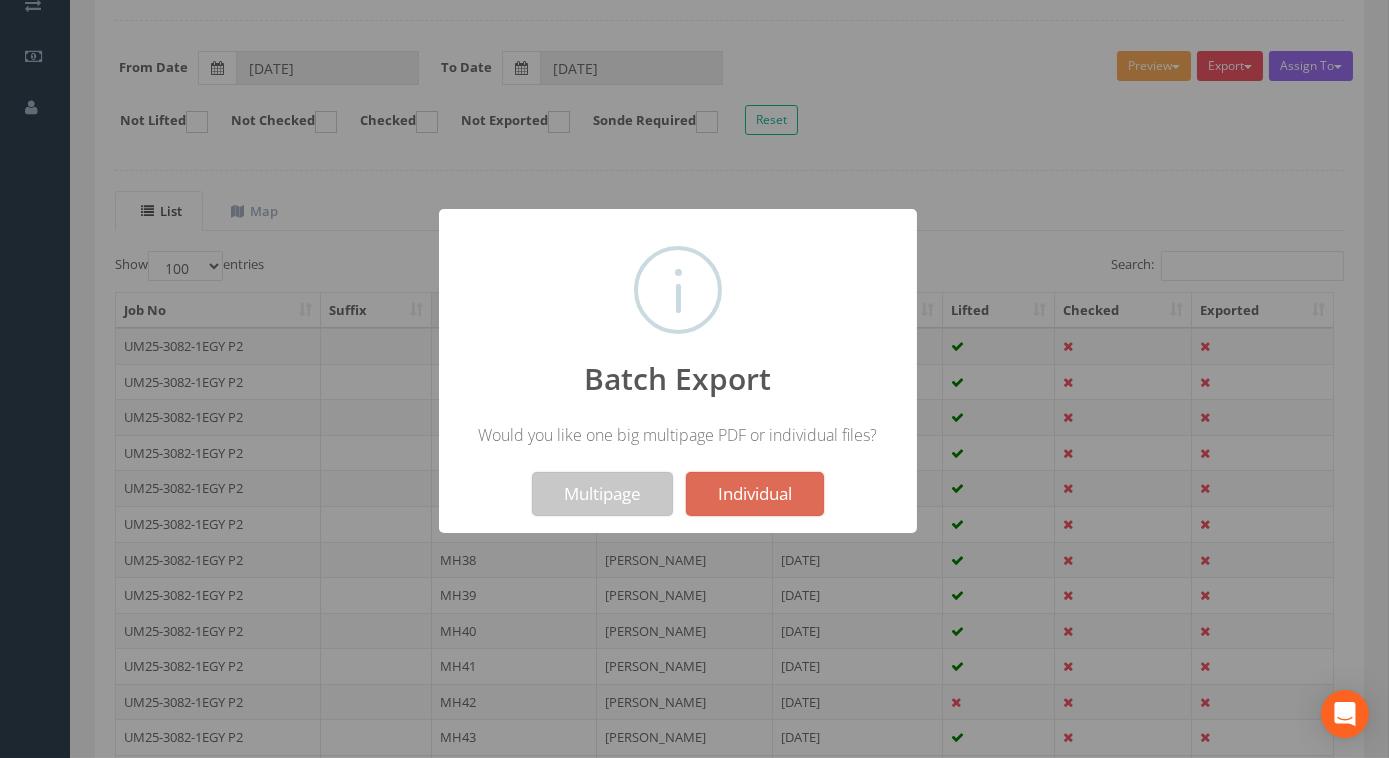 click on "Multipage" at bounding box center (602, 494) 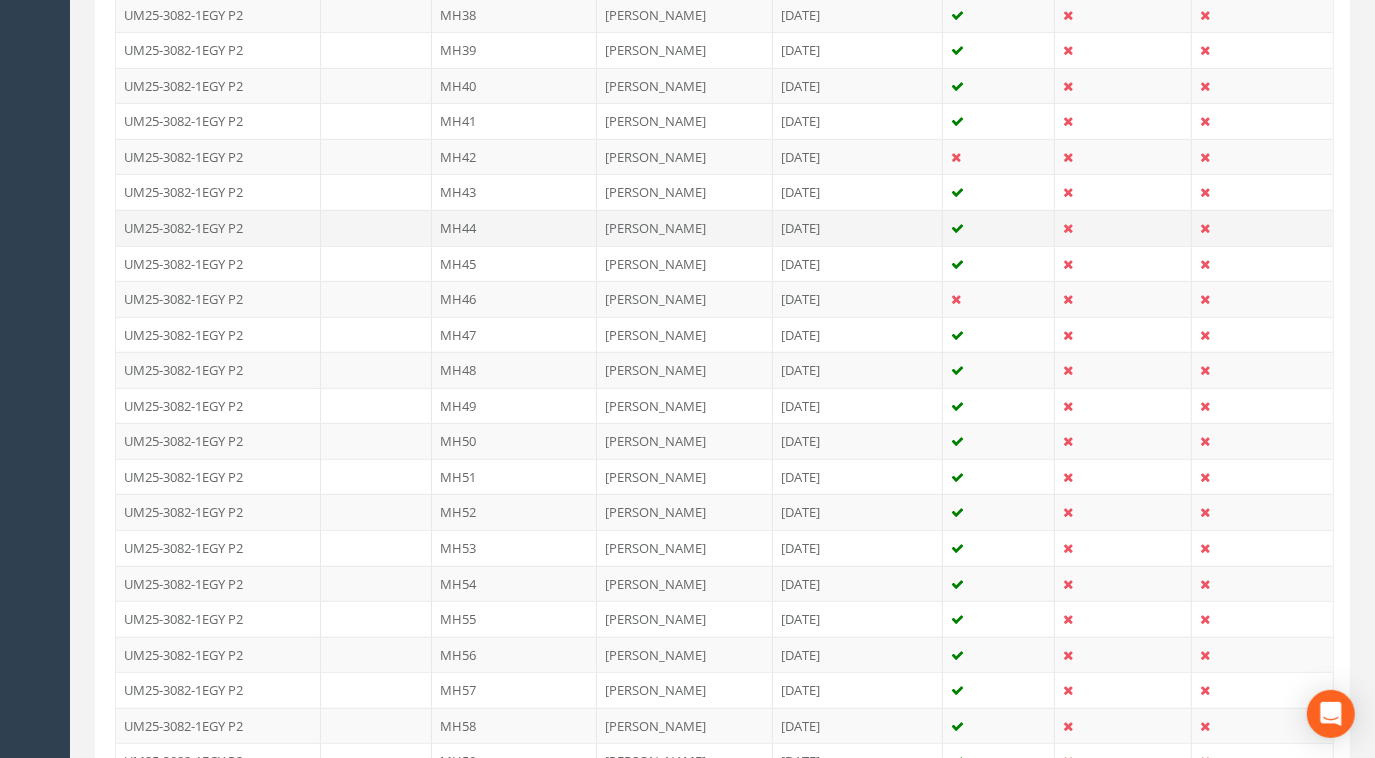 scroll, scrollTop: 336, scrollLeft: 0, axis: vertical 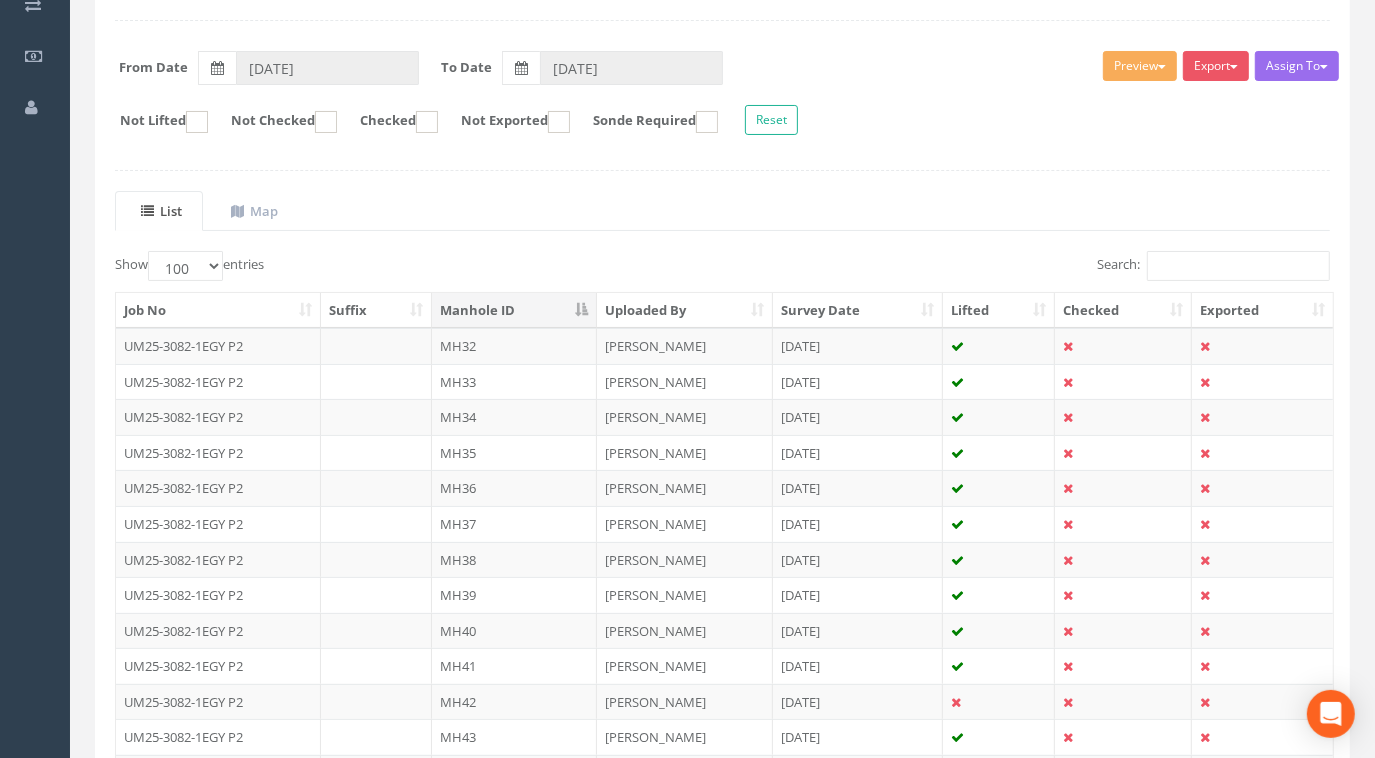 click on "Manhole ID" at bounding box center [514, 311] 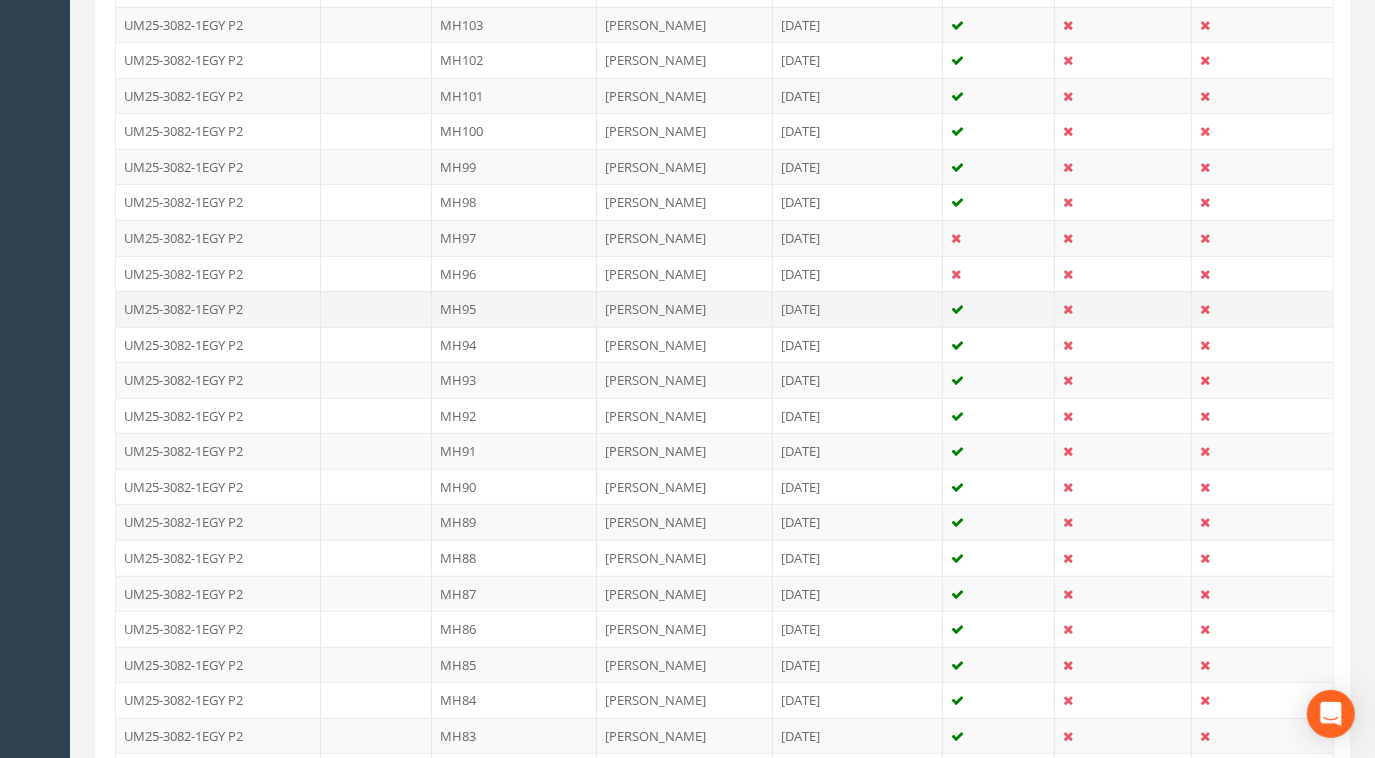 scroll, scrollTop: 426, scrollLeft: 0, axis: vertical 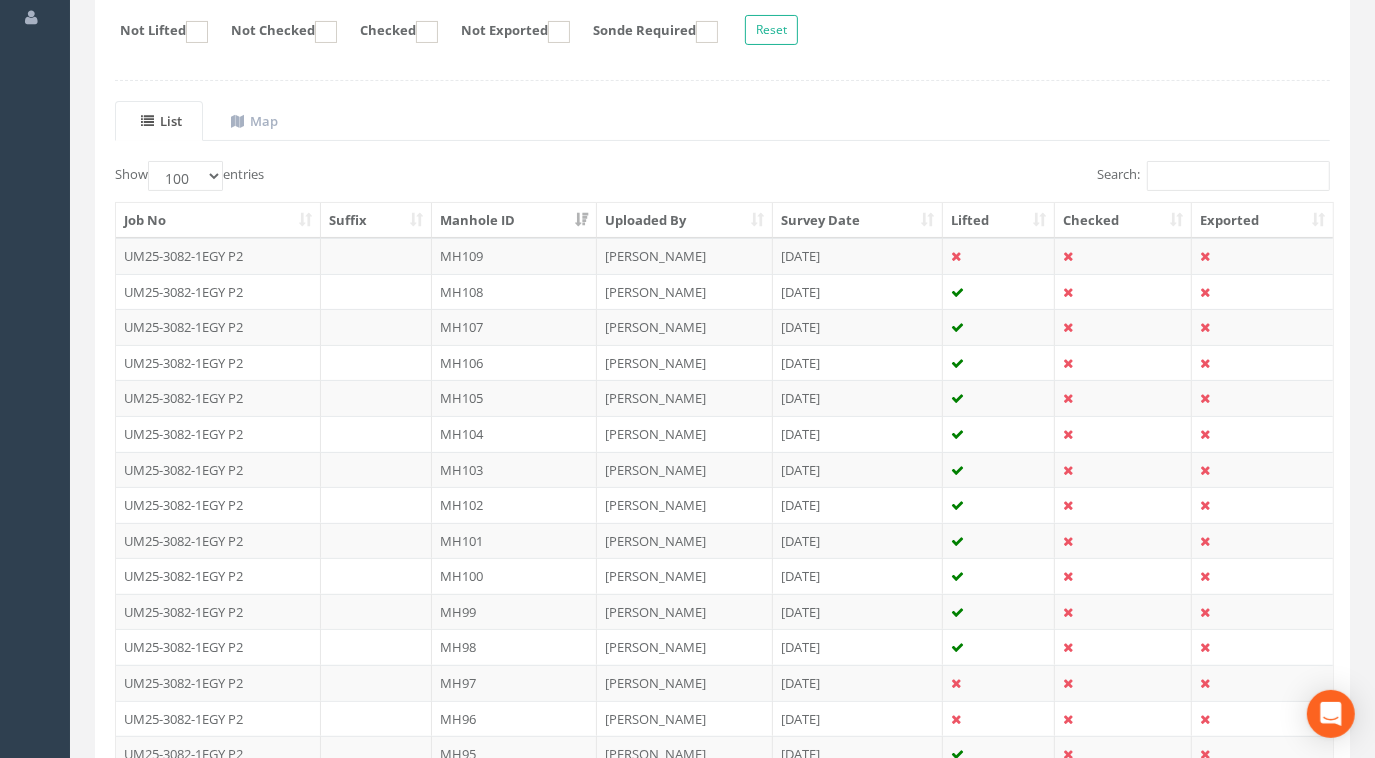 click on "Manhole ID" at bounding box center [514, 221] 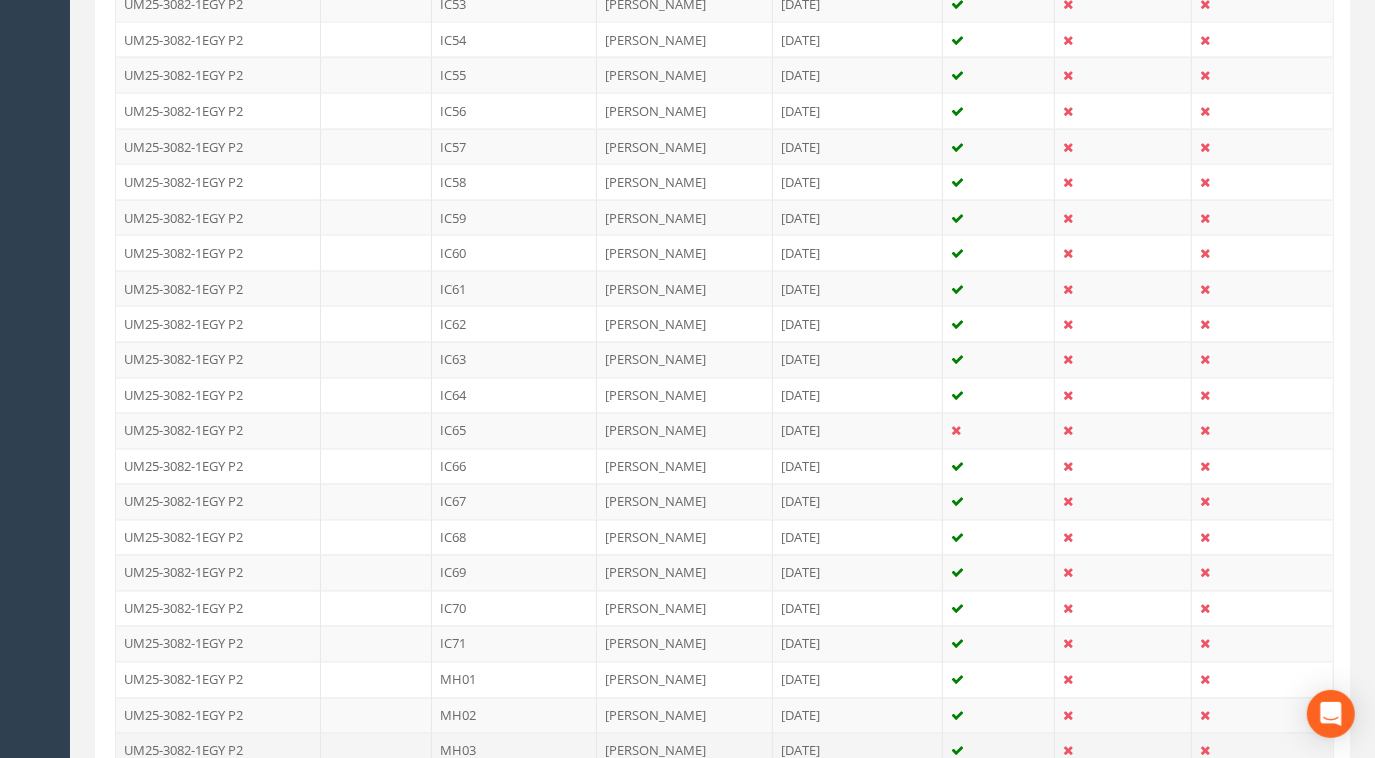 scroll, scrollTop: 2608, scrollLeft: 0, axis: vertical 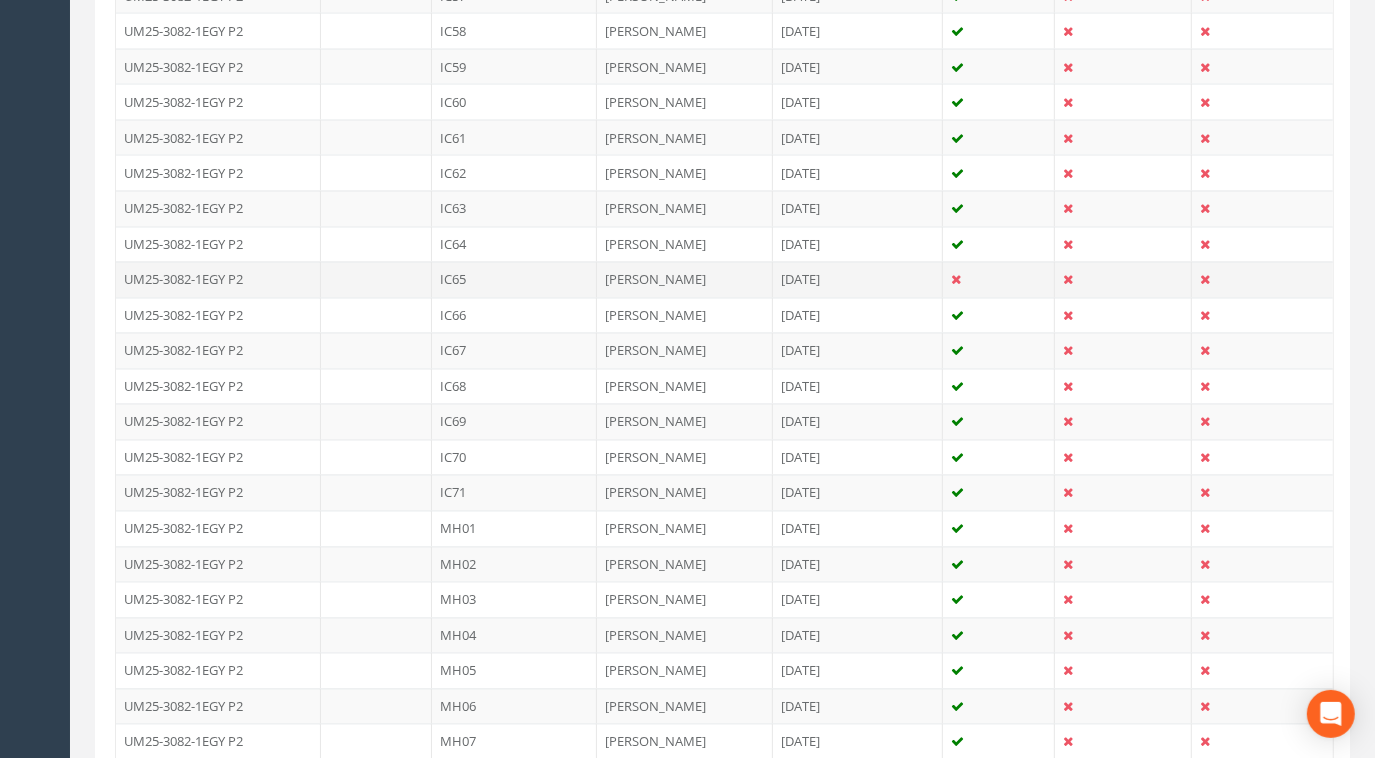 click on "UM25-3082-1EGY P2" at bounding box center [218, 279] 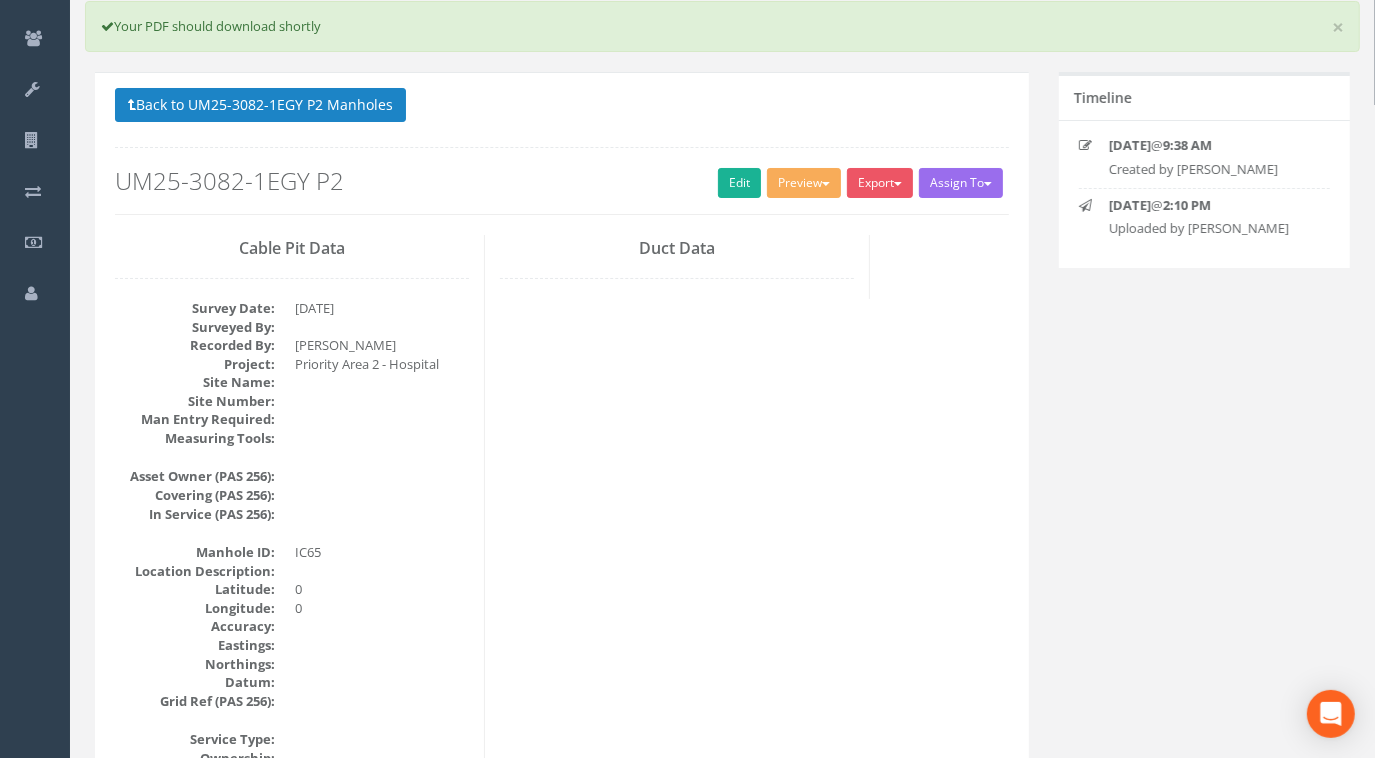 scroll, scrollTop: 90, scrollLeft: 0, axis: vertical 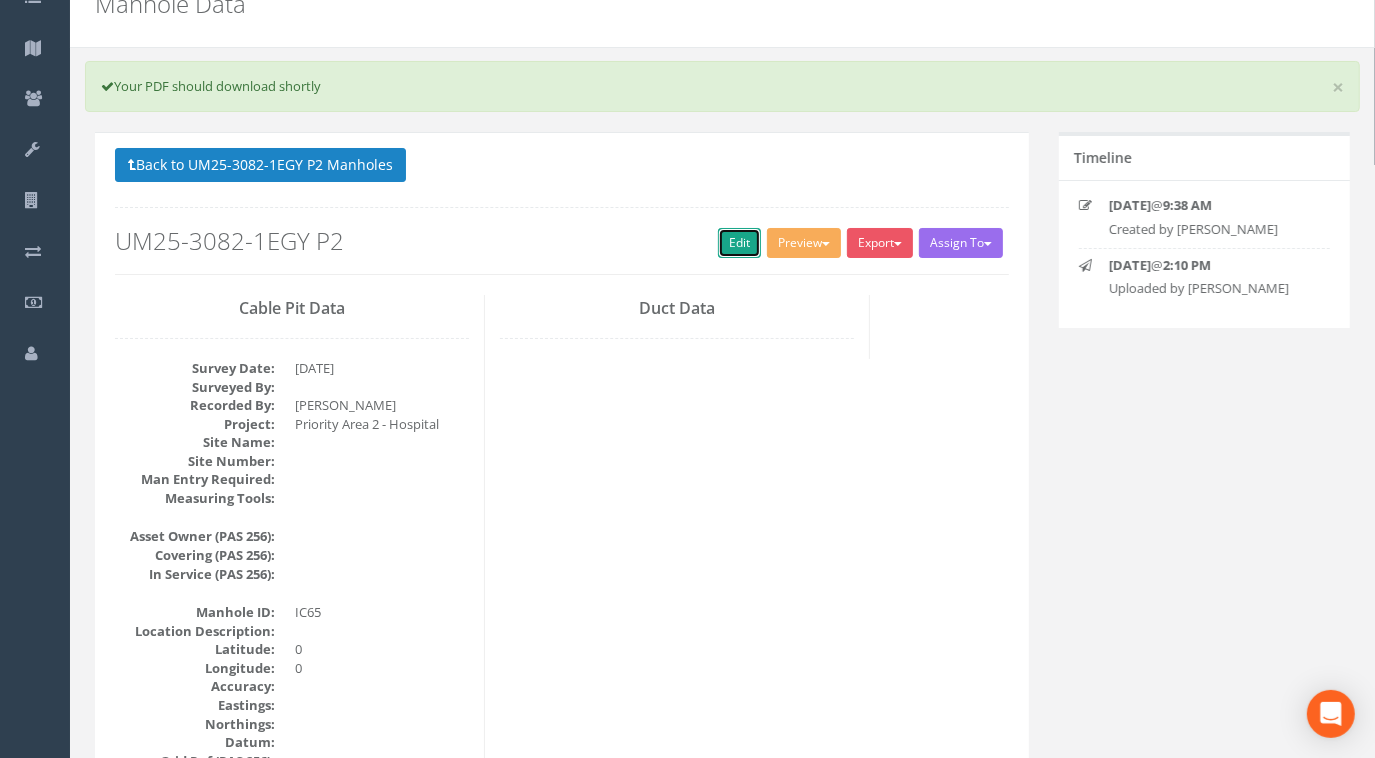 click on "Edit" at bounding box center (739, 243) 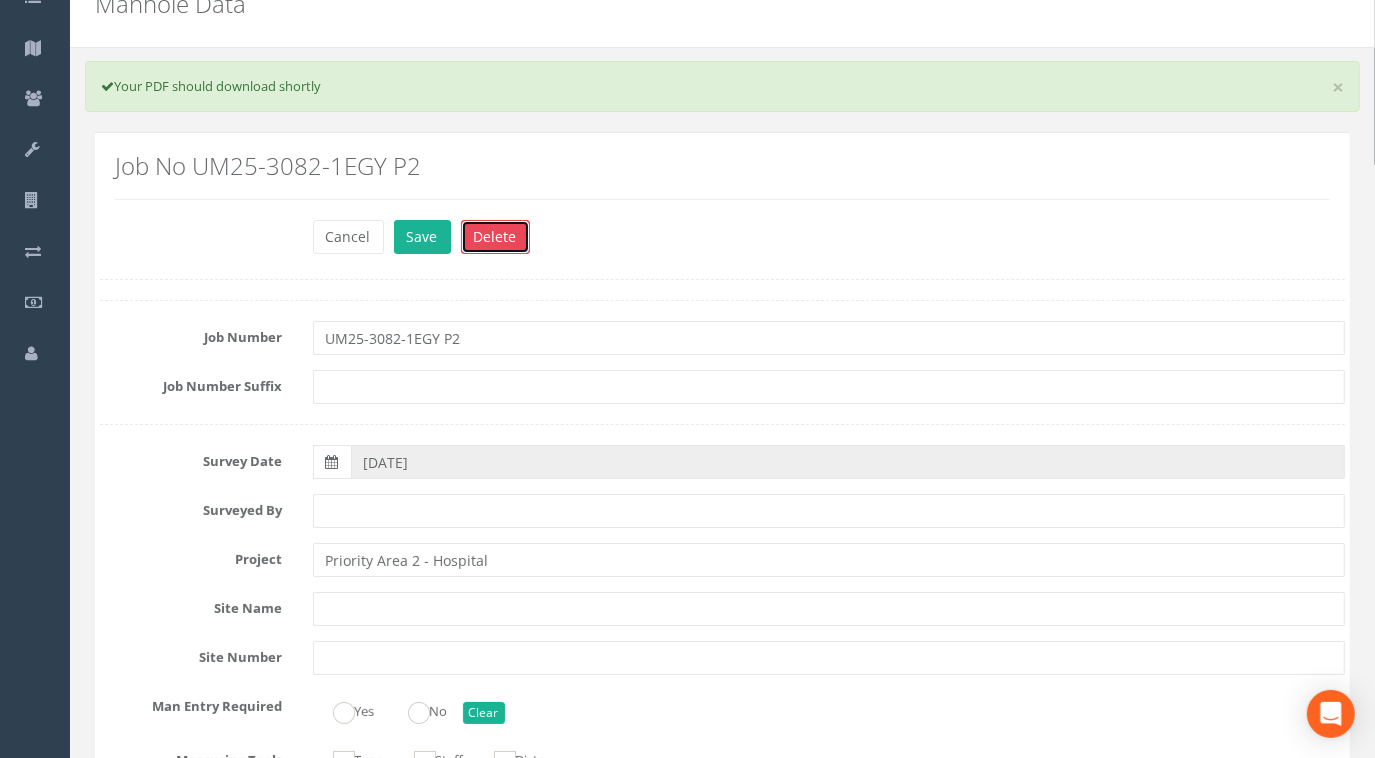 click on "Delete" at bounding box center [495, 237] 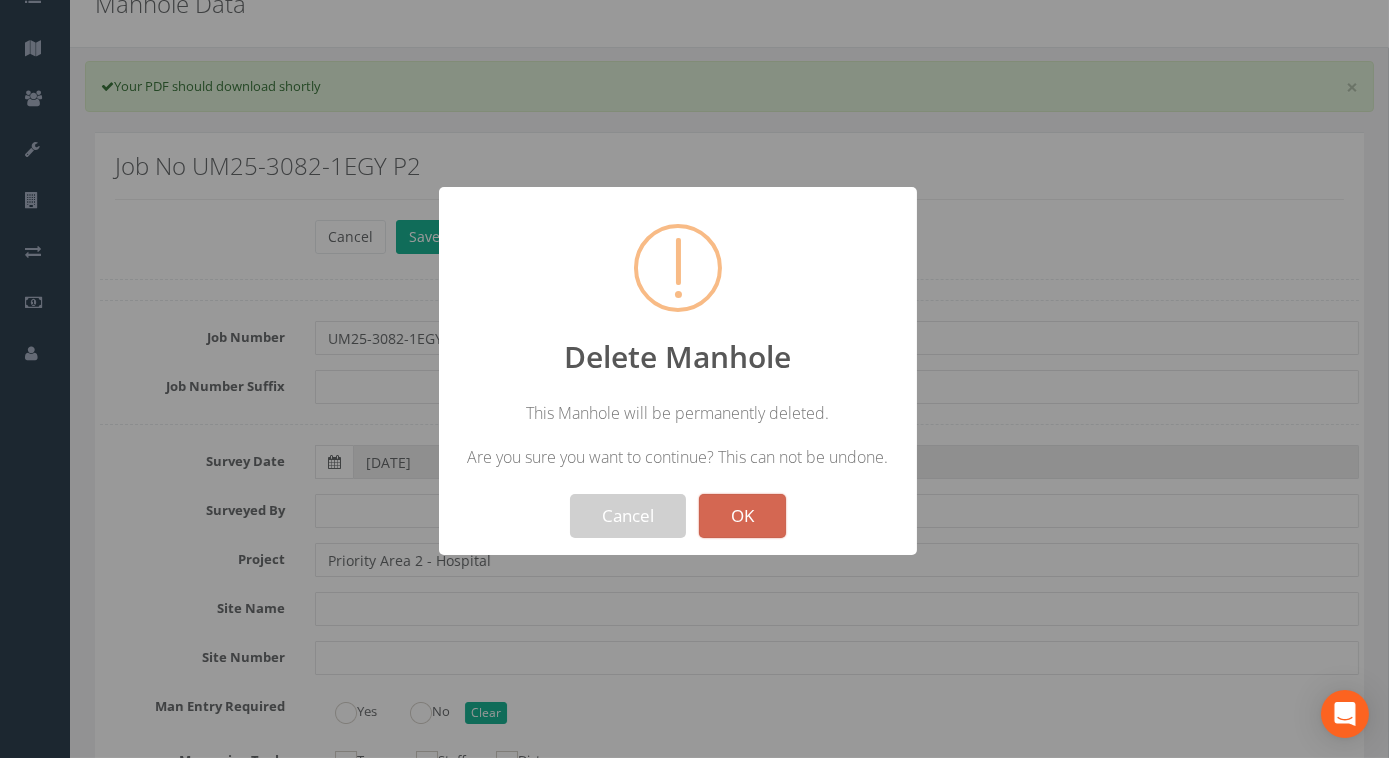 click on "OK" at bounding box center [742, 516] 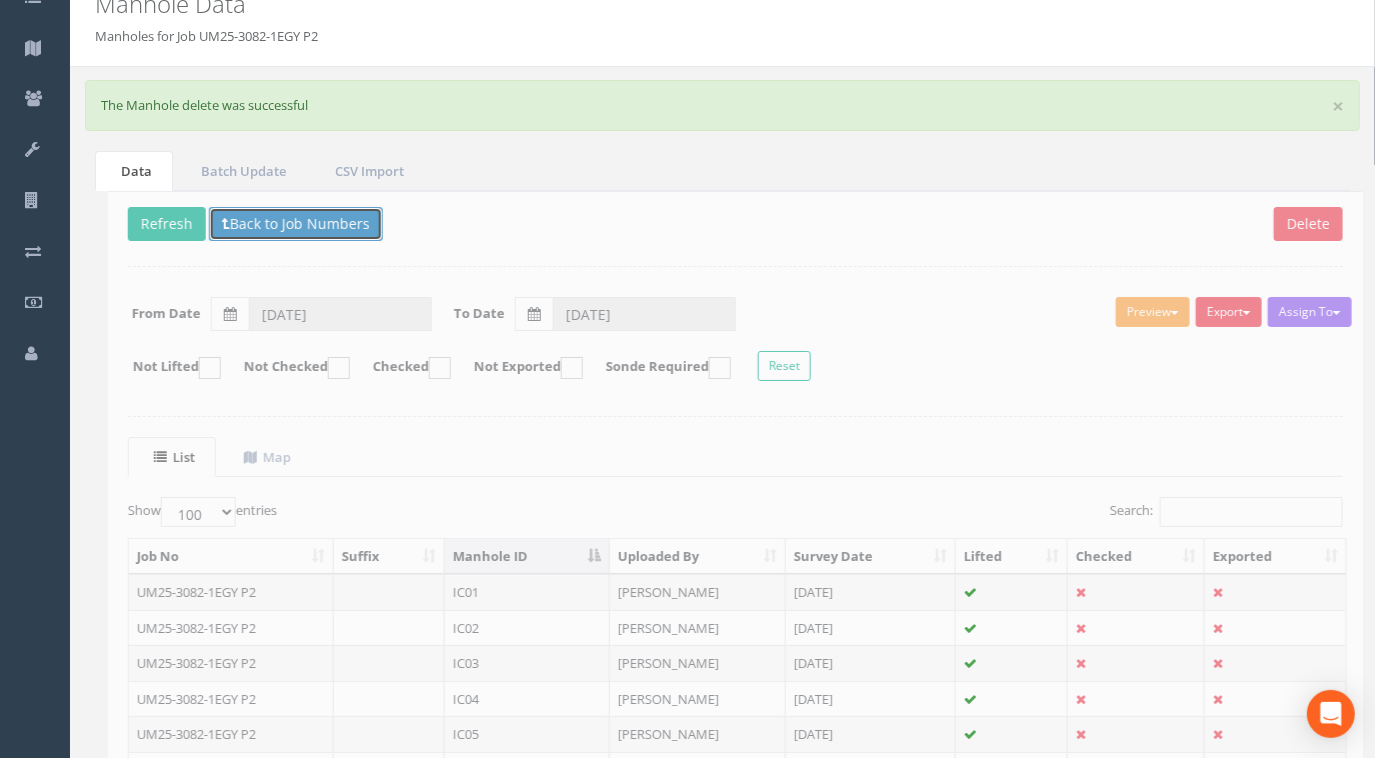 click on "Back to Job Numbers" at bounding box center [283, 224] 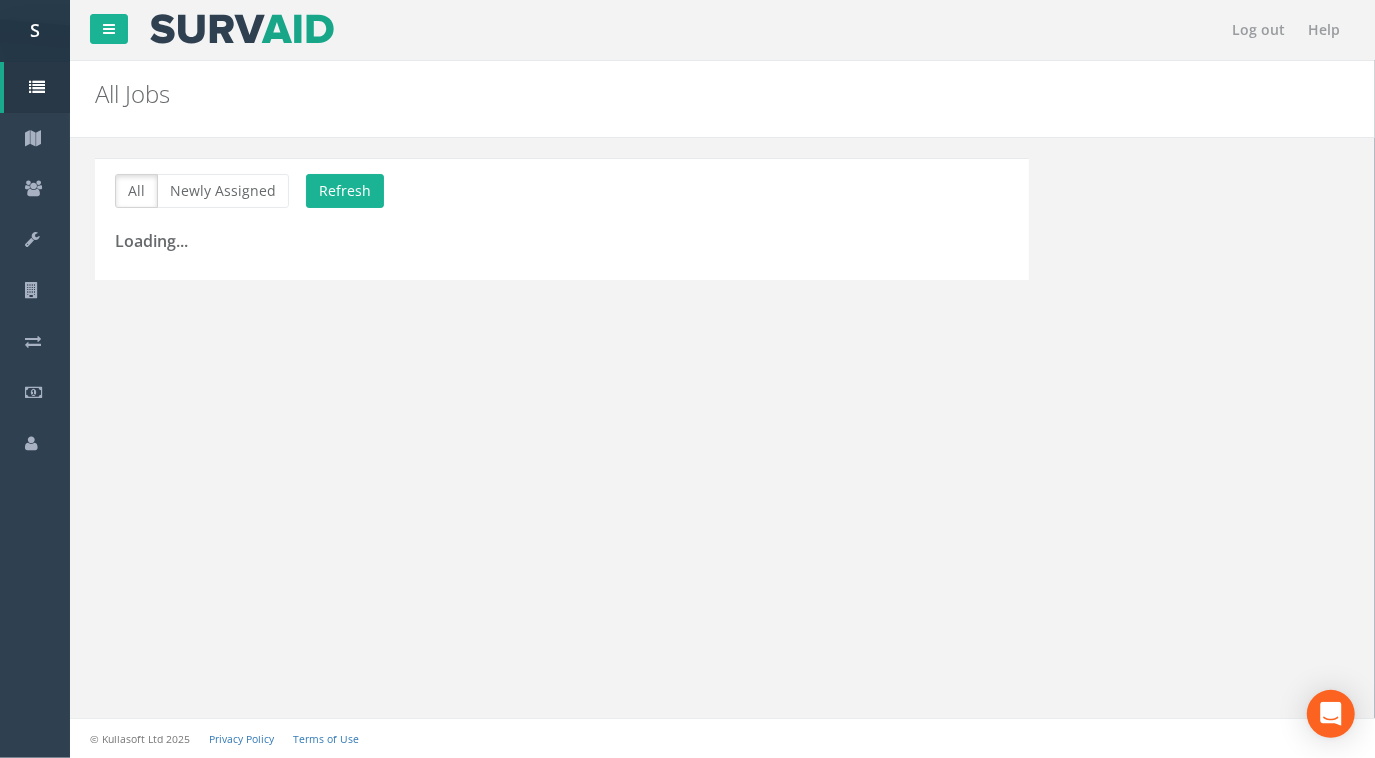 scroll, scrollTop: 0, scrollLeft: 0, axis: both 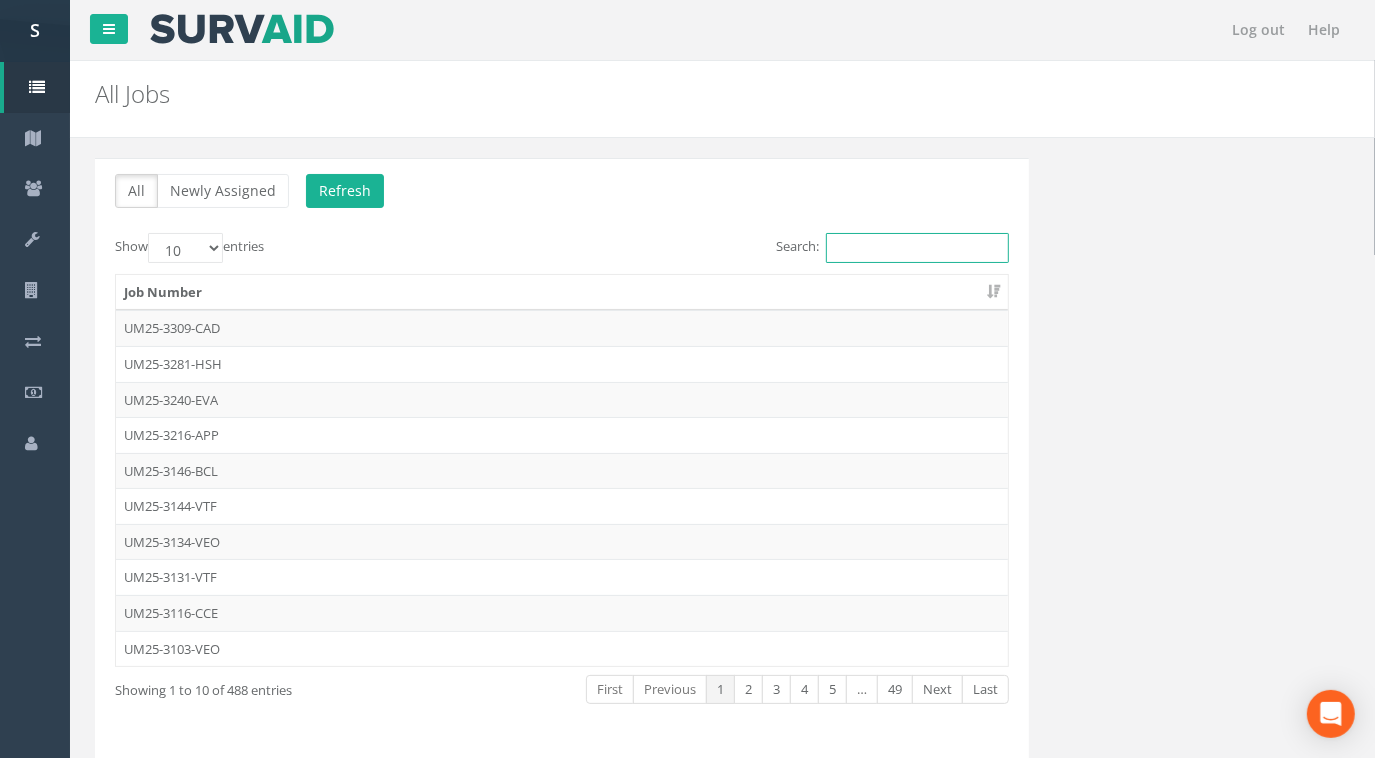 click on "Search:" at bounding box center (917, 248) 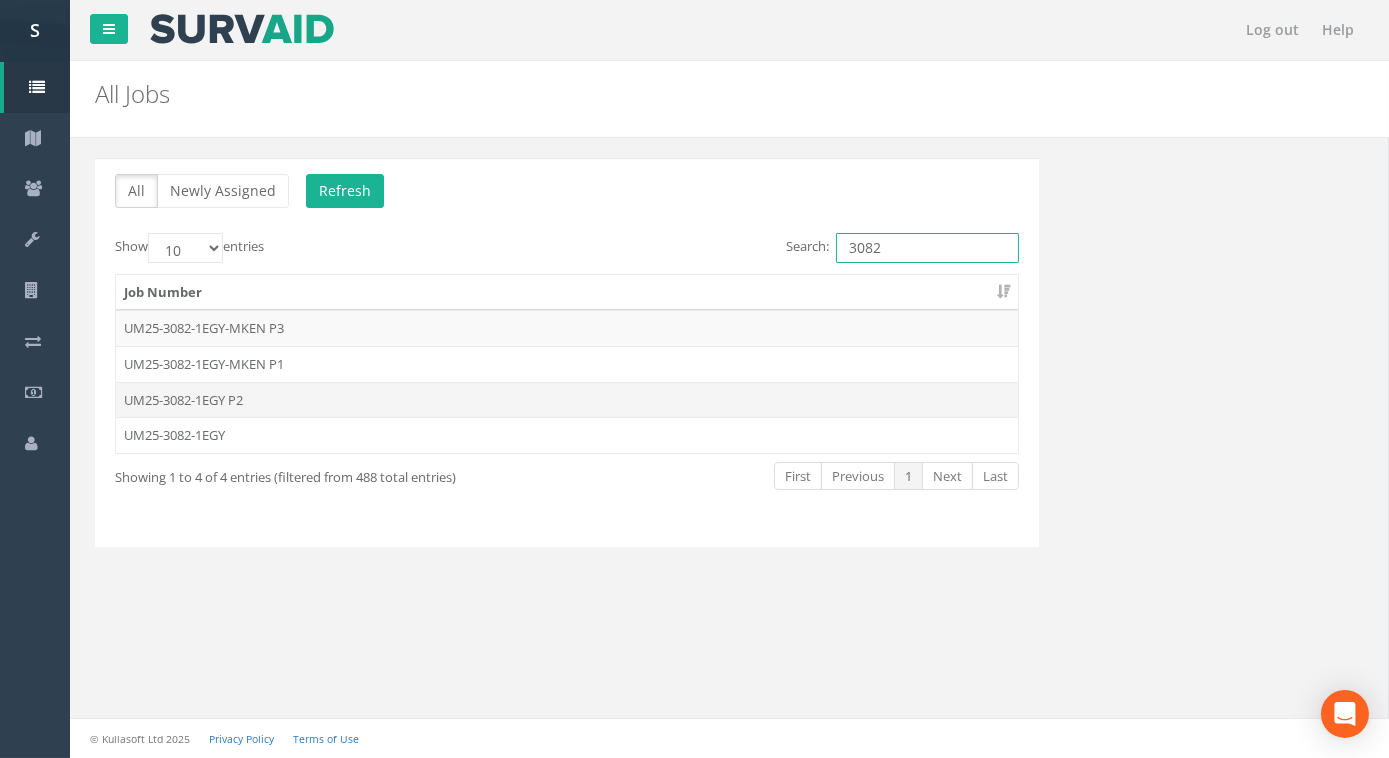 type on "3082" 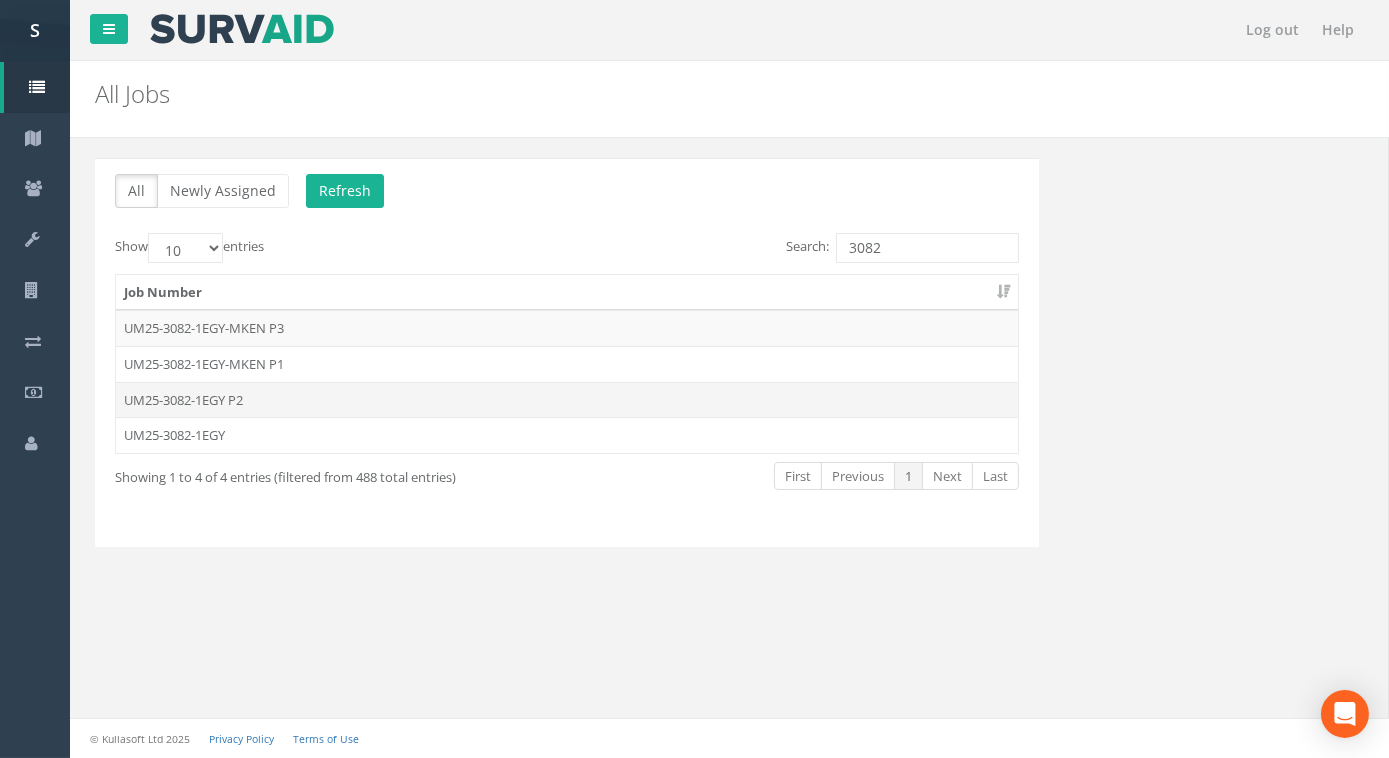 click on "UM25-3082-1EGY P2" at bounding box center [567, 400] 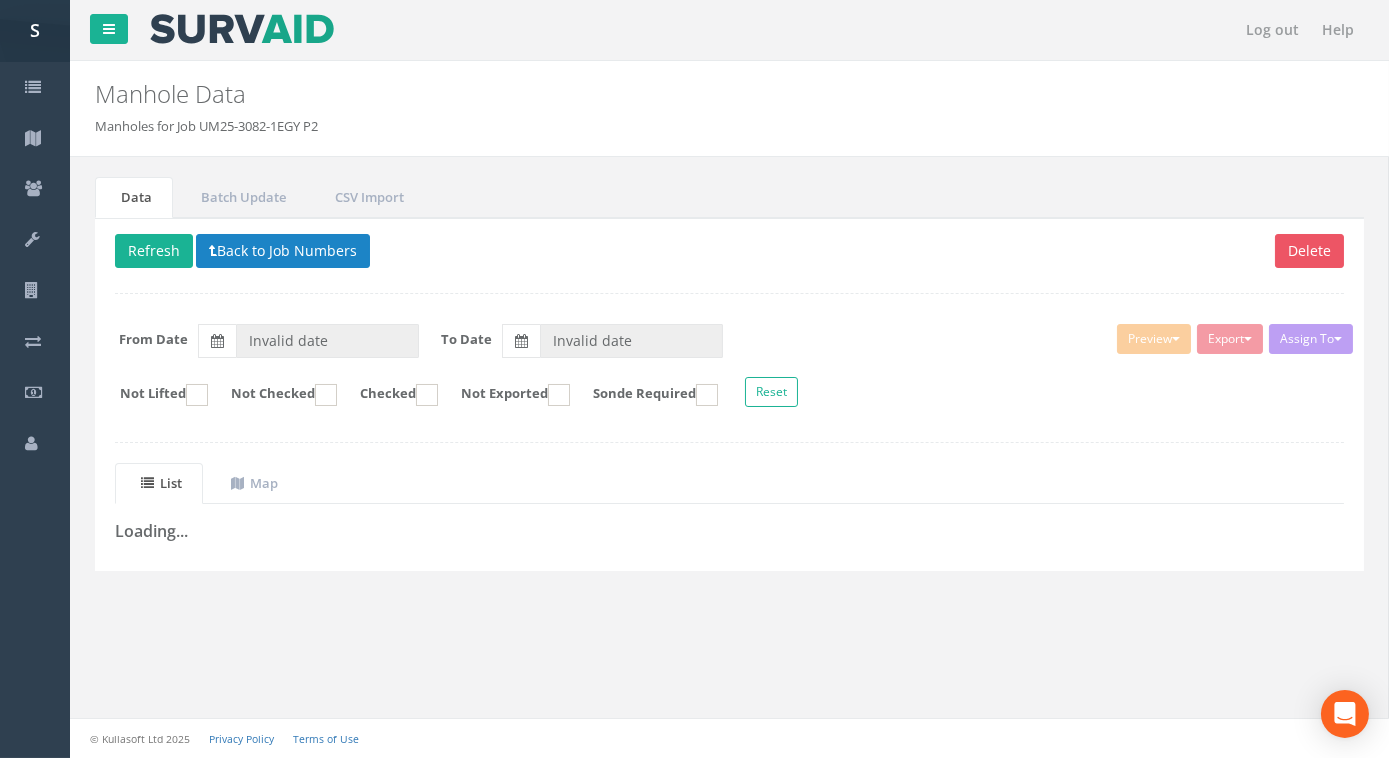 type on "[DATE]" 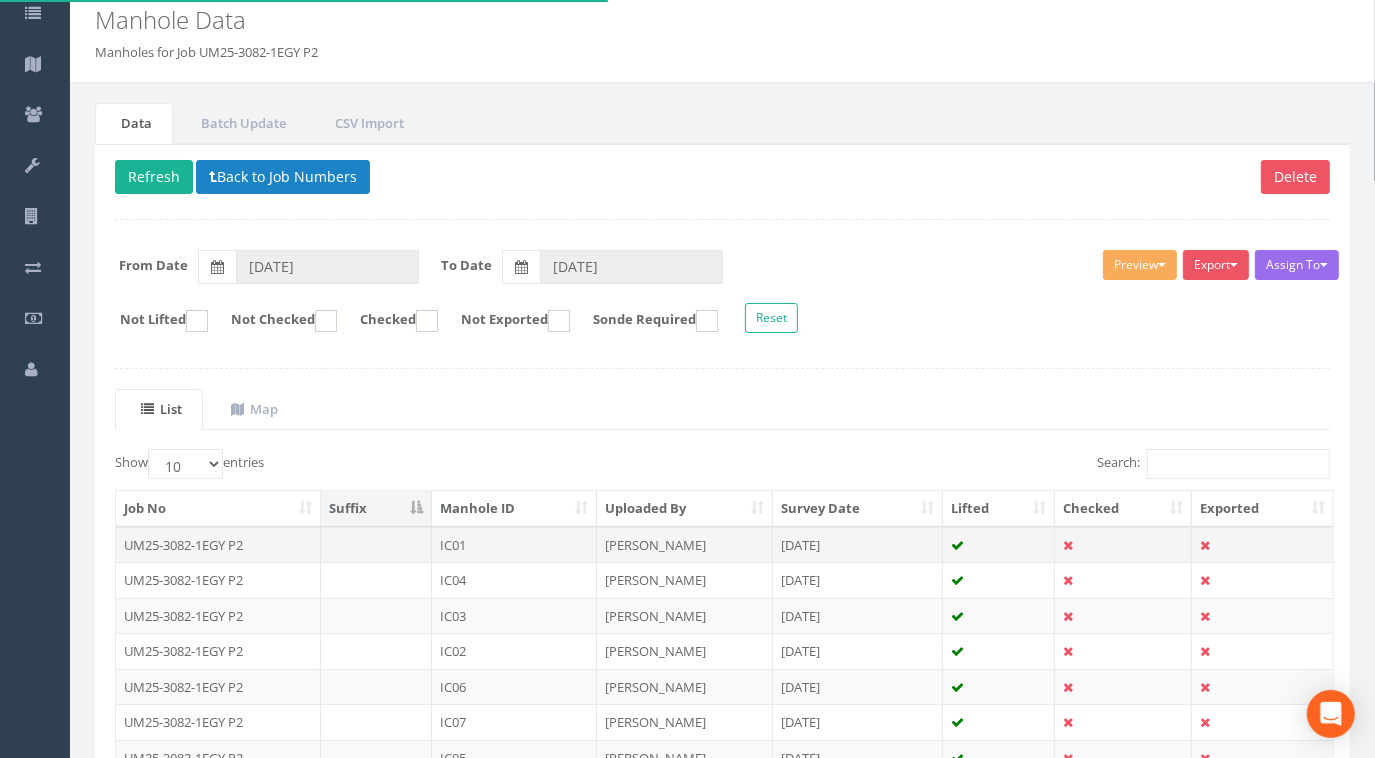 scroll, scrollTop: 90, scrollLeft: 0, axis: vertical 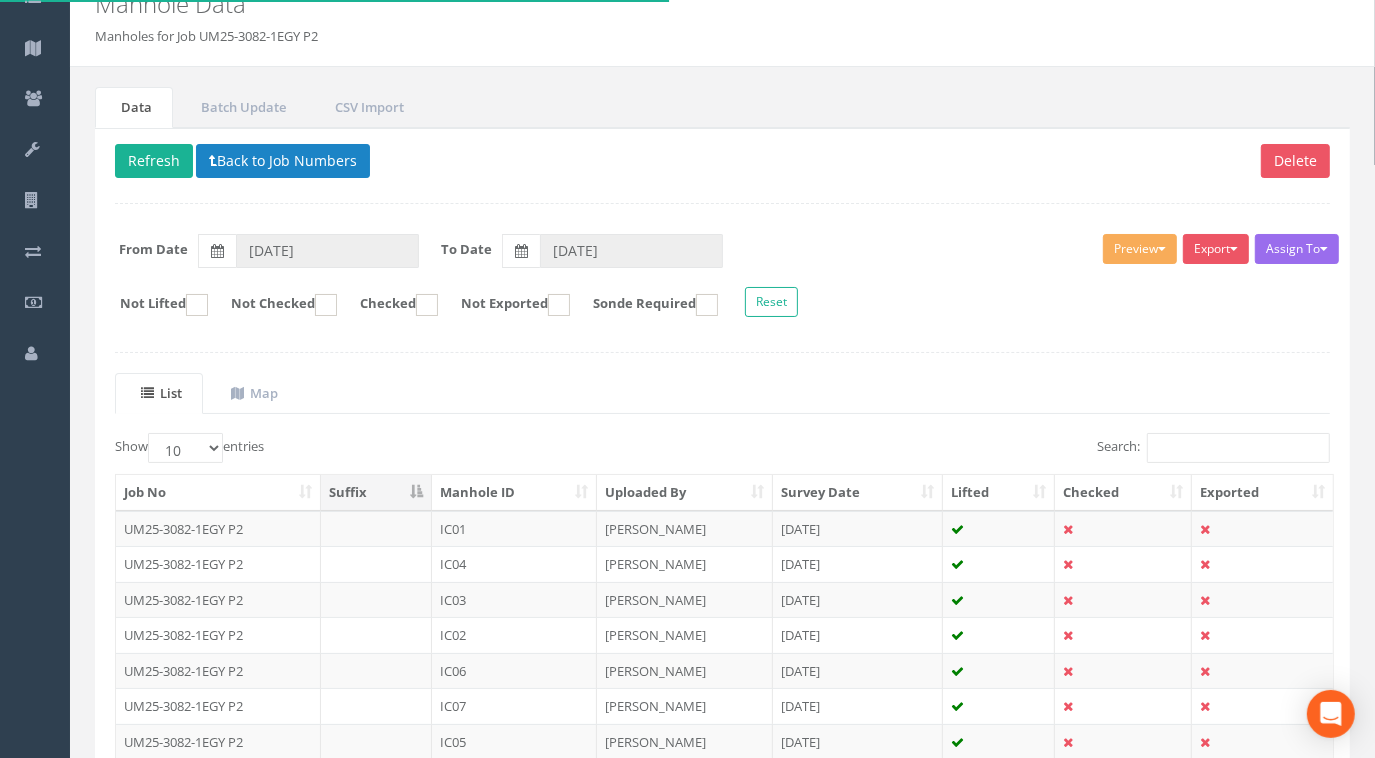 click on "Manhole ID" at bounding box center (514, 493) 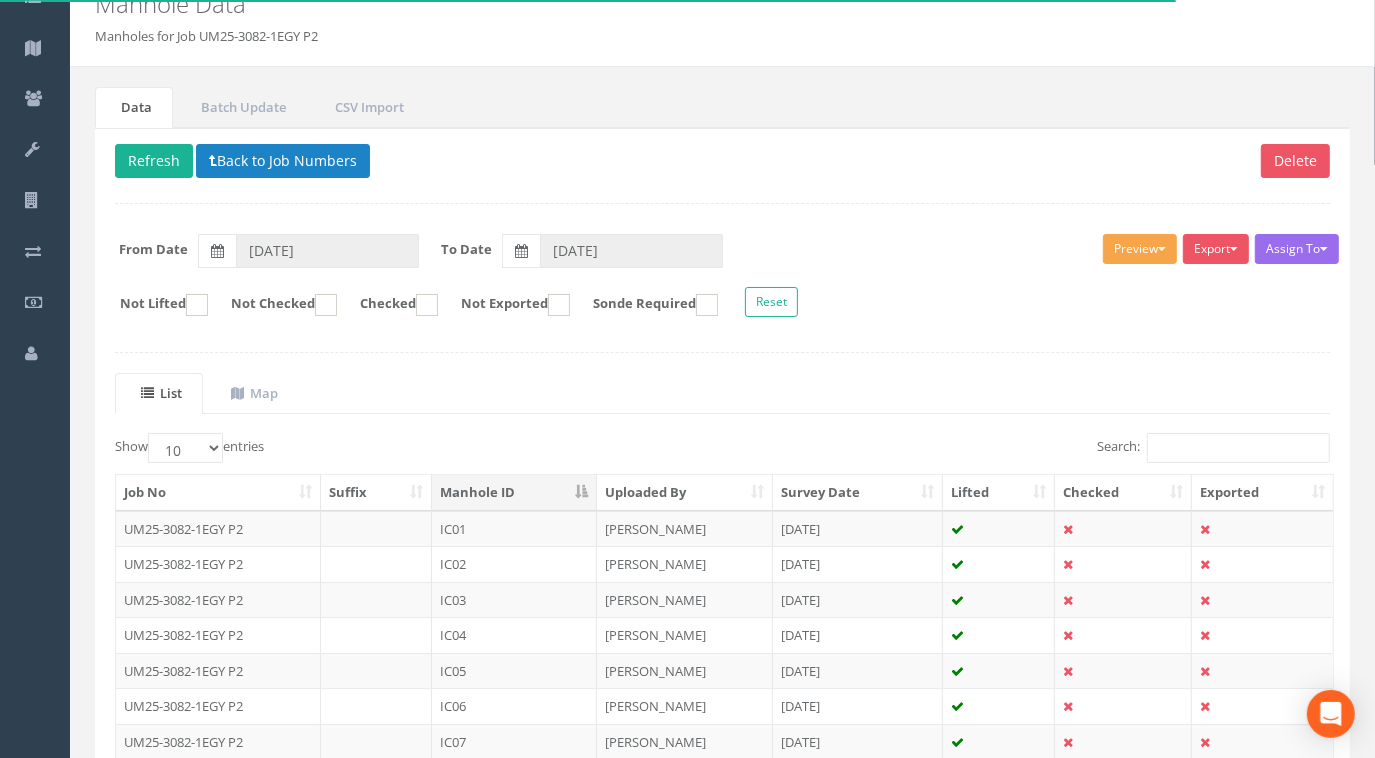 click on "Preview" at bounding box center [1140, 249] 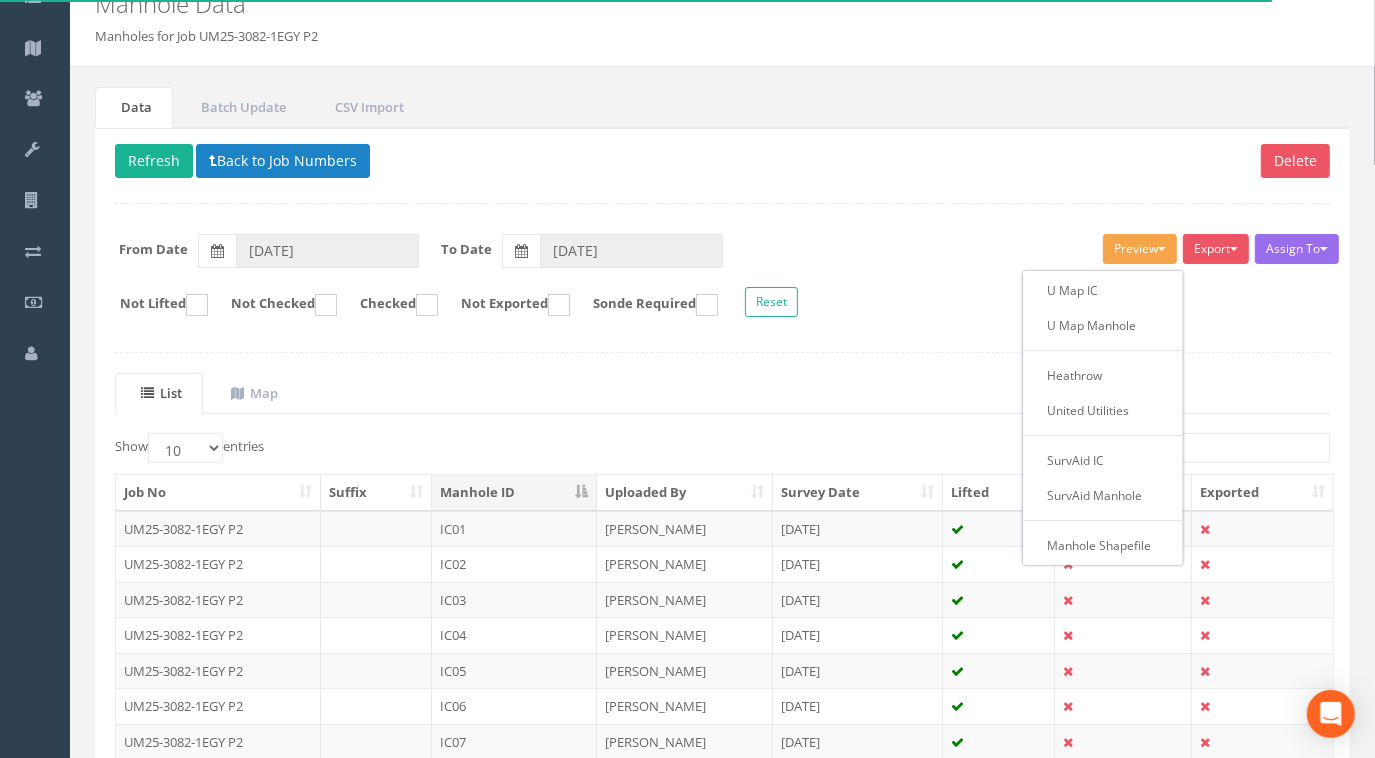 click on "Delete     Refresh         Back to Job Numbers               Assign To            [PERSON_NAME] Land Surveyors Ltd     No Companies Added          Export        U Map IC   U Map [GEOGRAPHIC_DATA]   United Utilities       SurvAid IC   SurvAid Manhole       All Images             CSV File: MH + IC CSV File: MH Only CSV File: IC Only CSV File: Chamber Only             Manhole Shapefile            Preview        U Map IC   U Map Manhole       Heathrow   United Utilities       SurvAid IC   SurvAid Manhole               Manhole Shapefile               From Date       [DATE]         To Date       [DATE]              Not Lifted             Not Checked             Checked             Not Exported             Sonde Required             Reset
List
Map
Show  10 25 50 100  entries Search:   Job No Suffix Manhole ID Uploaded By Survey Date Lifted Checked Exported UM25-3082-1EGY P2 IC01 [PERSON_NAME] [DATE] 1 2" at bounding box center (722, 544) 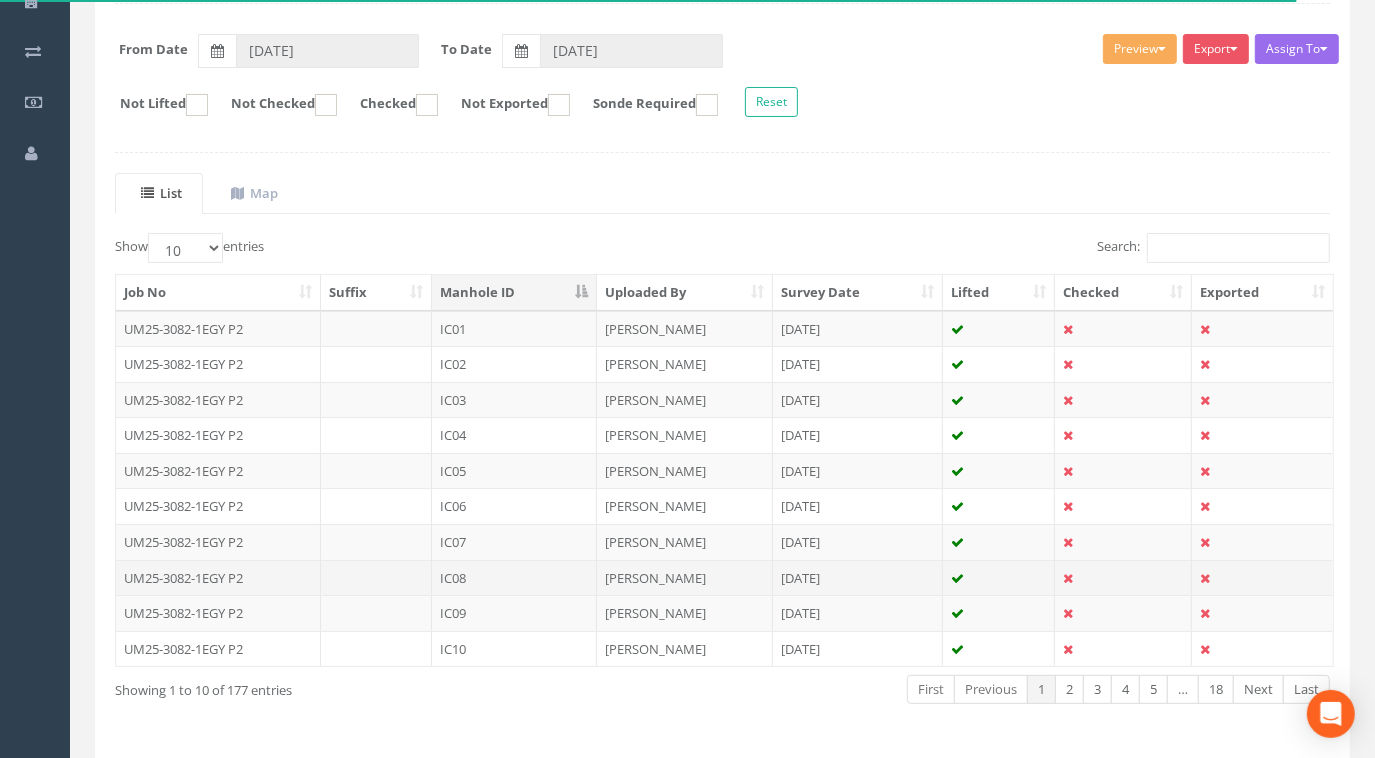 scroll, scrollTop: 349, scrollLeft: 0, axis: vertical 